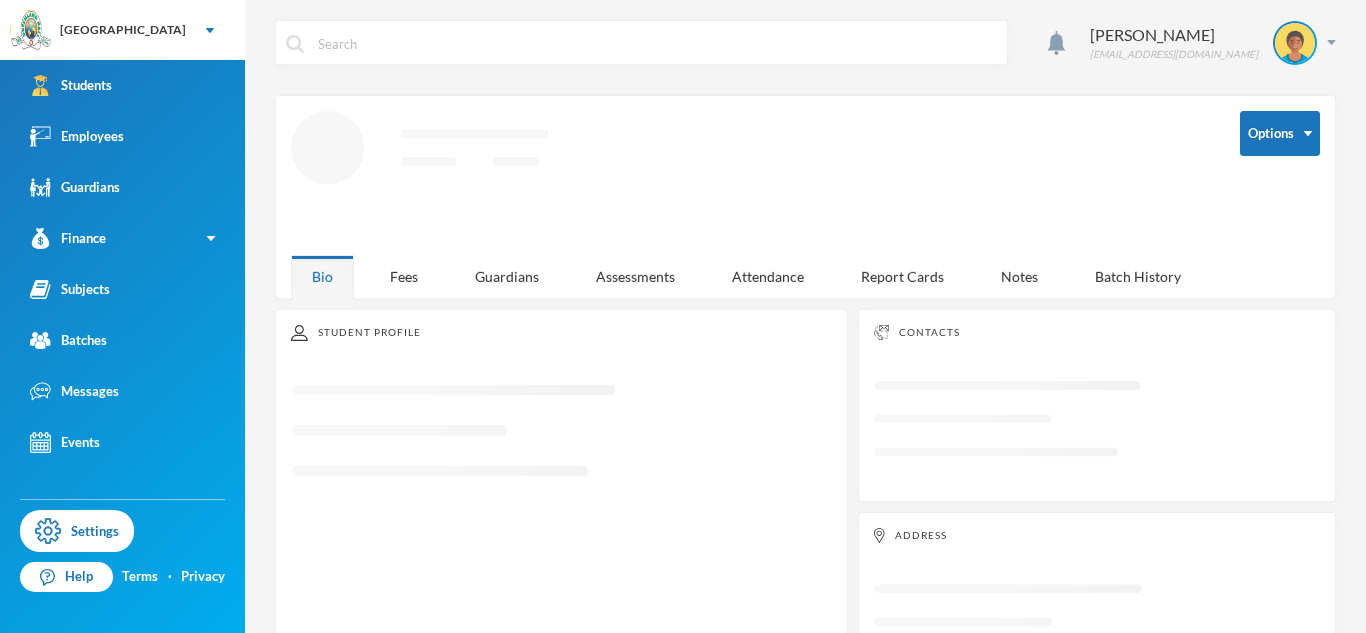scroll, scrollTop: 0, scrollLeft: 0, axis: both 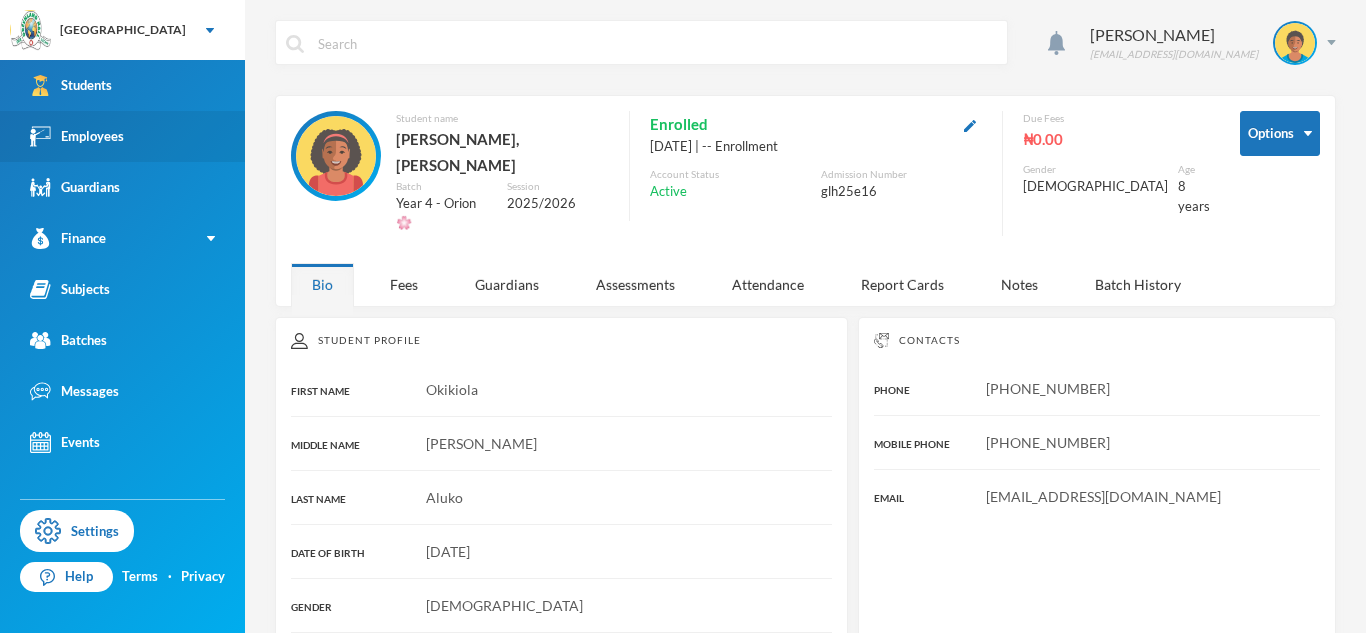 click on "Employees" at bounding box center (122, 136) 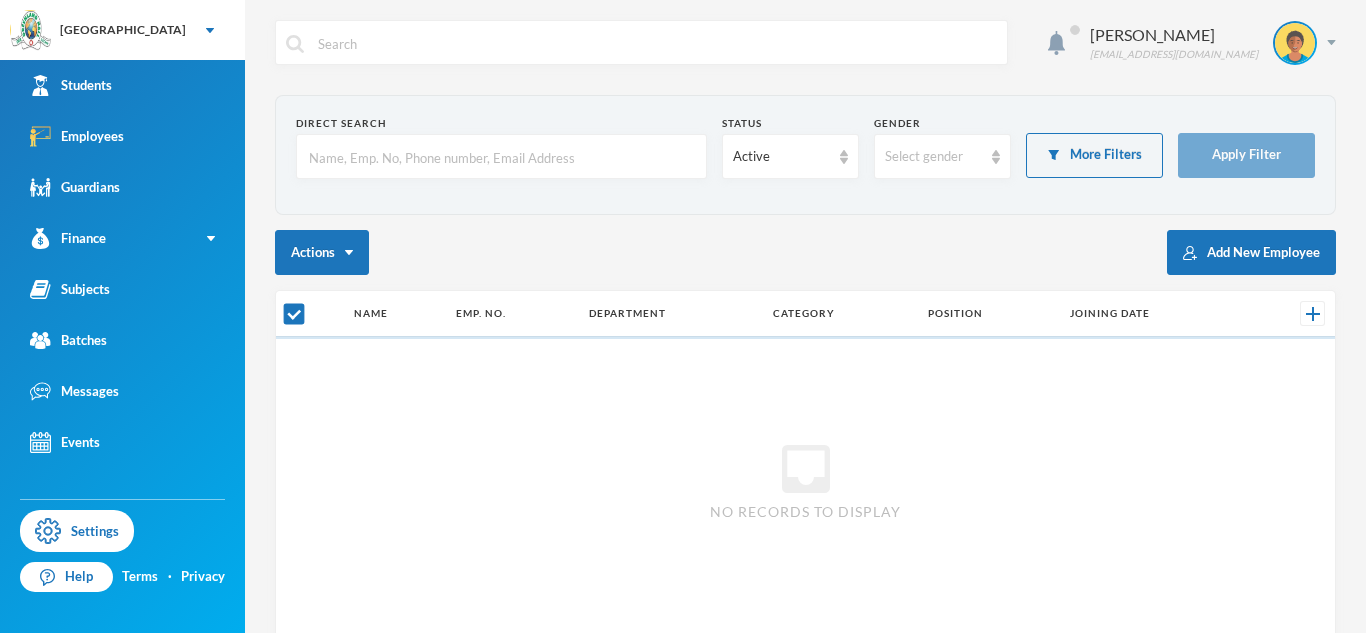 click at bounding box center [501, 157] 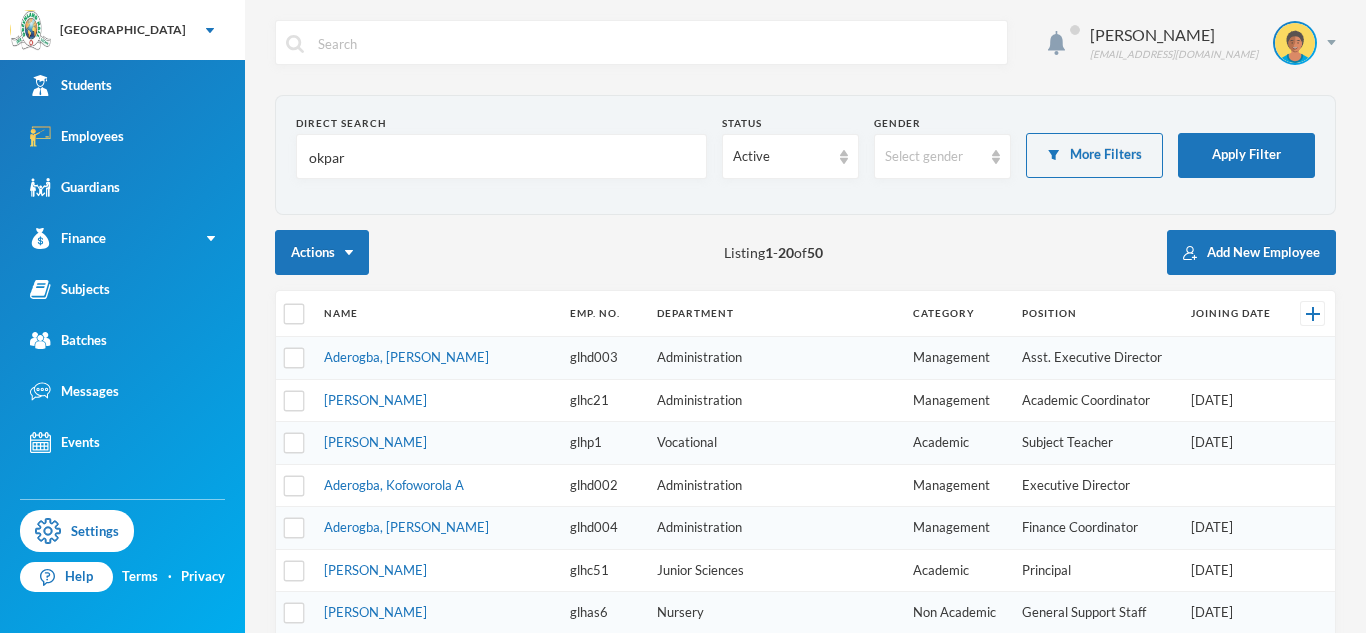 type on "okpara" 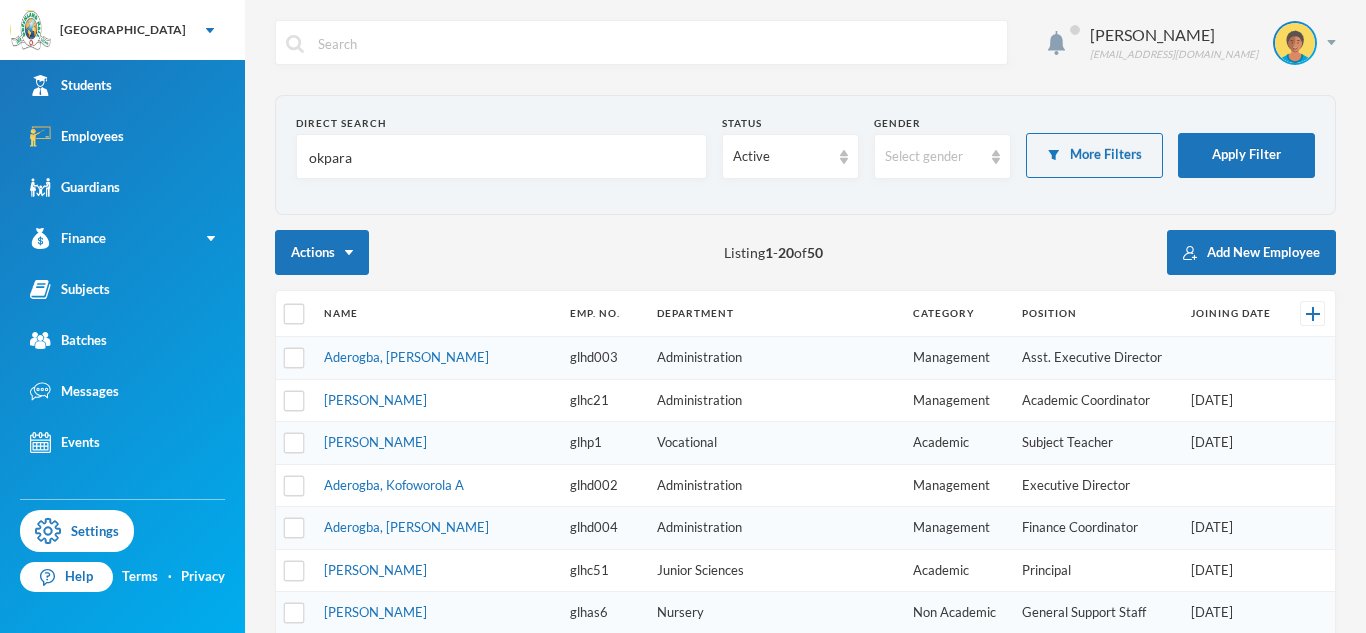 checkbox on "false" 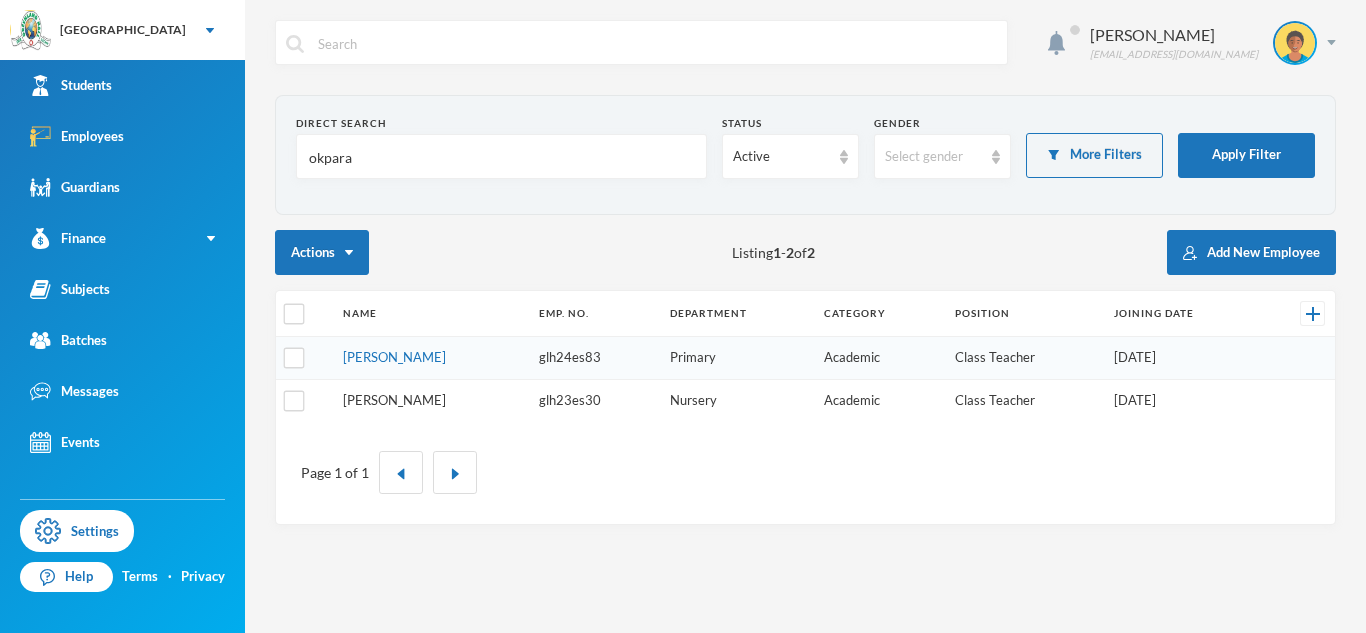 click on "[PERSON_NAME]" at bounding box center [394, 400] 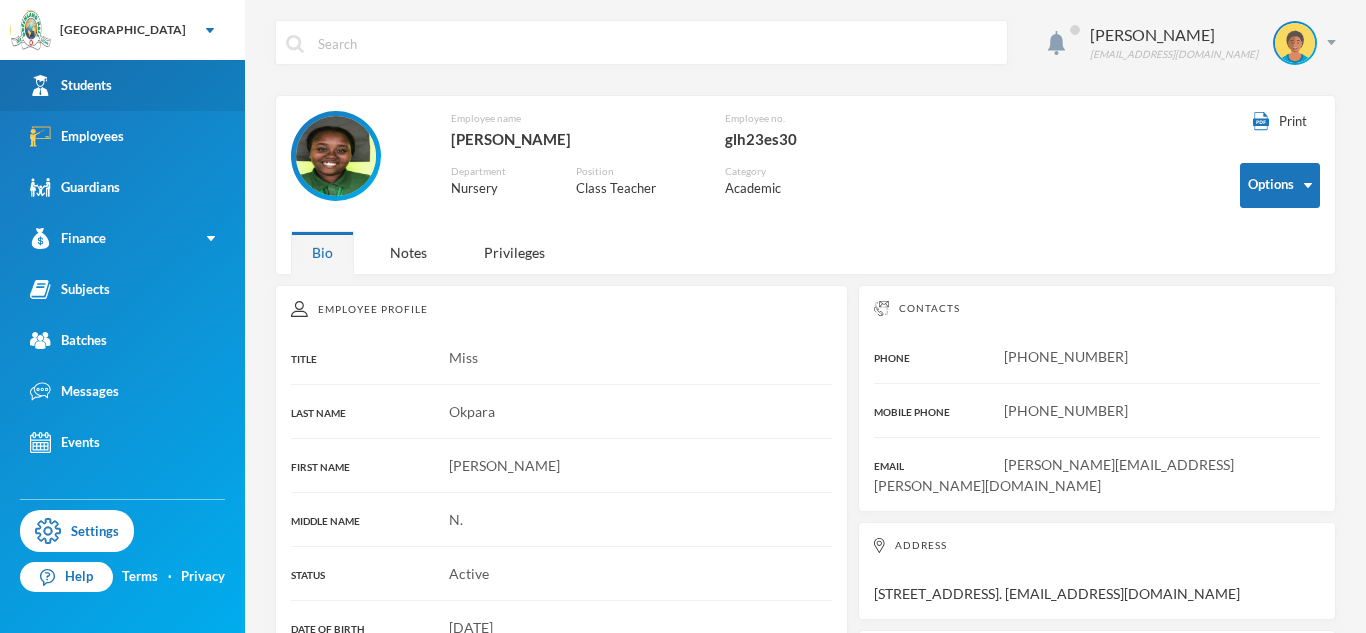 click on "Students" at bounding box center [122, 85] 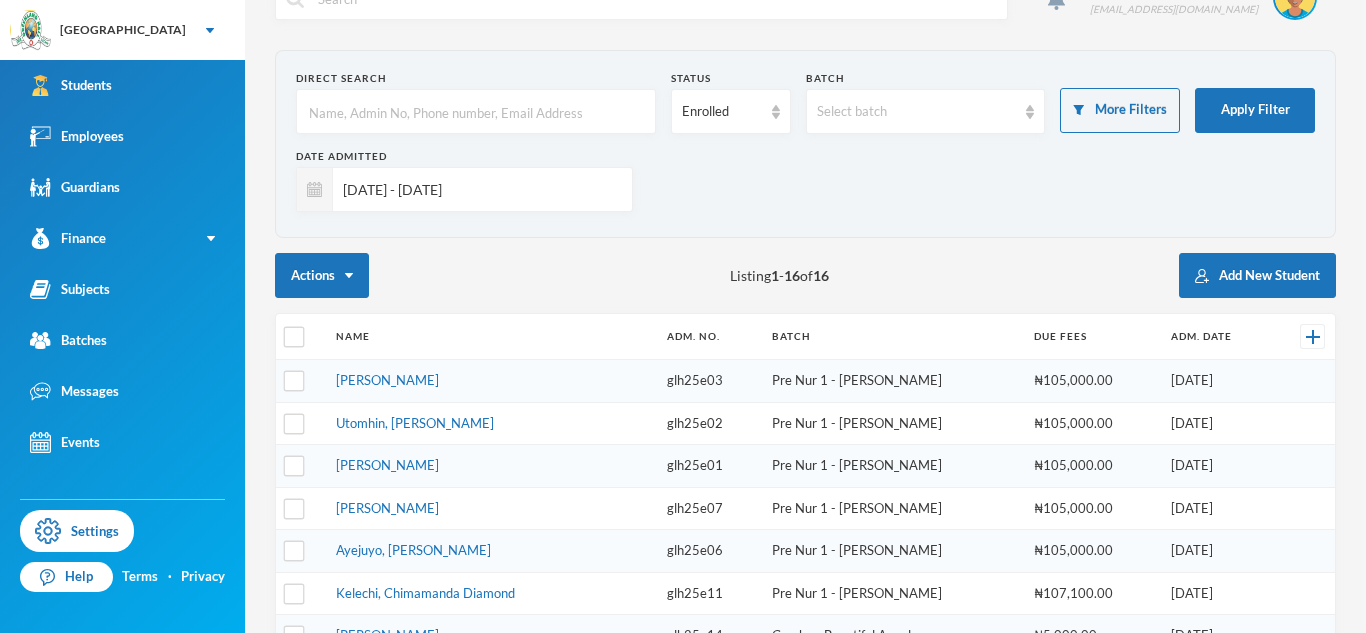 scroll, scrollTop: 0, scrollLeft: 0, axis: both 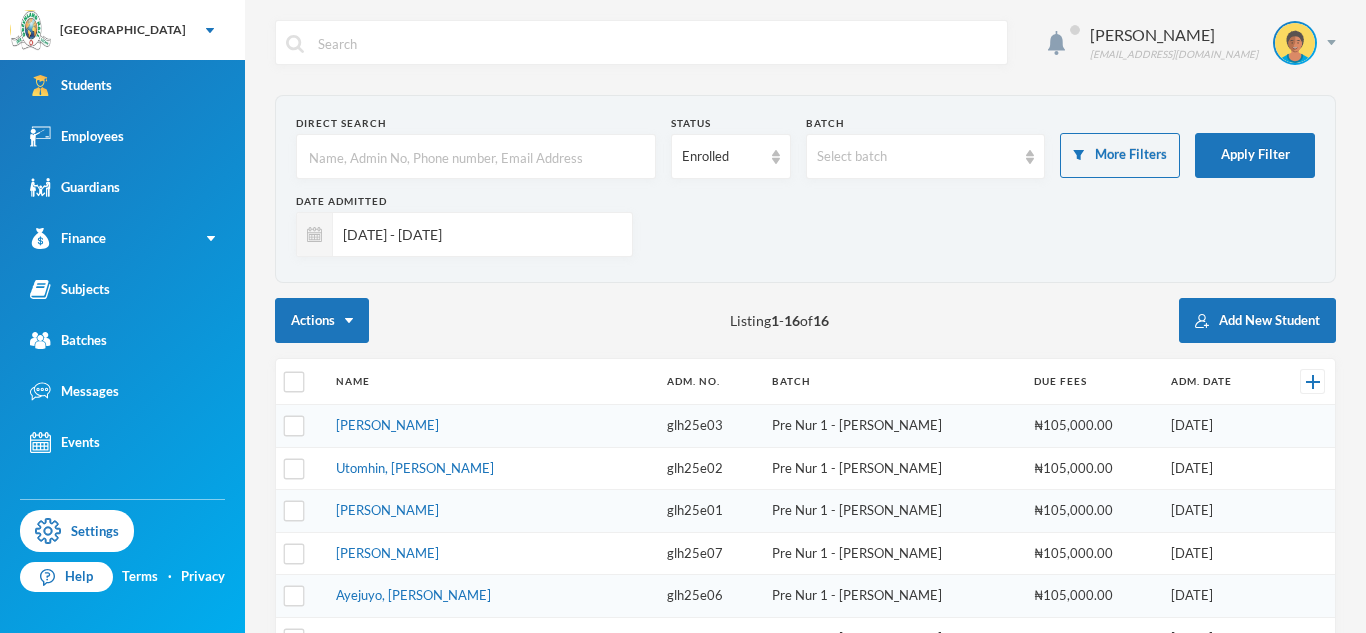 click on "[DATE] - [DATE]" at bounding box center [477, 234] 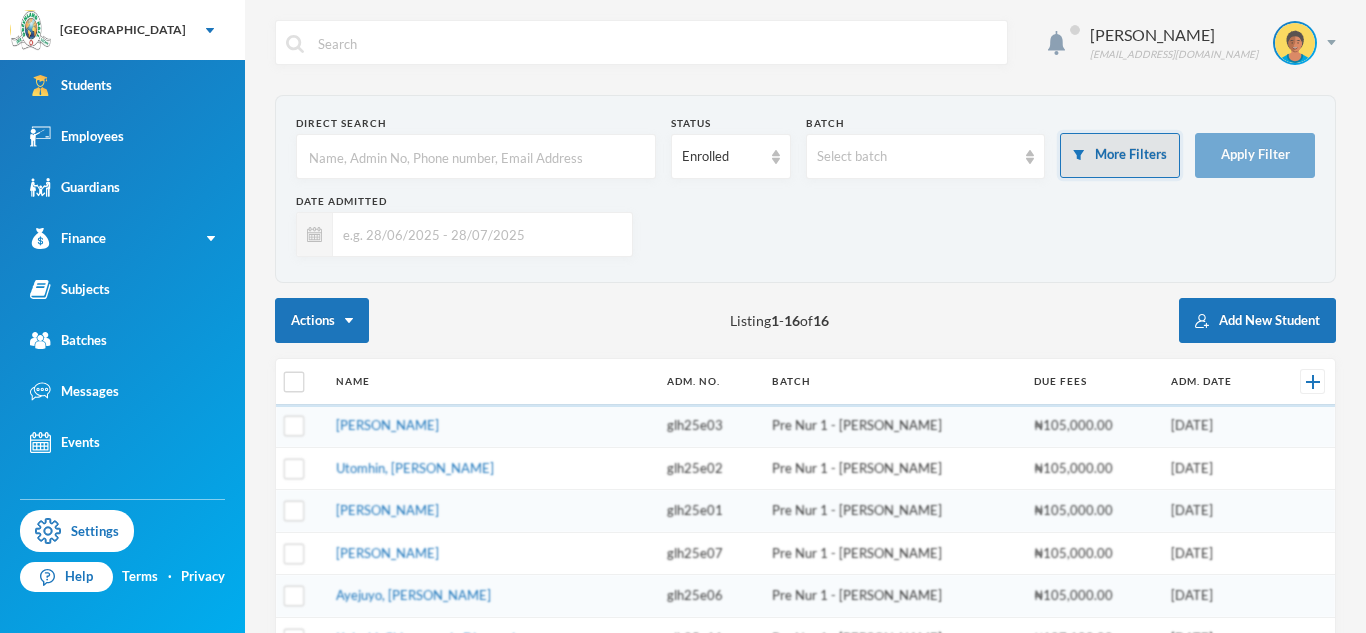 type 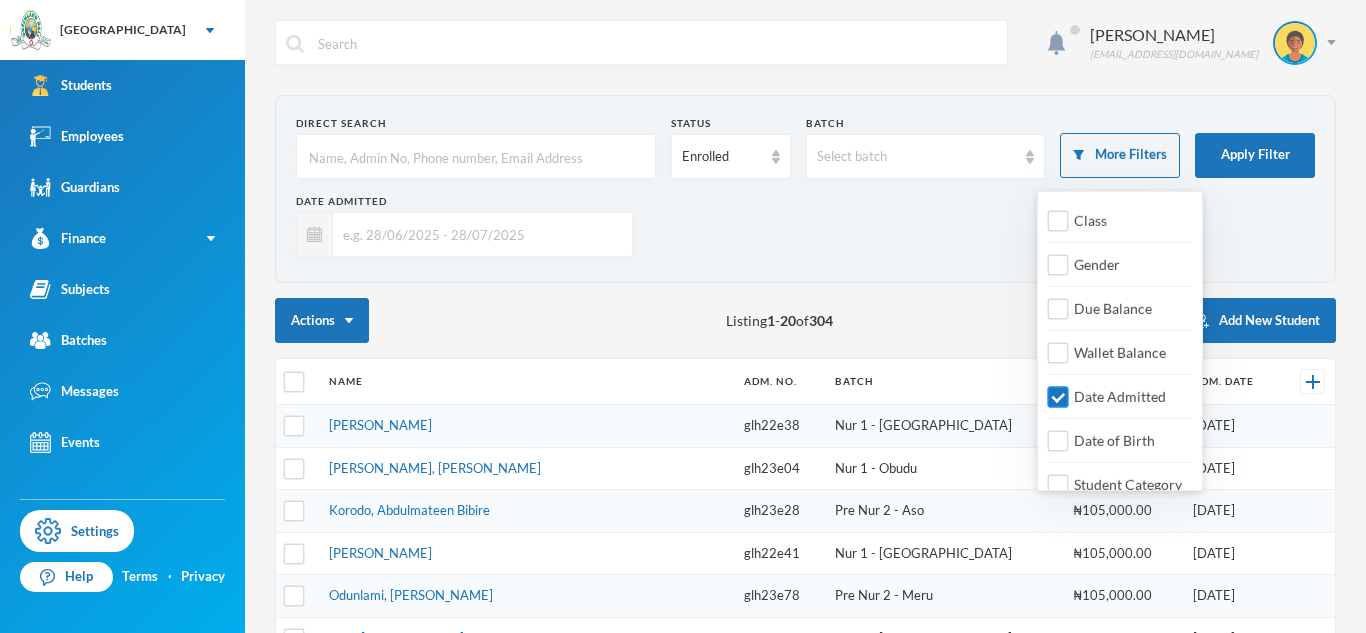 click on "Date Admitted" at bounding box center (1112, 396) 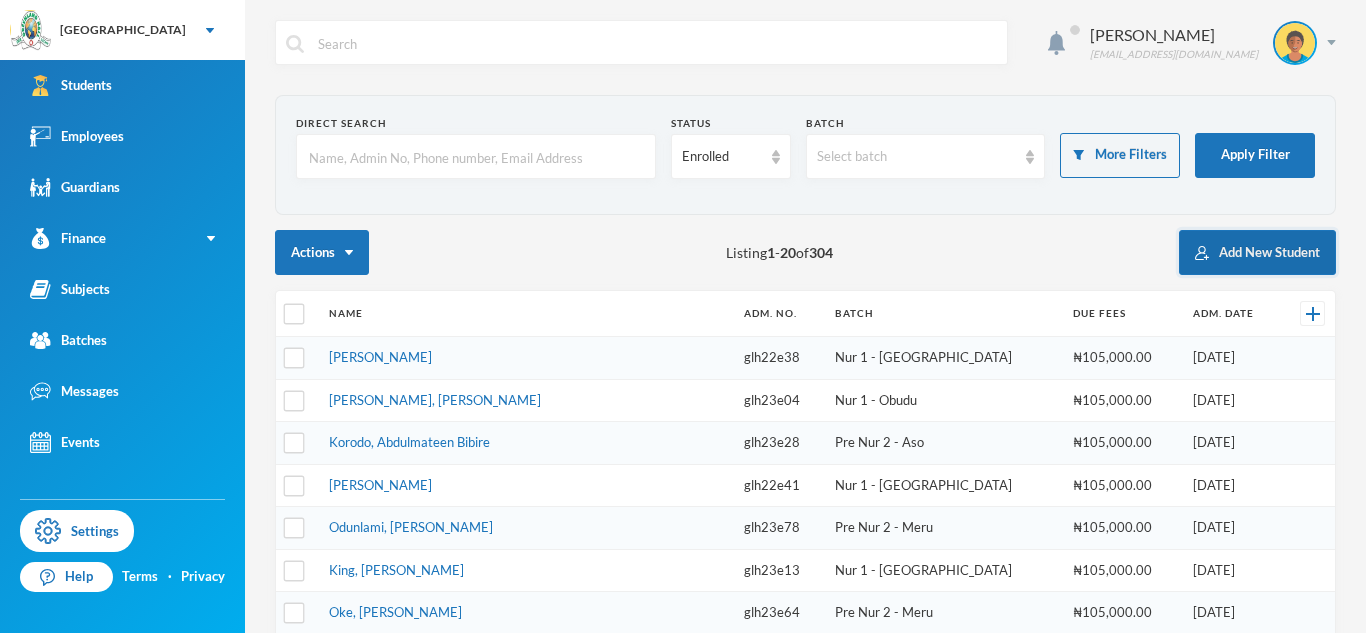 click on "Add New Student" at bounding box center [1257, 252] 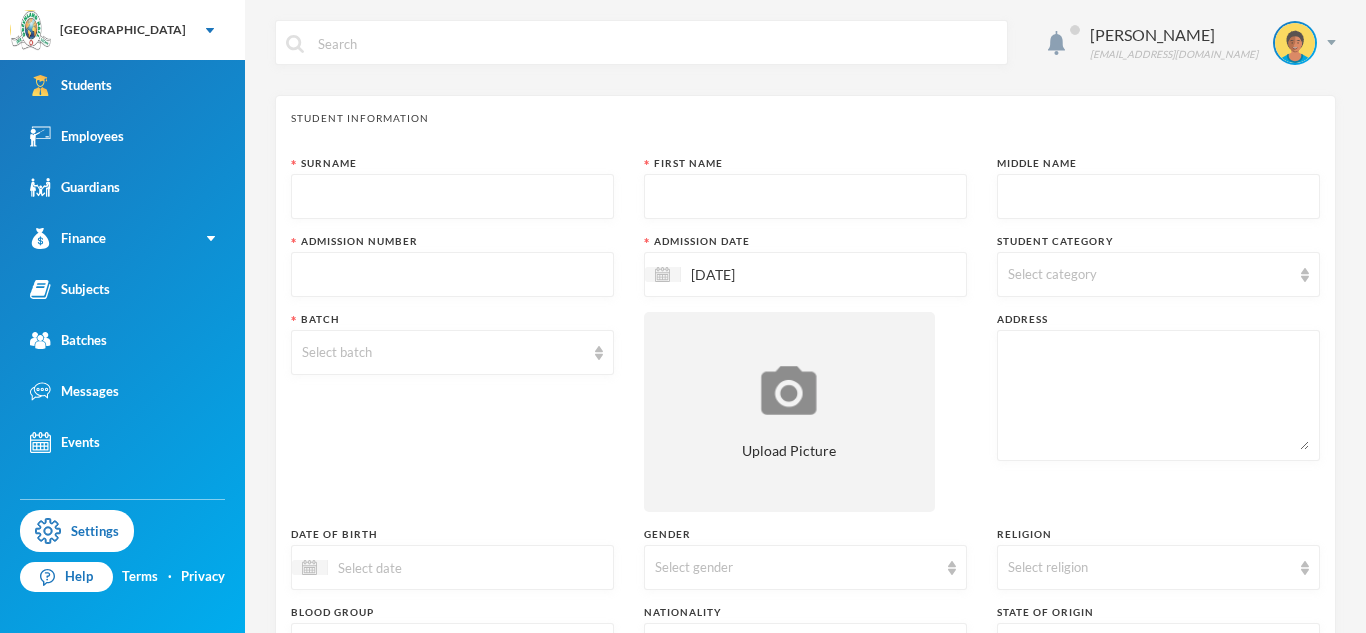 click at bounding box center [452, 275] 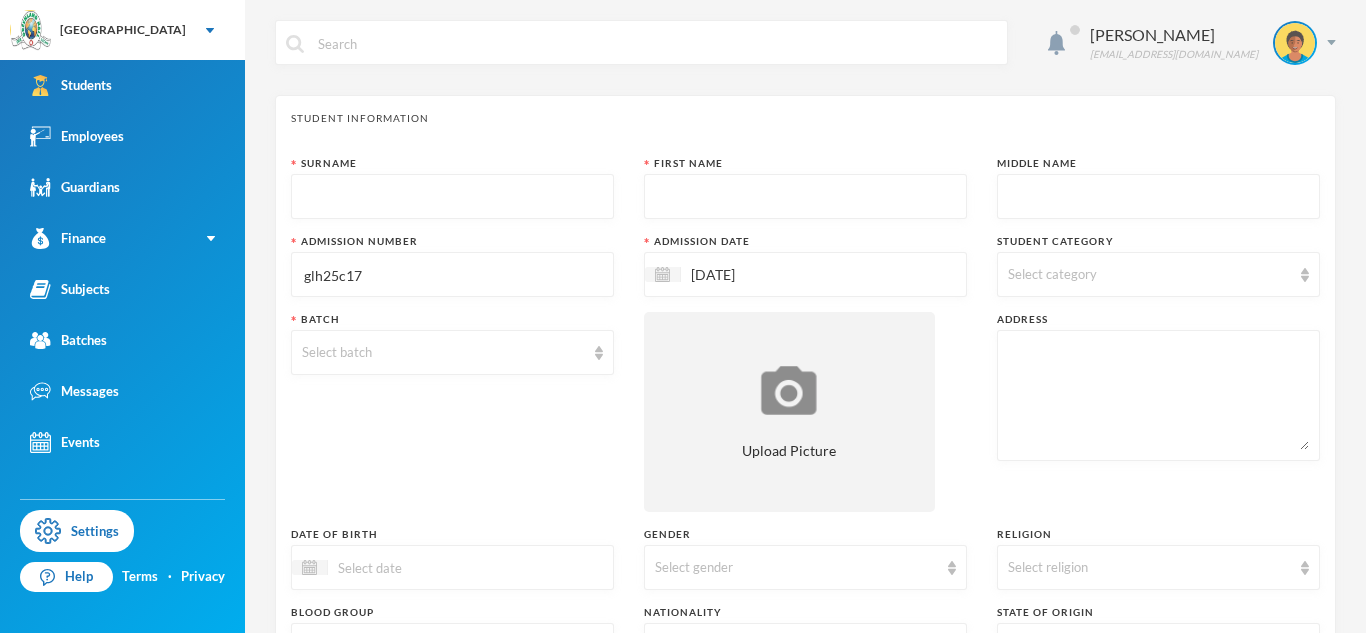 type on "glh25c17" 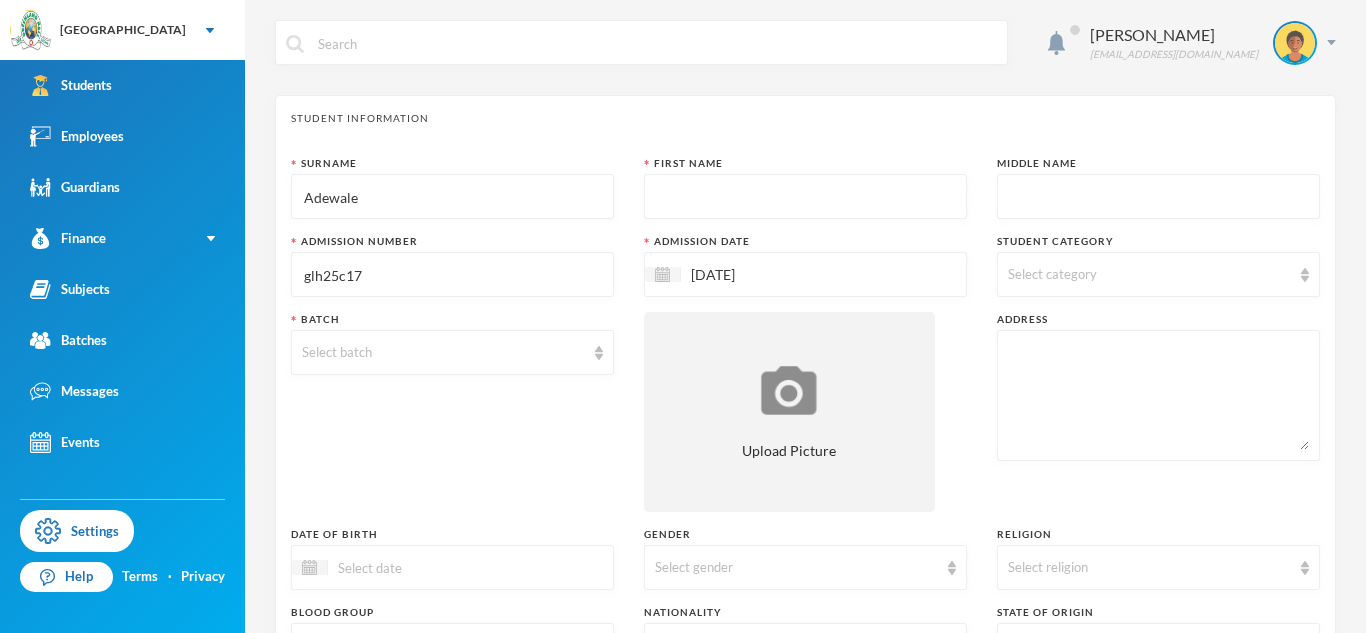 type on "Adewale" 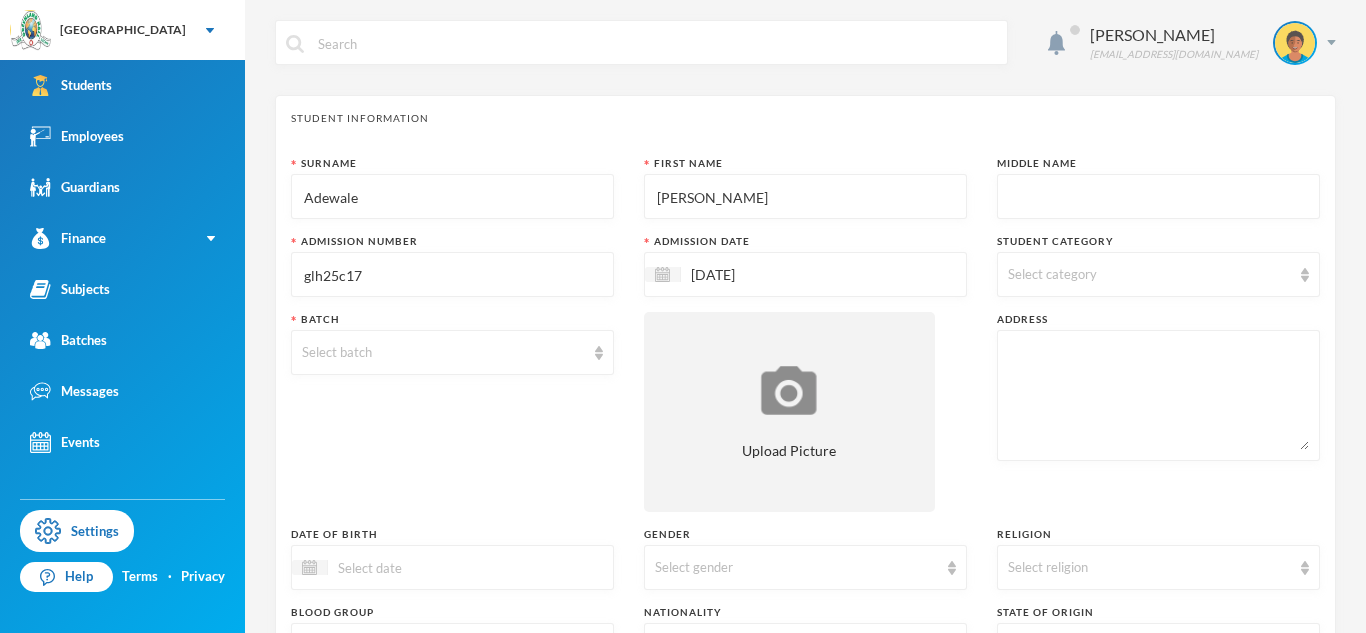 type on "[PERSON_NAME]" 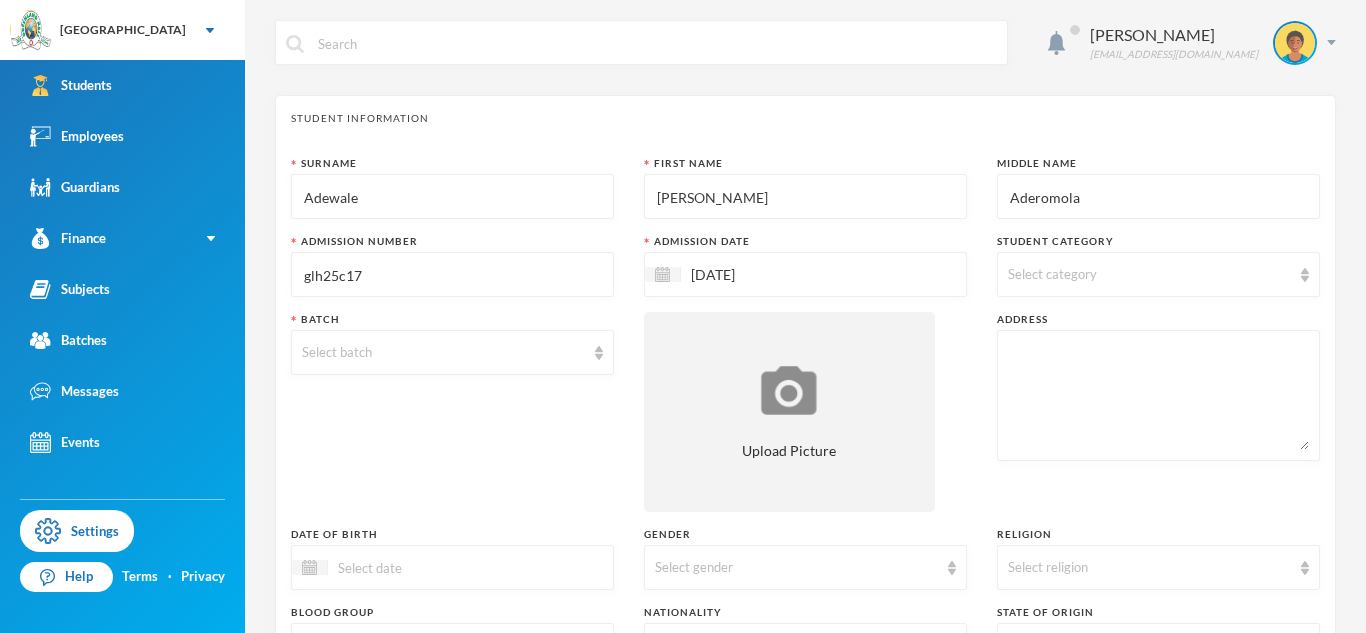 type on "Aderomola" 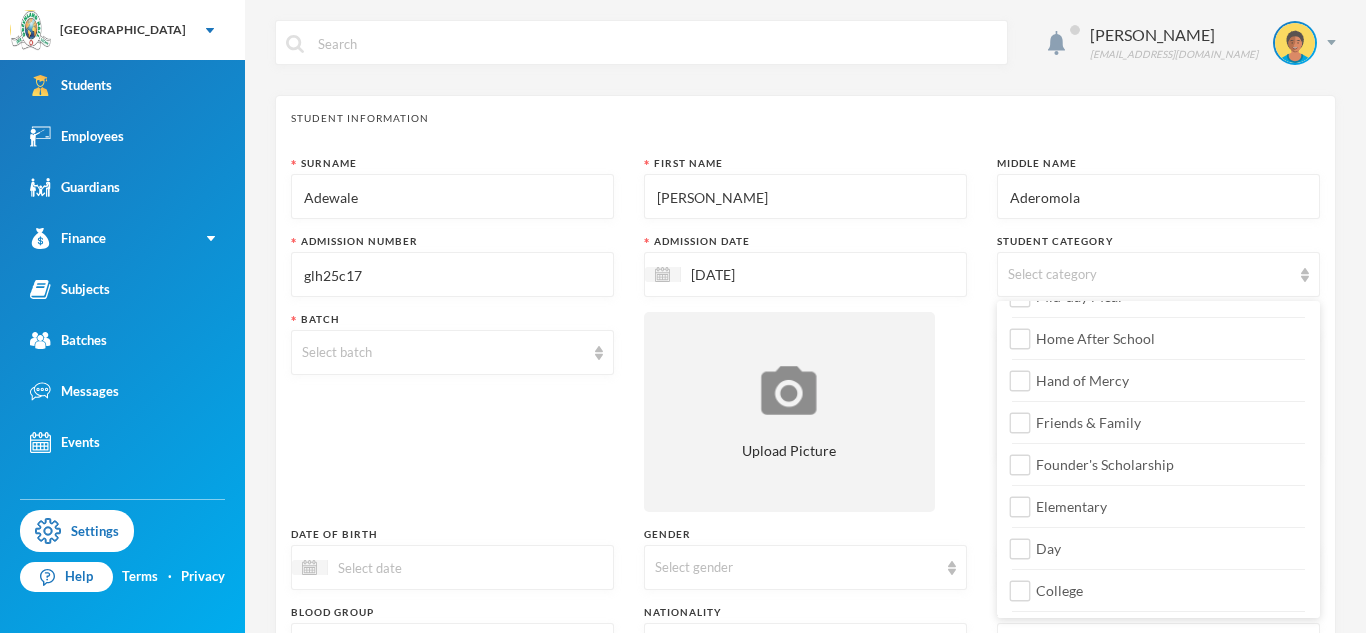 scroll, scrollTop: 236, scrollLeft: 0, axis: vertical 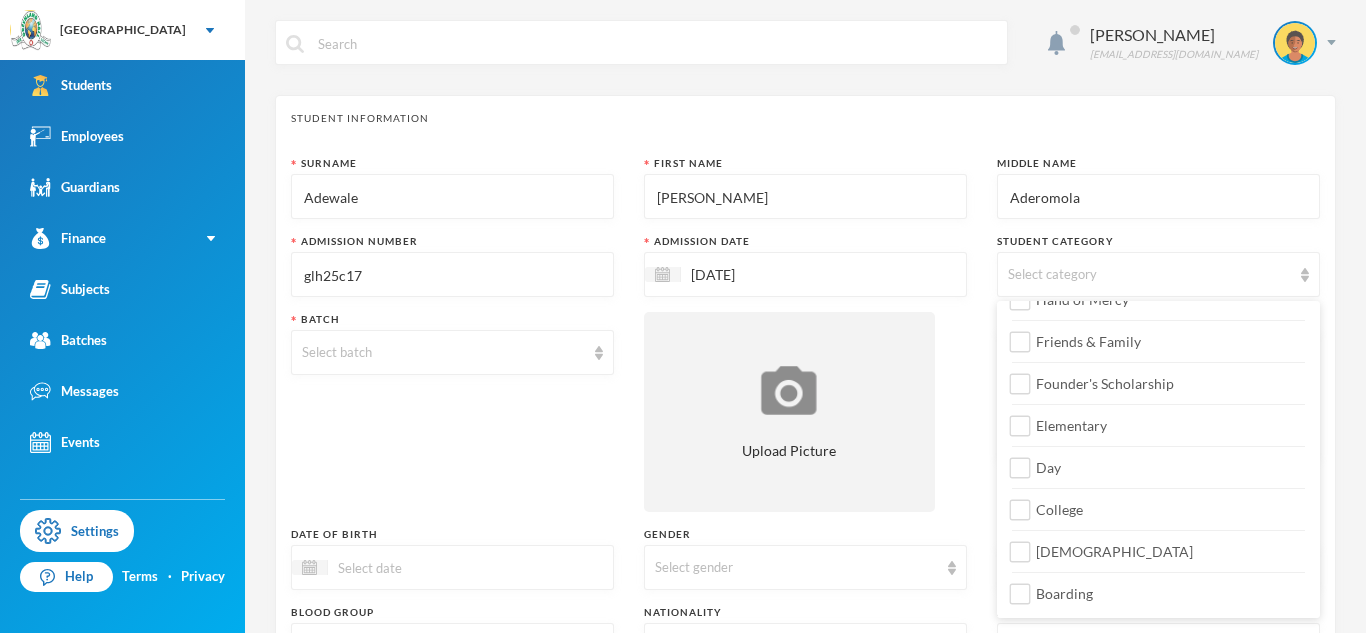 click on "Transportation Staff Wards Rebate Mid-day Meal Home After School Hand of Mercy Friends & Family Founder's Scholarship Elementary Day College [DEMOGRAPHIC_DATA] Boarding" at bounding box center (1158, 341) 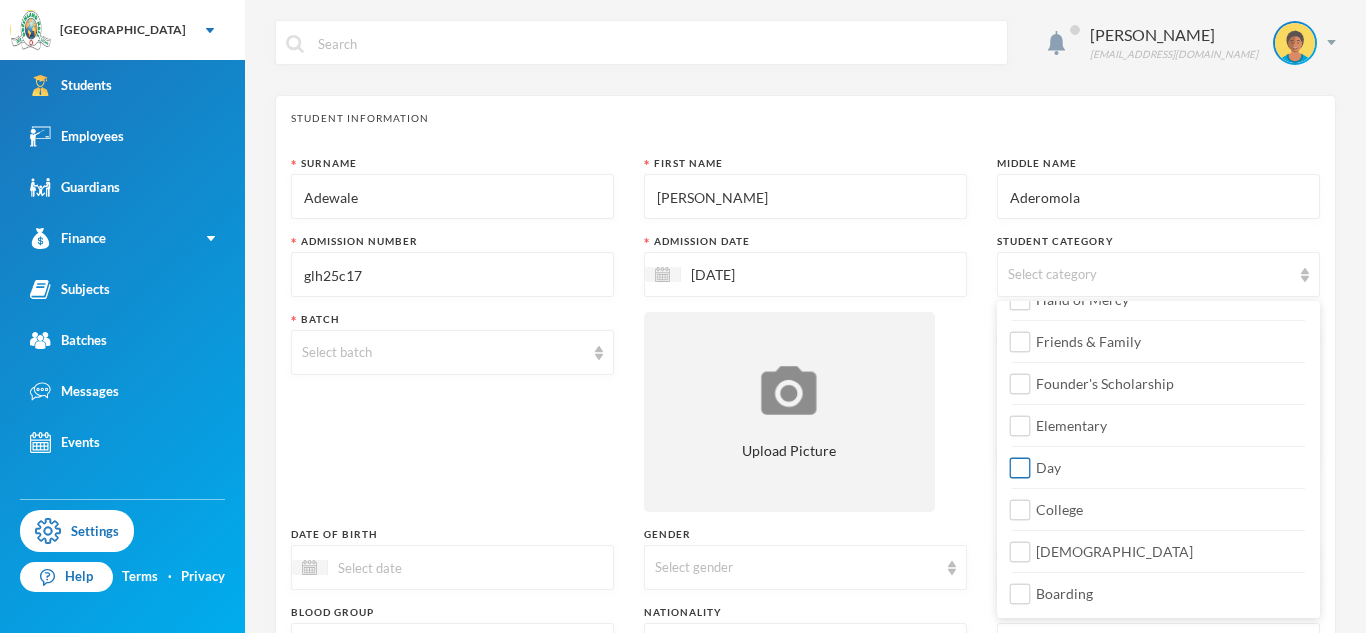 click on "Day" at bounding box center (1158, 462) 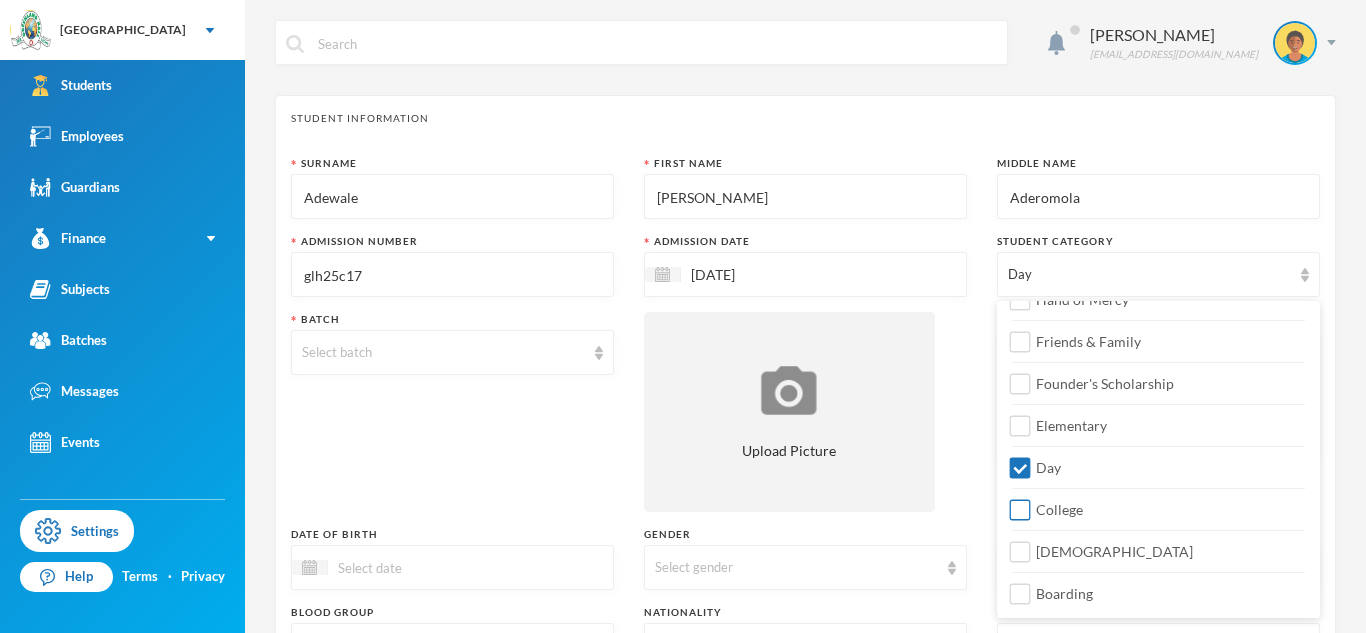 click on "College" at bounding box center (1158, 504) 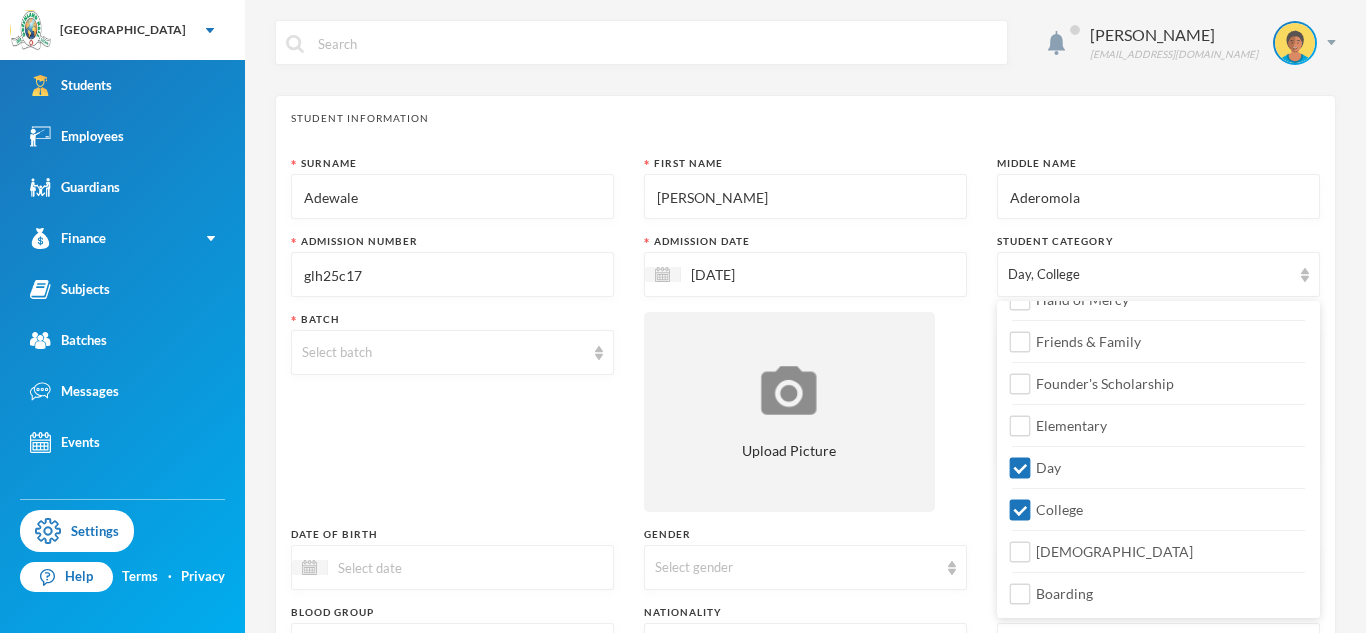 click on "Day, College" at bounding box center (1149, 275) 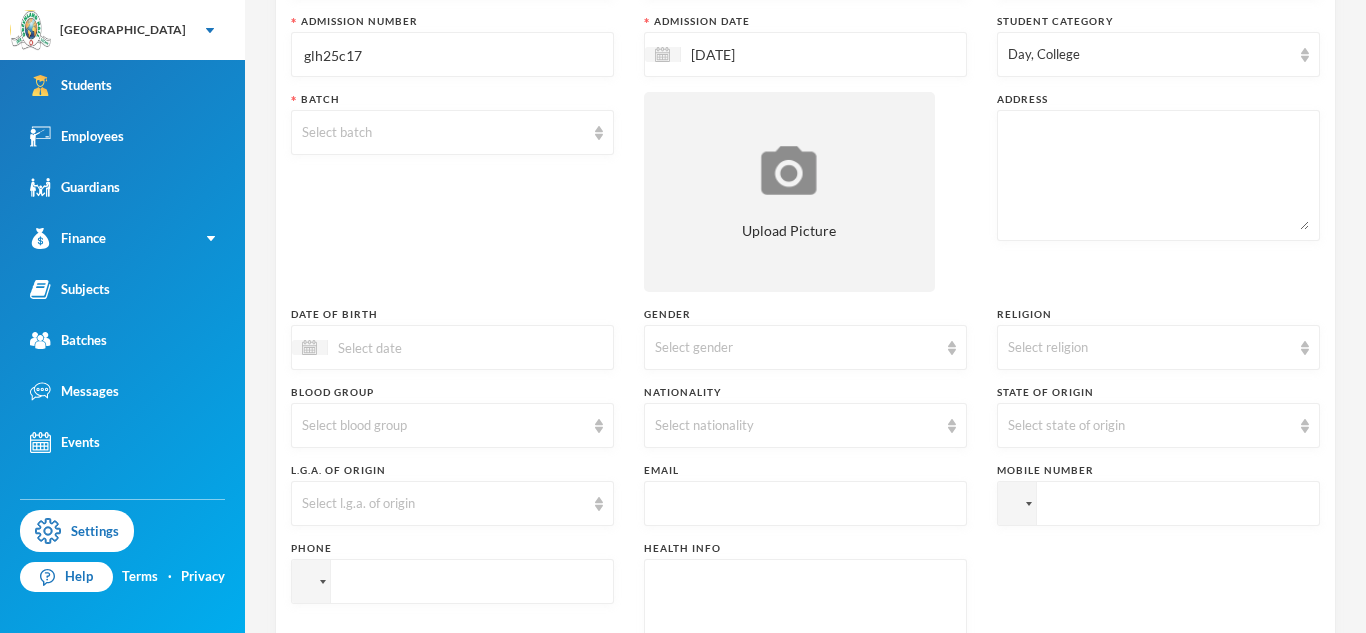 scroll, scrollTop: 227, scrollLeft: 0, axis: vertical 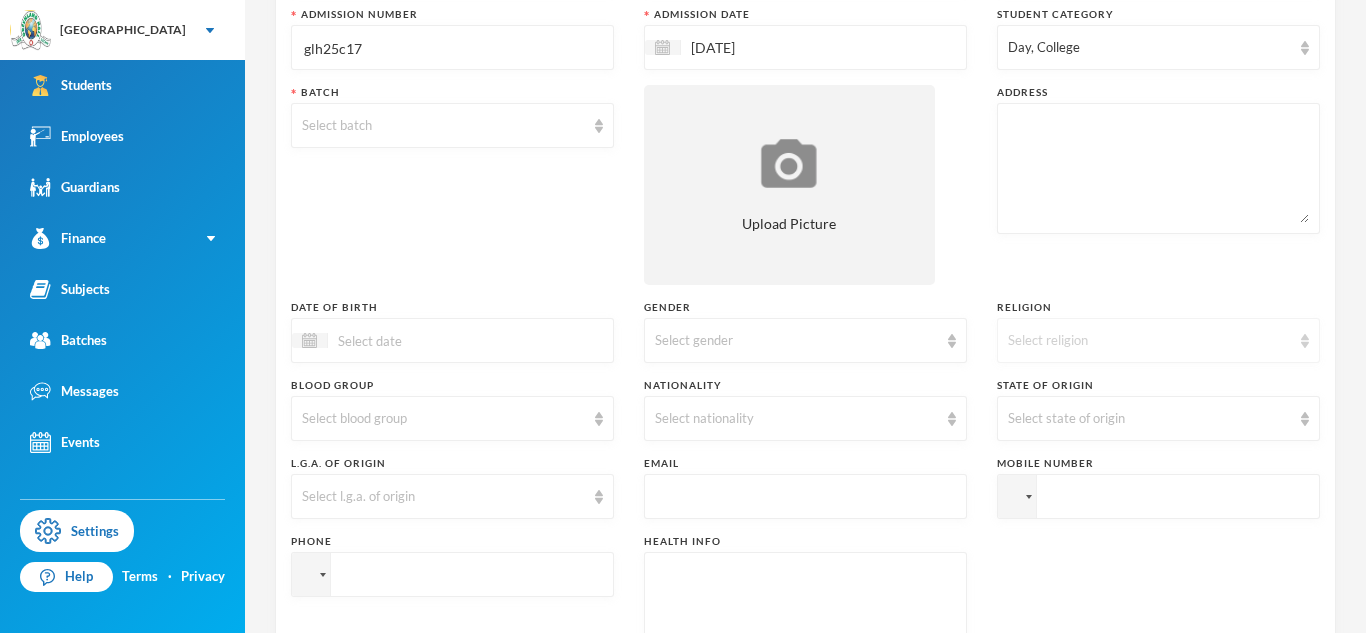 click on "Select religion" at bounding box center (1158, 340) 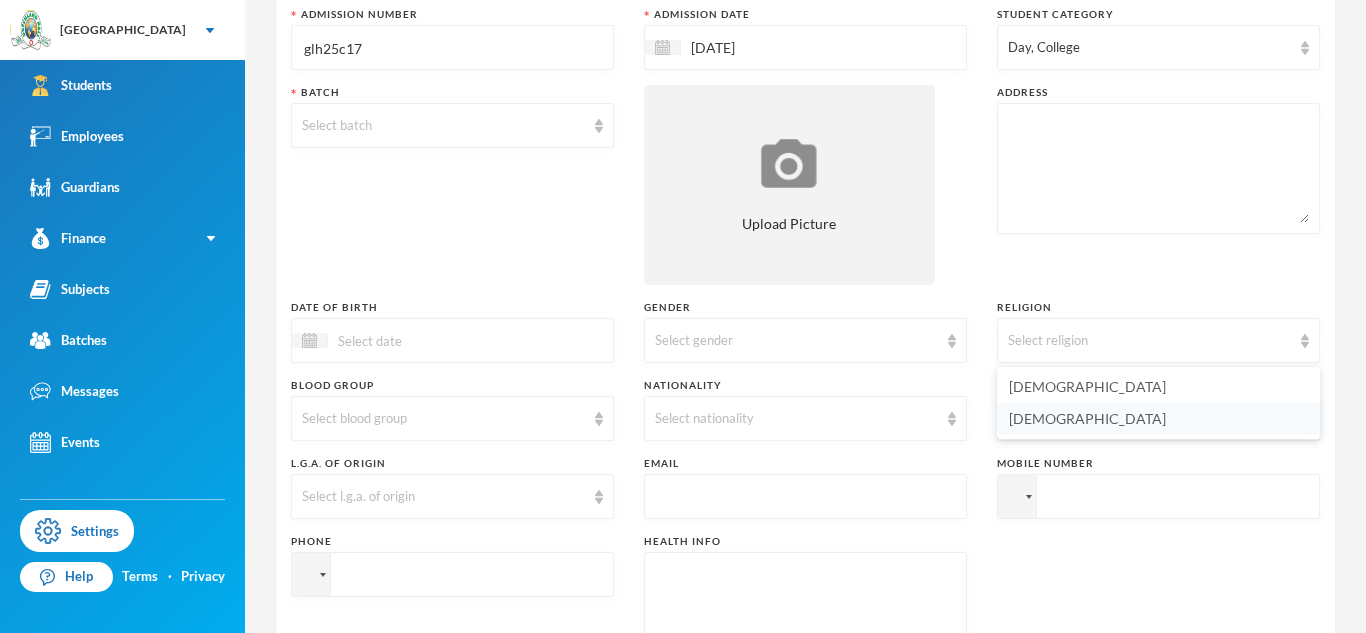 click on "[DEMOGRAPHIC_DATA]" at bounding box center [1158, 419] 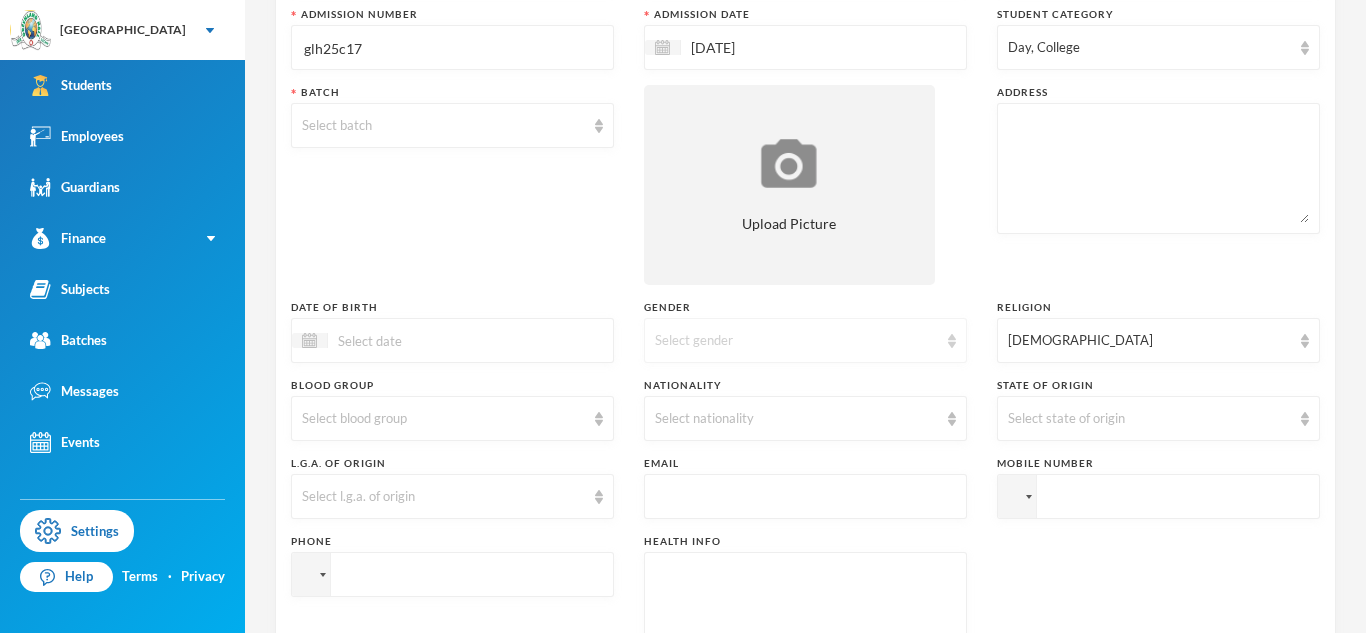click on "Select gender" at bounding box center [796, 341] 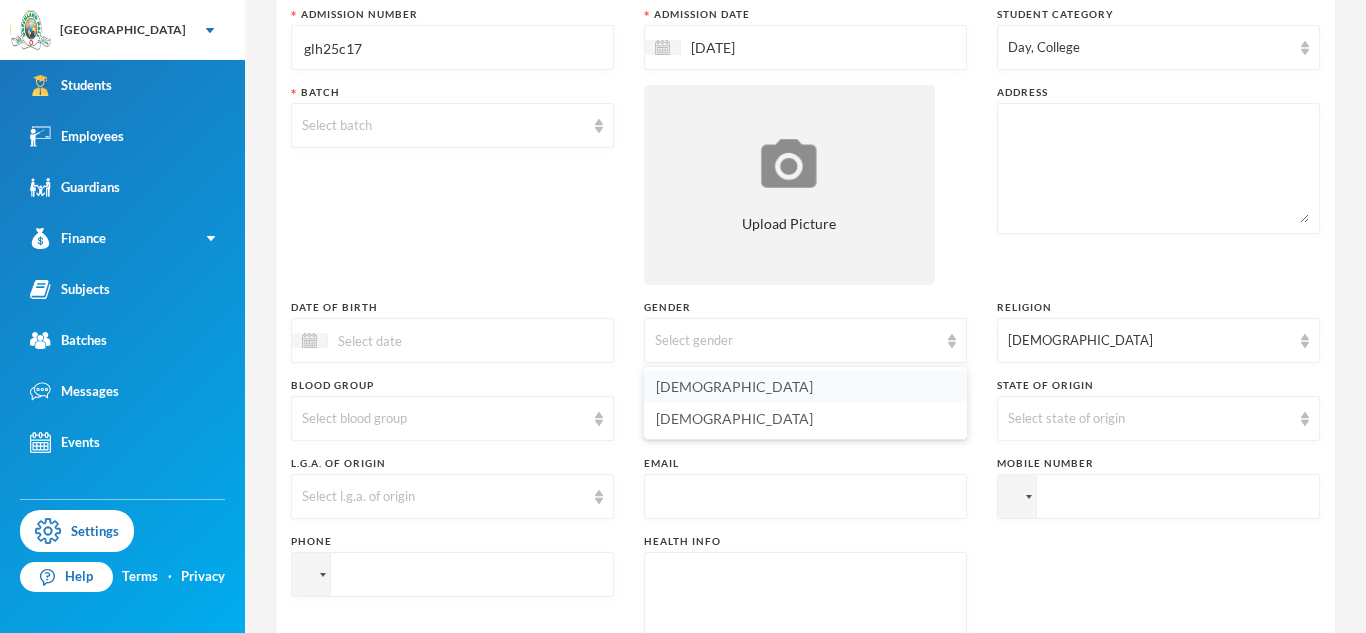 click on "[DEMOGRAPHIC_DATA]" at bounding box center [805, 387] 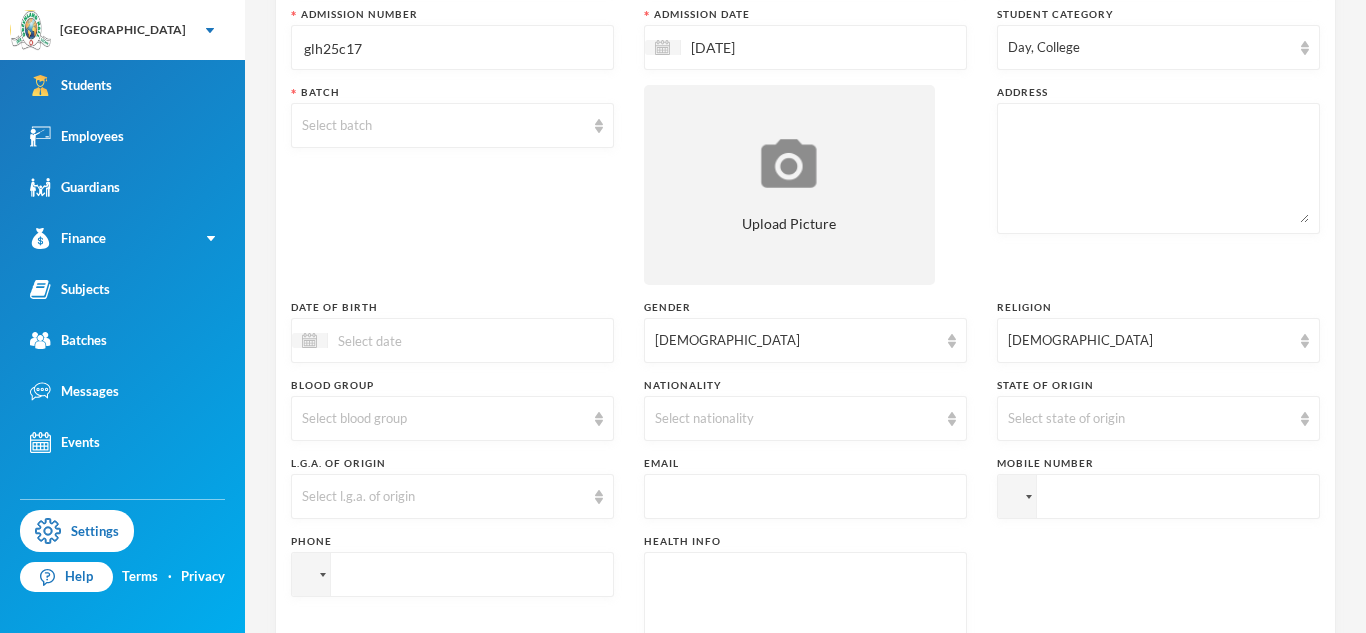 click at bounding box center [805, 617] 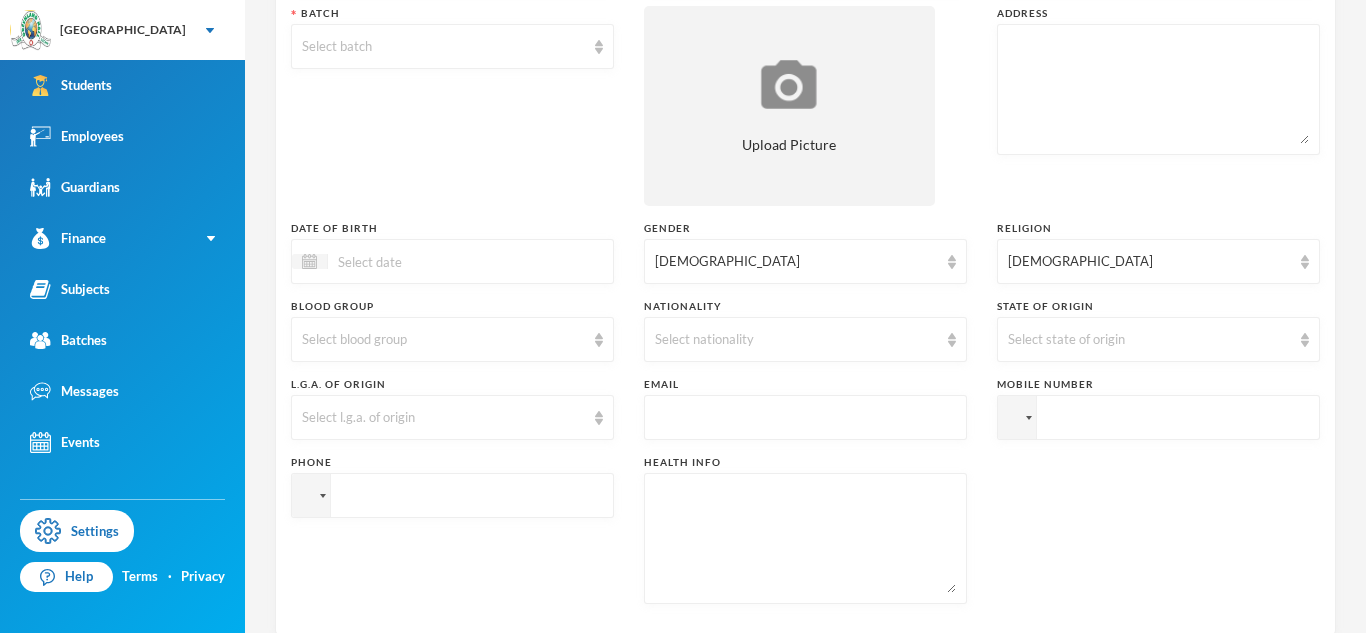 scroll, scrollTop: 202, scrollLeft: 0, axis: vertical 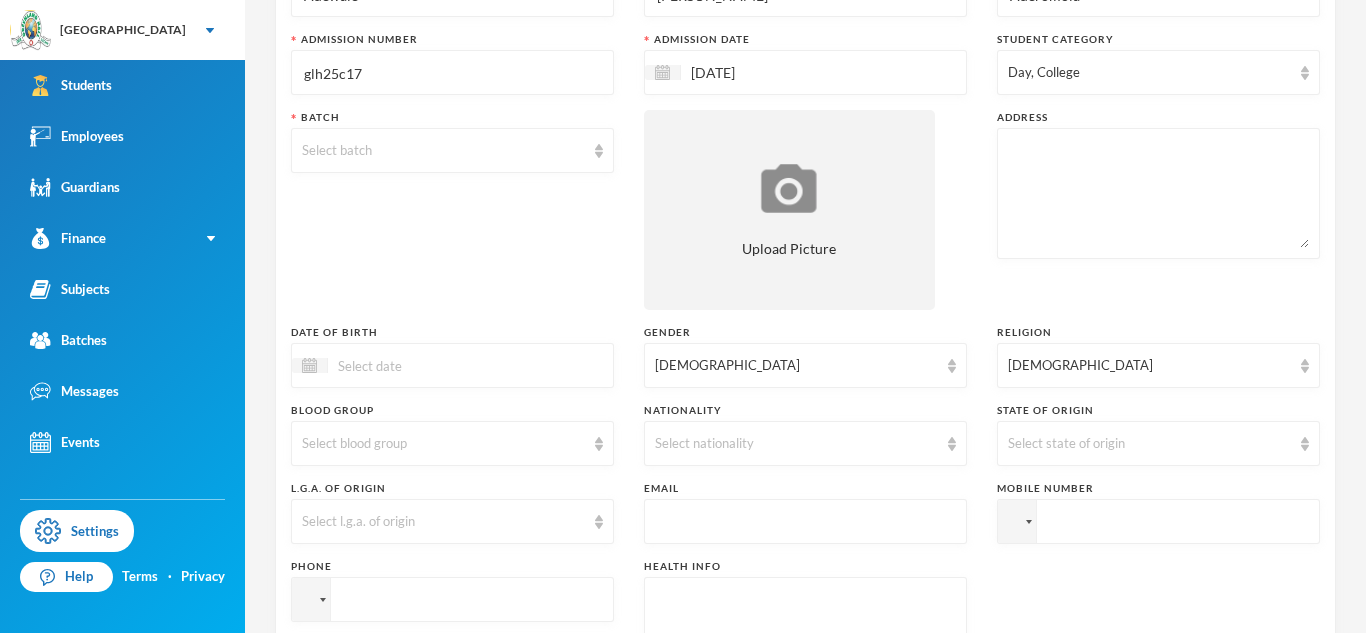 click at bounding box center [1158, 193] 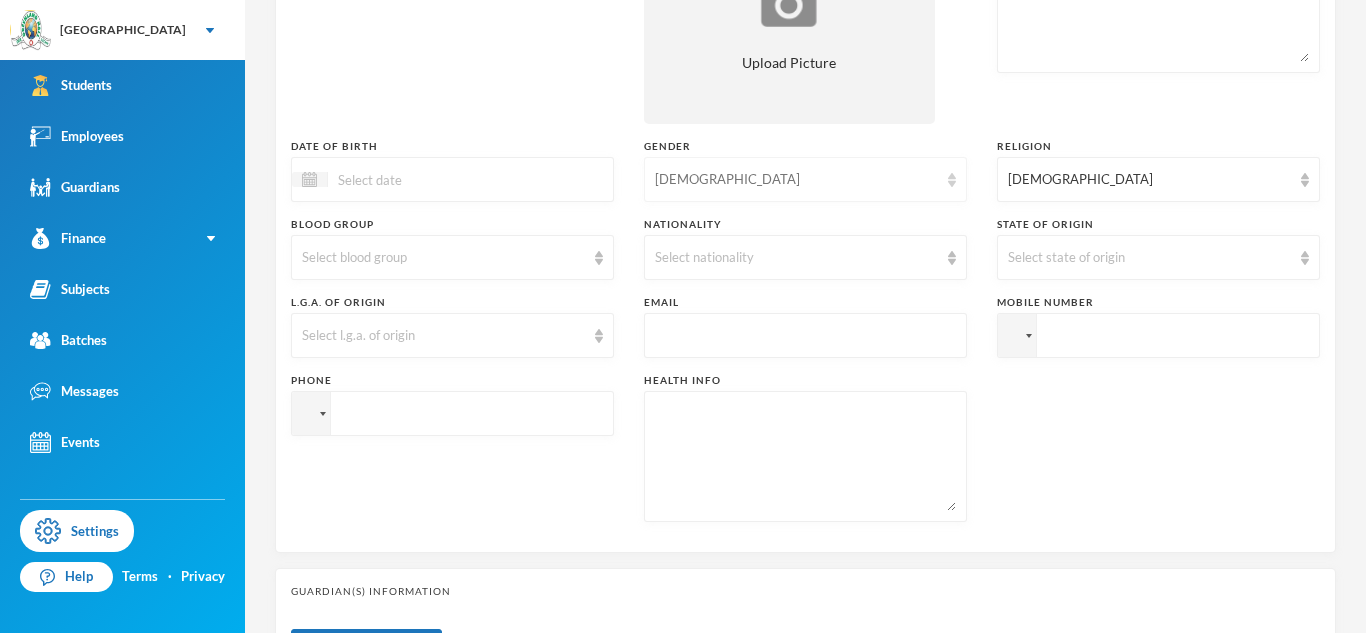 scroll, scrollTop: 402, scrollLeft: 0, axis: vertical 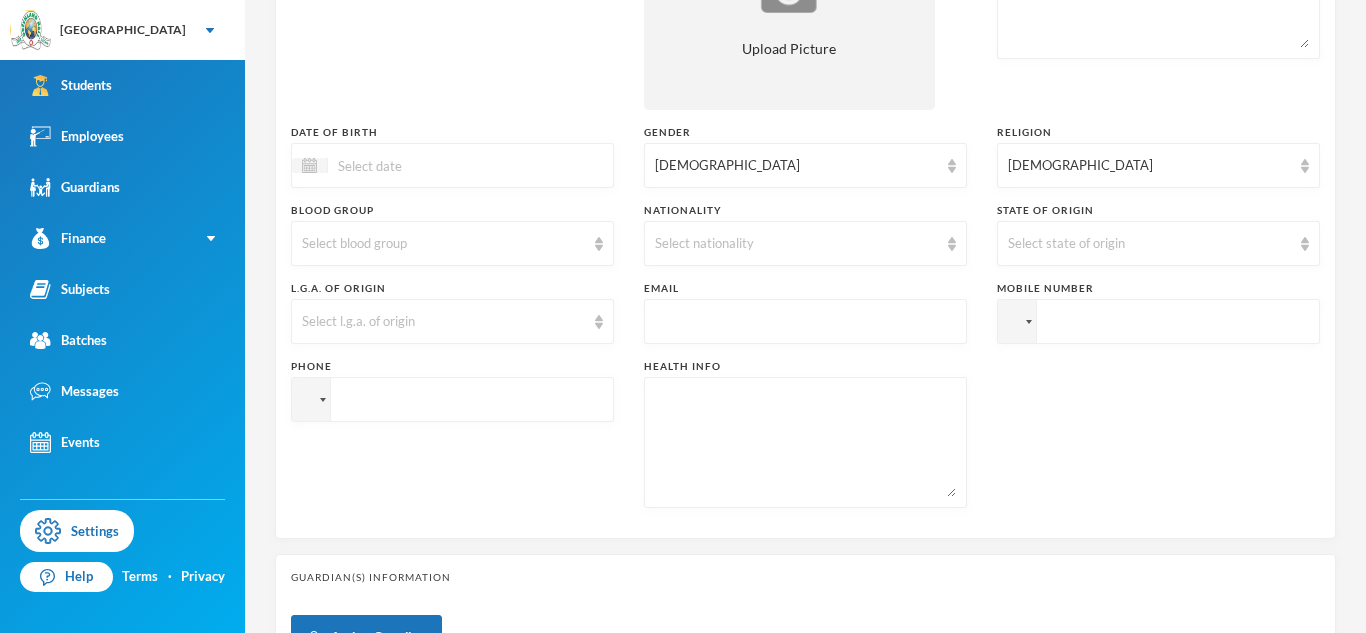 type on "[STREET_ADDRESS][PERSON_NAME]" 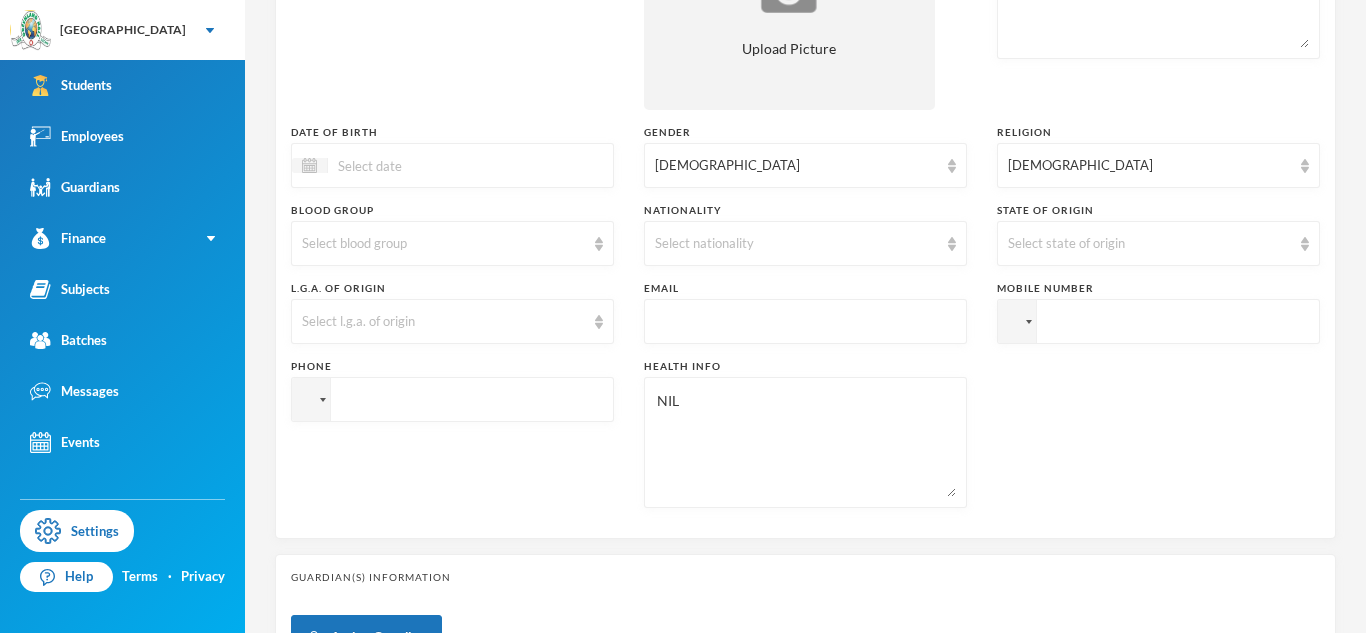 type on "NIL" 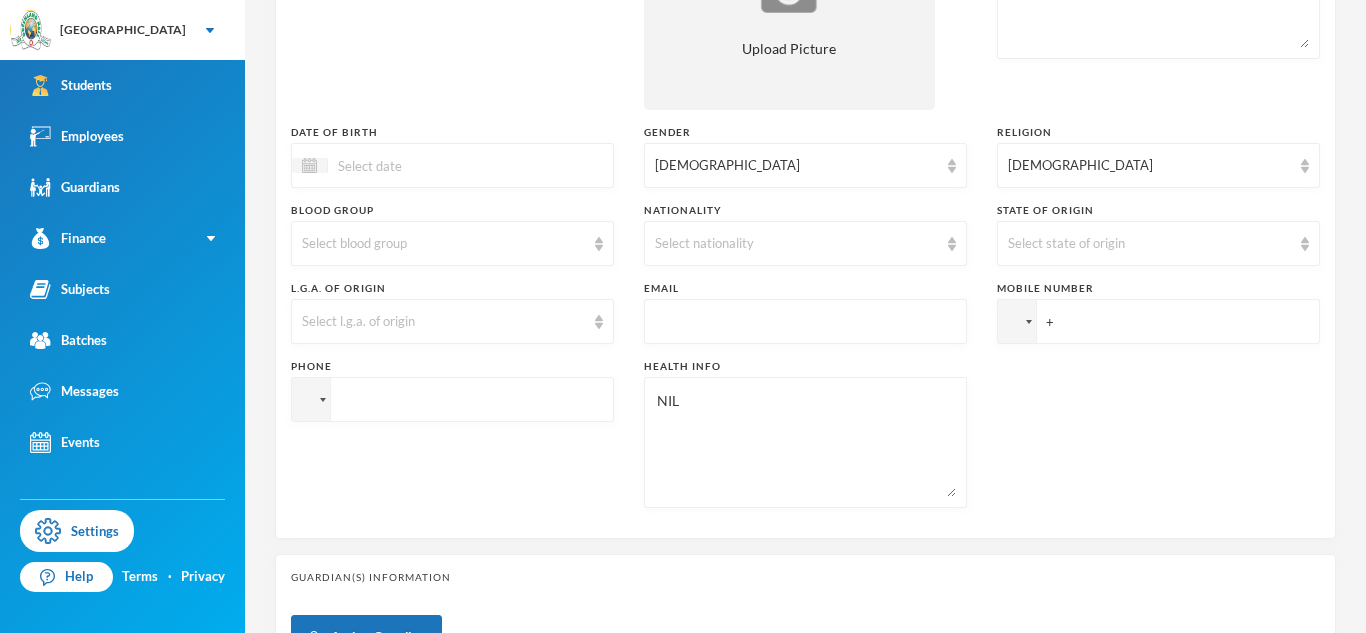 click on "Surname [PERSON_NAME] First Name Anas Middle Name [PERSON_NAME] Admission Number glh25c17 Admission Date [DATE] Student Category Day, College Batch Select batch Upload Picture Address [STREET_ADDRESS][PERSON_NAME] Date of Birth Gender [DEMOGRAPHIC_DATA] Religion [DEMOGRAPHIC_DATA] Blood Group Select blood group Nationality Select nationality State of Origin Select state of origin L.G.A. of Origin Select l.g.a. of origin Email Mobile Number + Phone Health Info NIL" at bounding box center (805, 138) 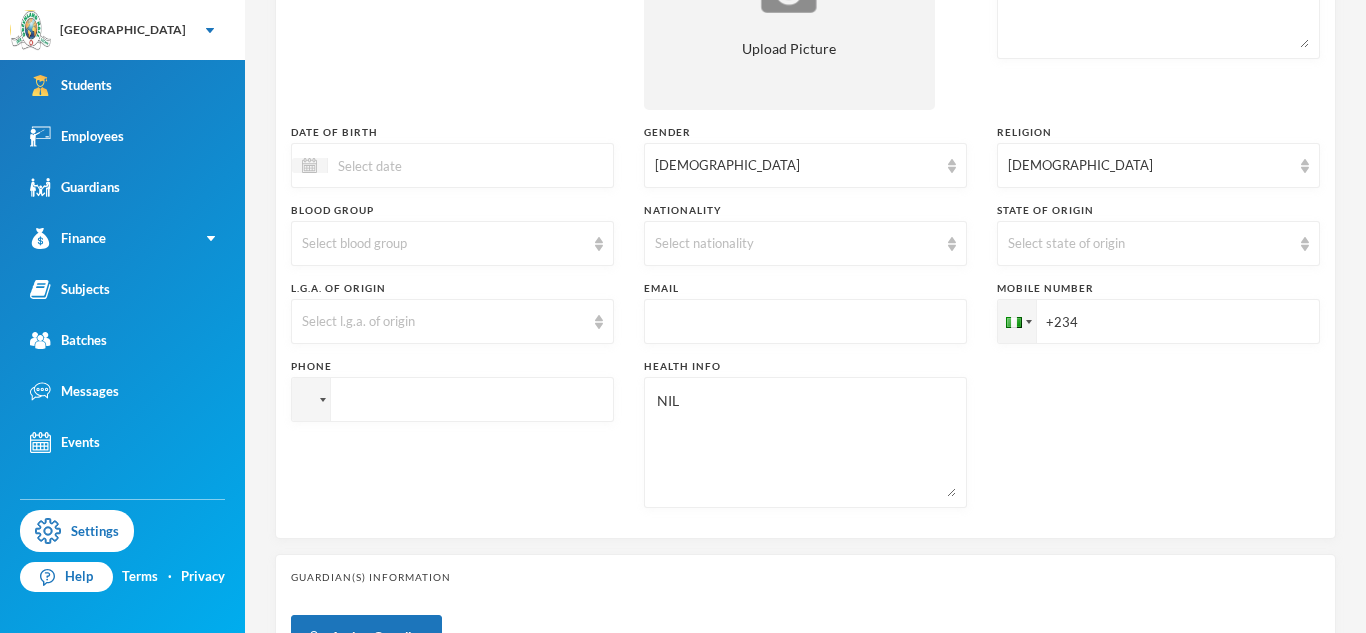 paste on "08069811180" 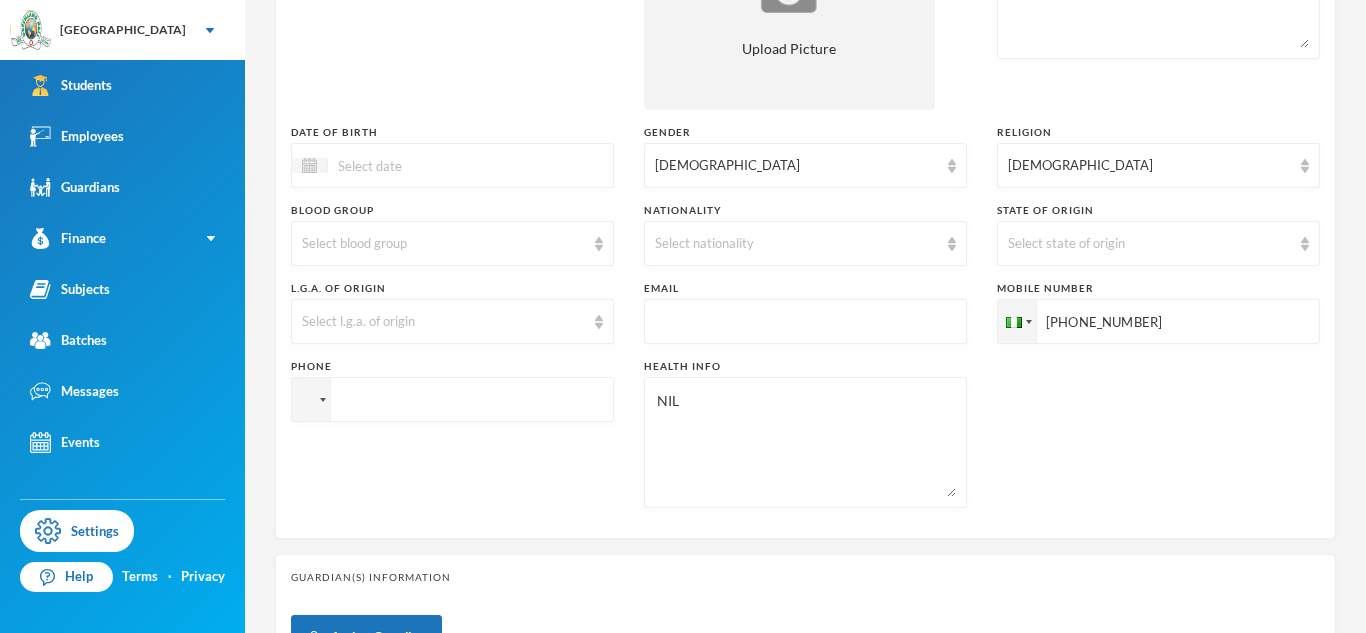 click on "[PHONE_NUMBER]" at bounding box center (1158, 321) 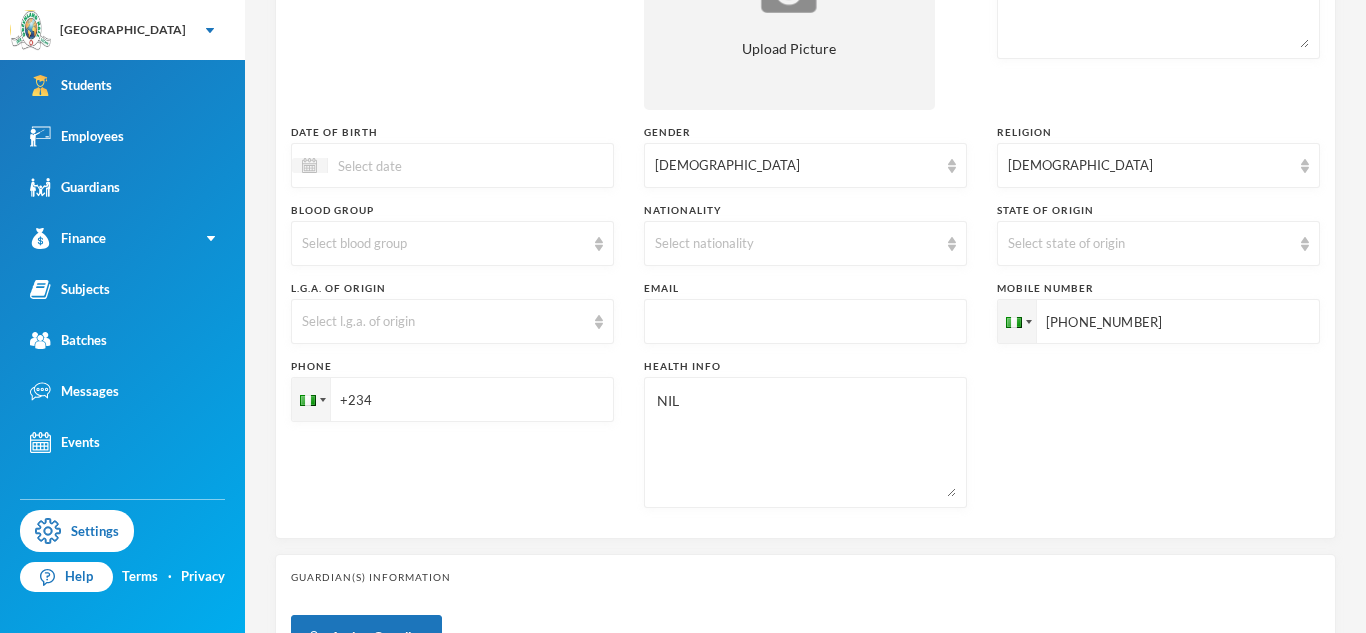 paste on "08069811180" 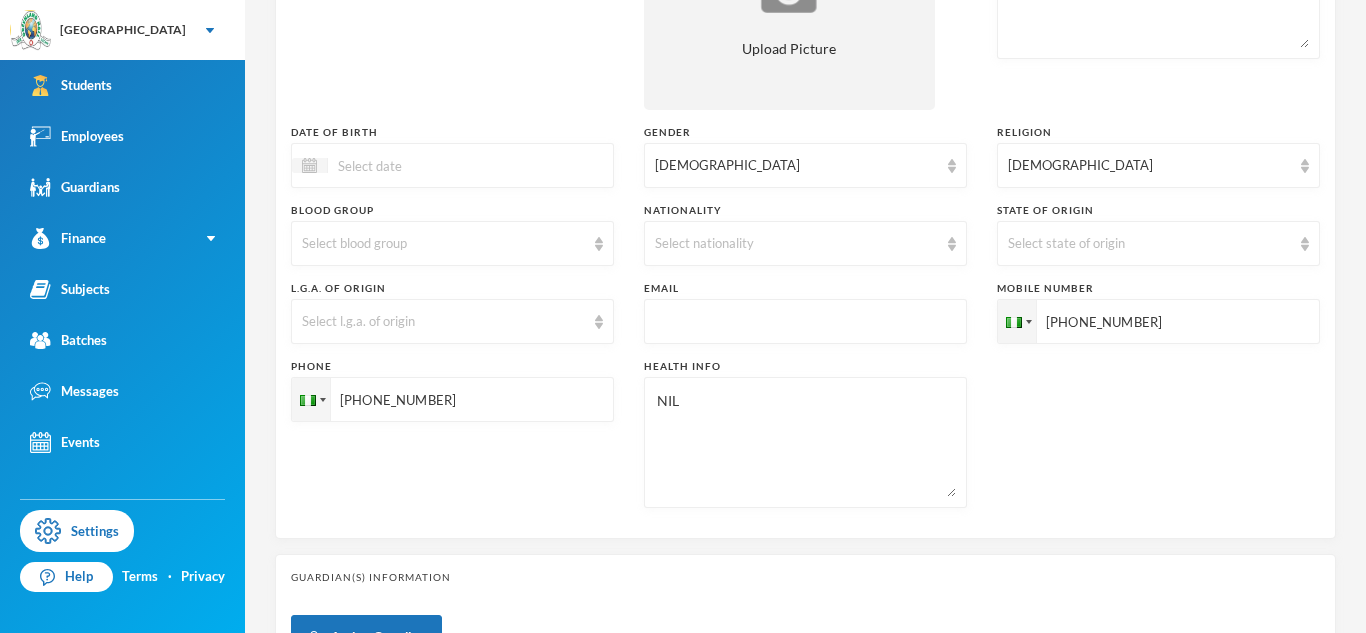 click on "[PHONE_NUMBER]" at bounding box center (1158, 321) 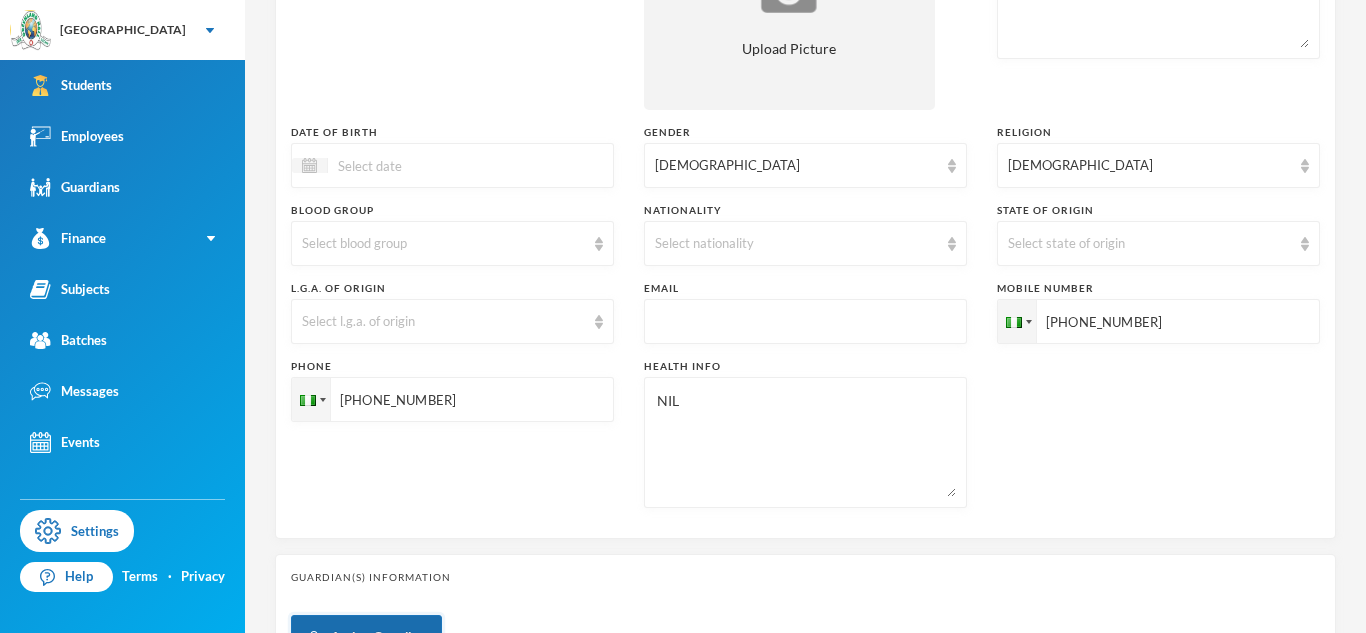 type on "[PHONE_NUMBER]" 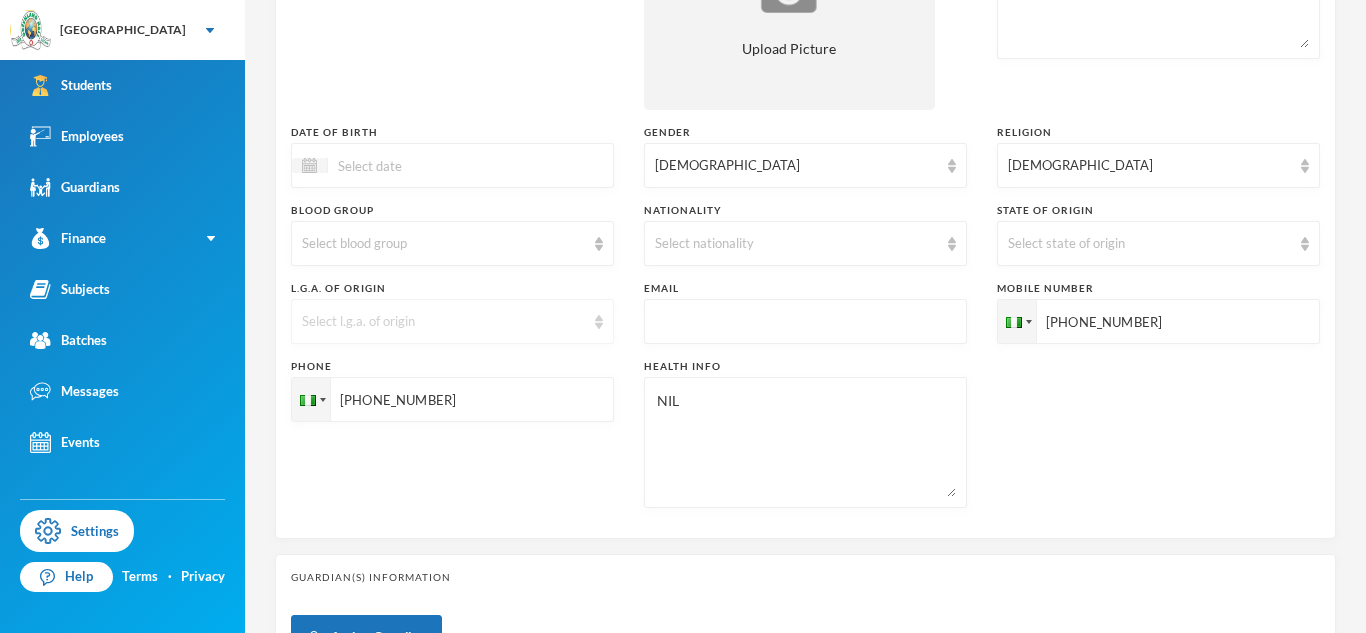 click on "Select l.g.a. of origin" at bounding box center (452, 321) 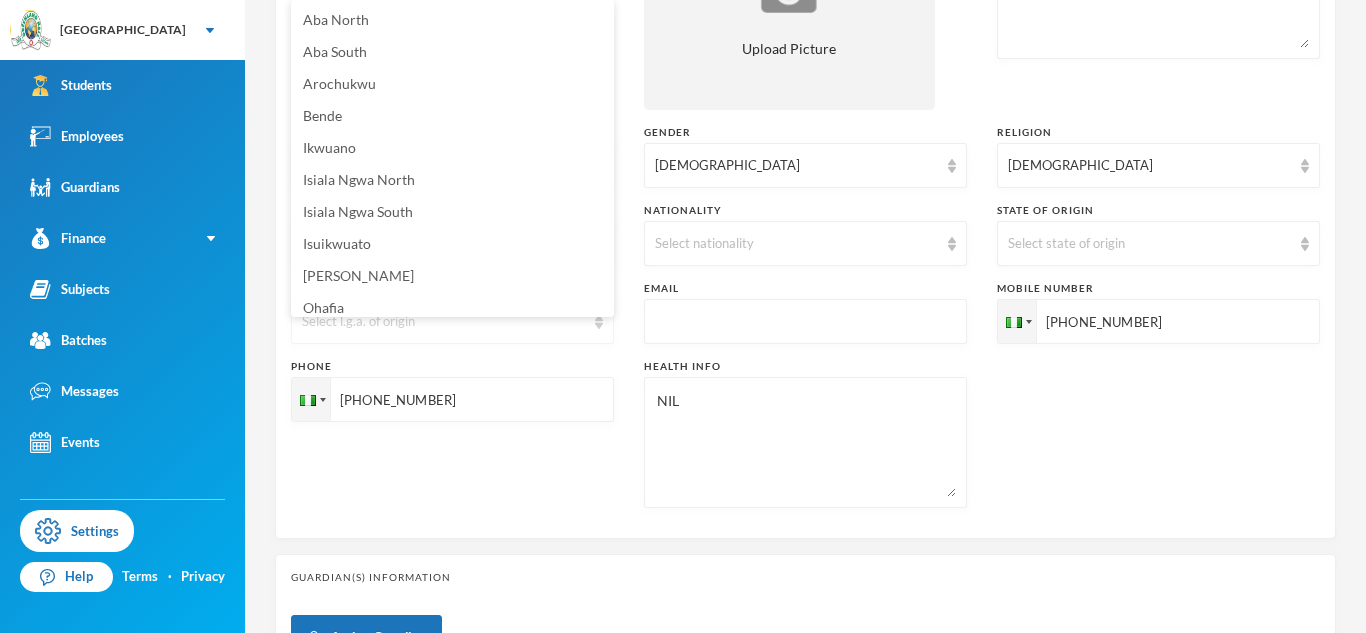 click on "Select l.g.a. of origin" at bounding box center (443, 322) 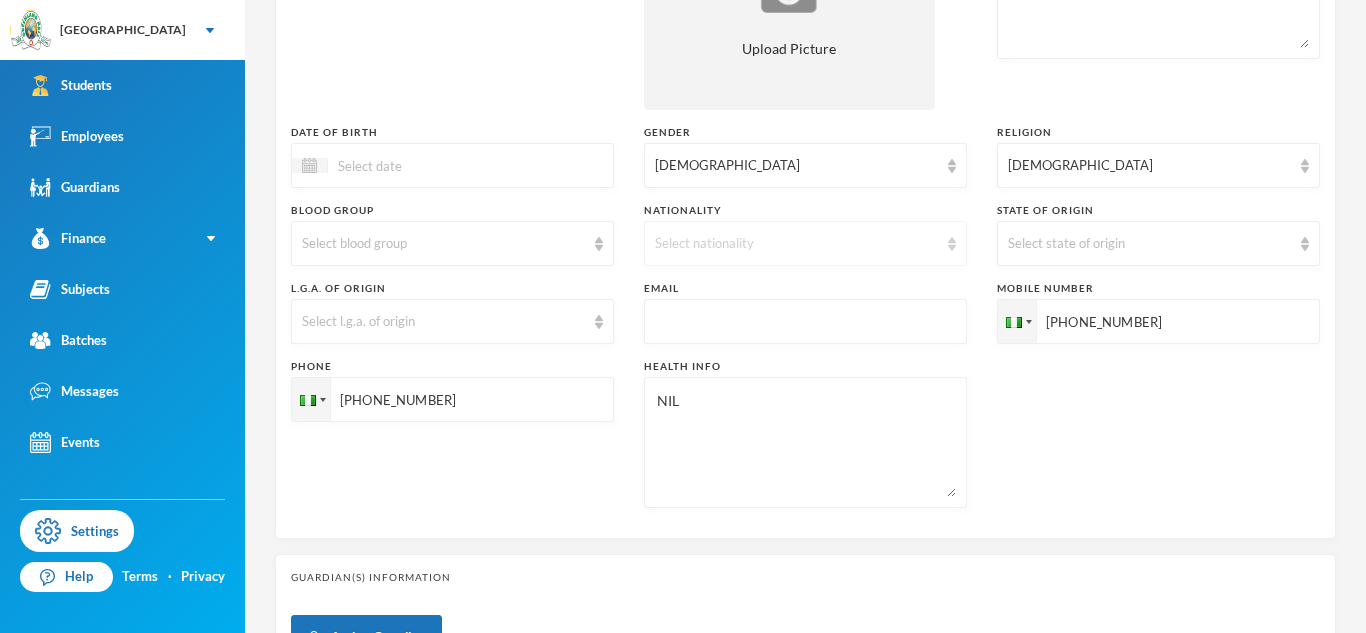 click on "Select nationality" at bounding box center [805, 243] 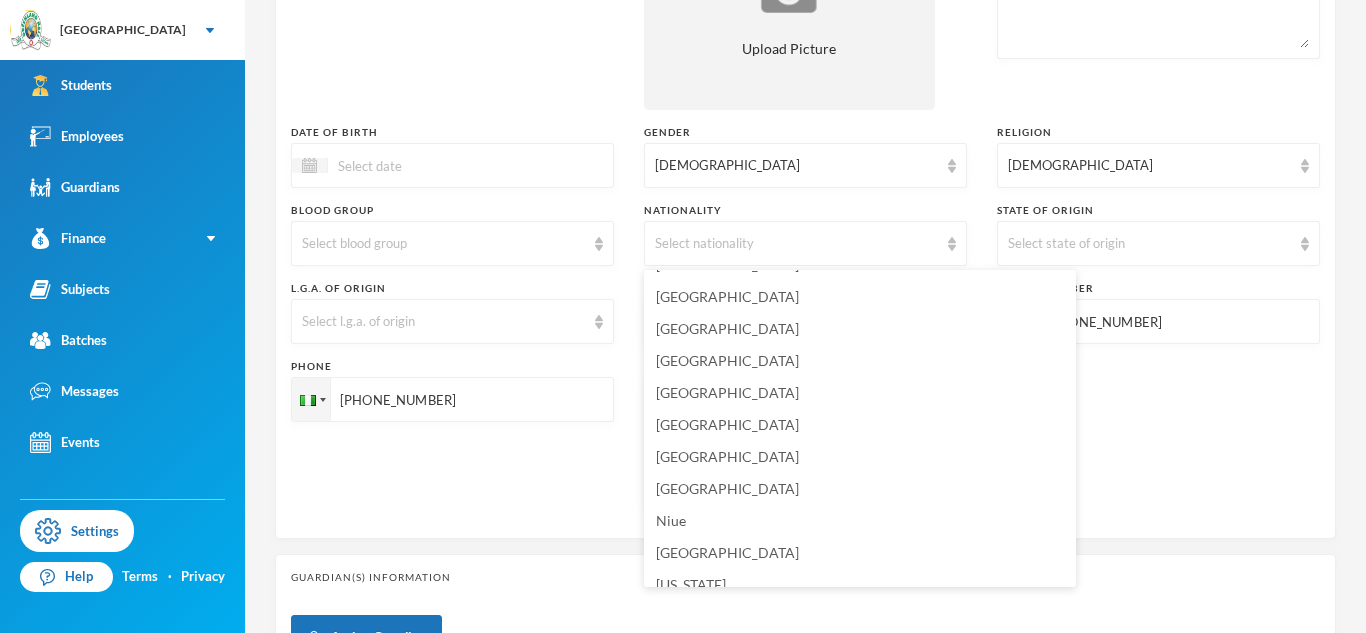 scroll, scrollTop: 4918, scrollLeft: 0, axis: vertical 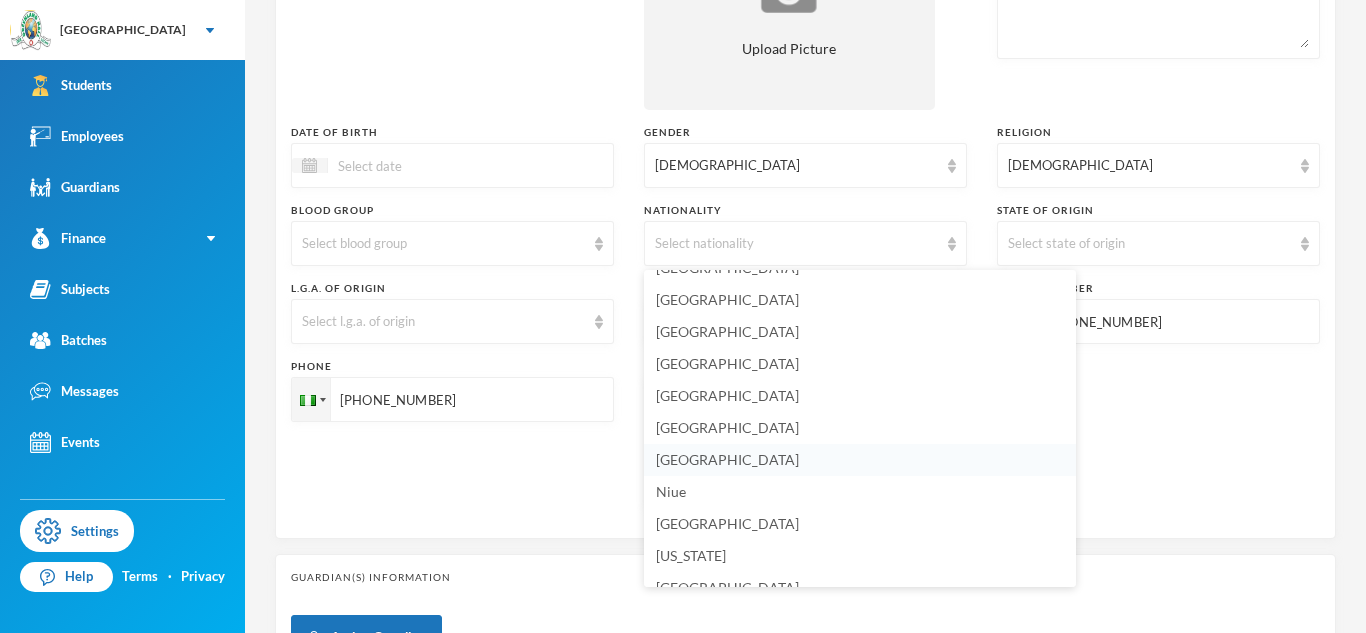 click on "[GEOGRAPHIC_DATA]" at bounding box center (860, 460) 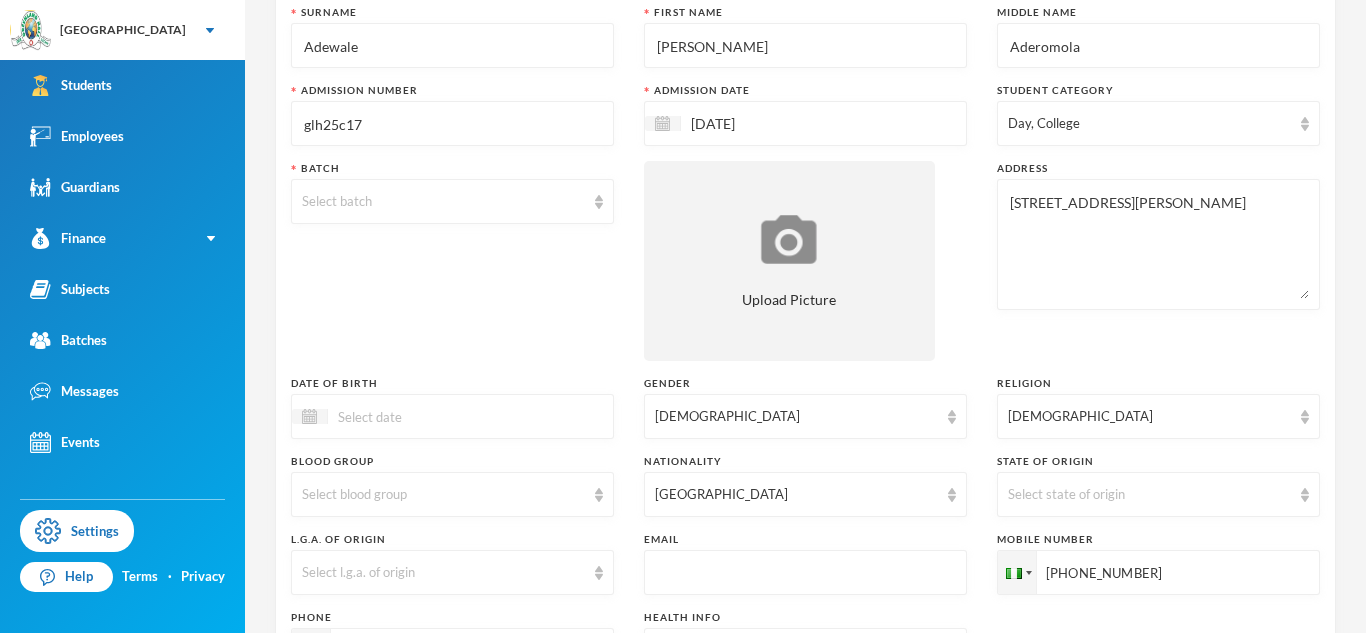 scroll, scrollTop: 193, scrollLeft: 0, axis: vertical 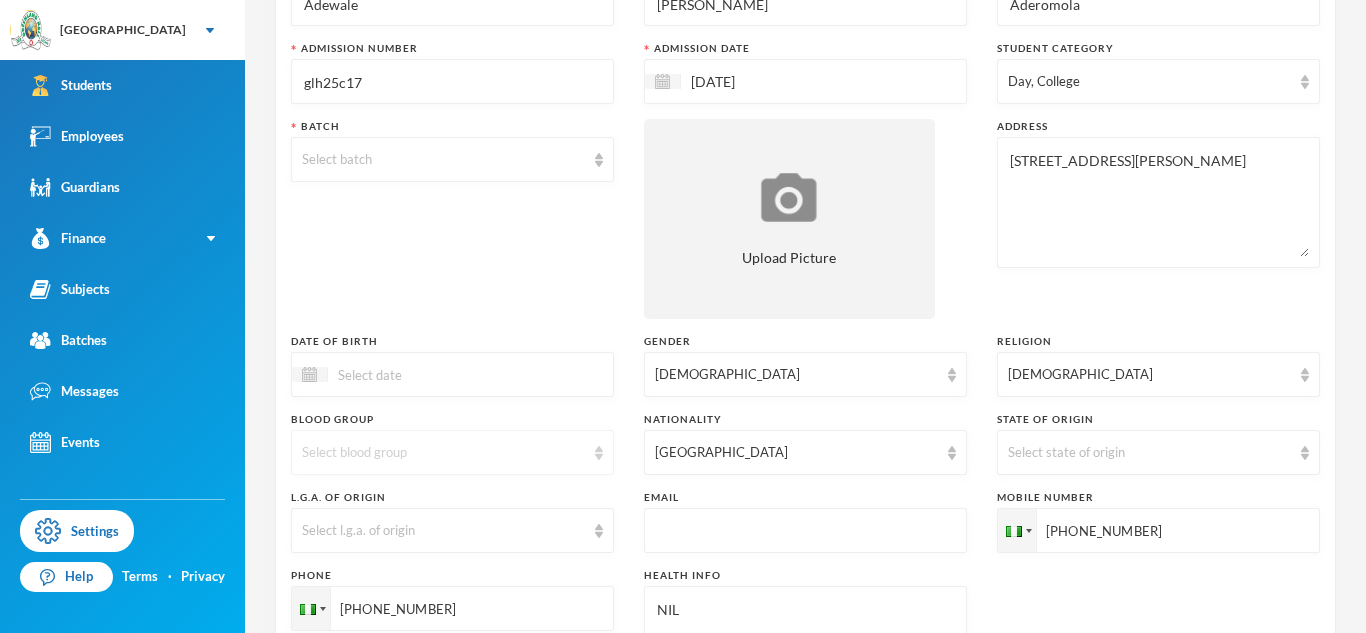 click on "Select blood group" at bounding box center (452, 452) 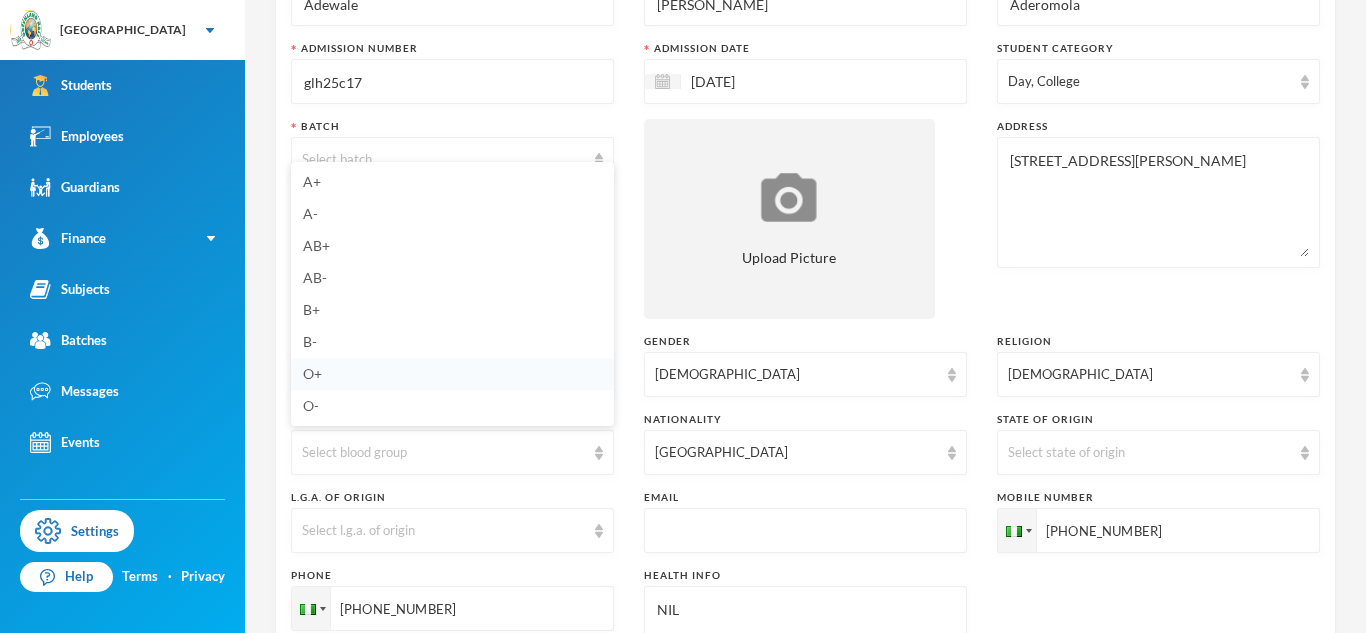 click on "O+" at bounding box center [452, 374] 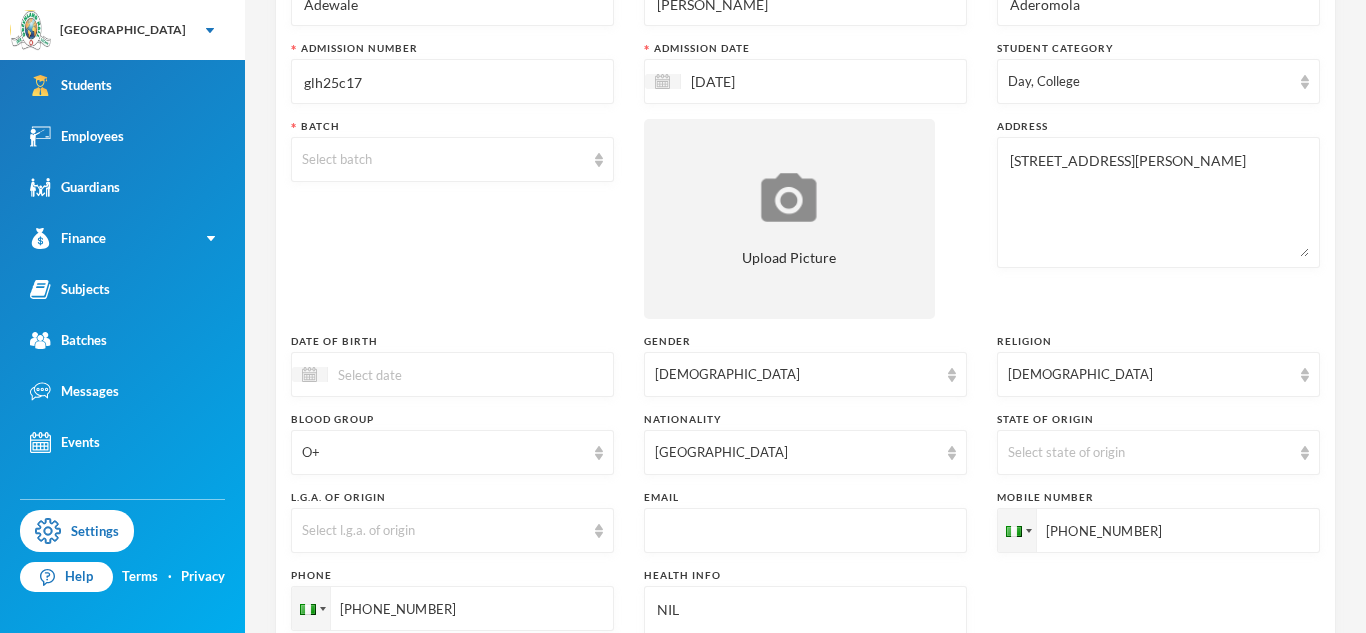 click at bounding box center (805, 531) 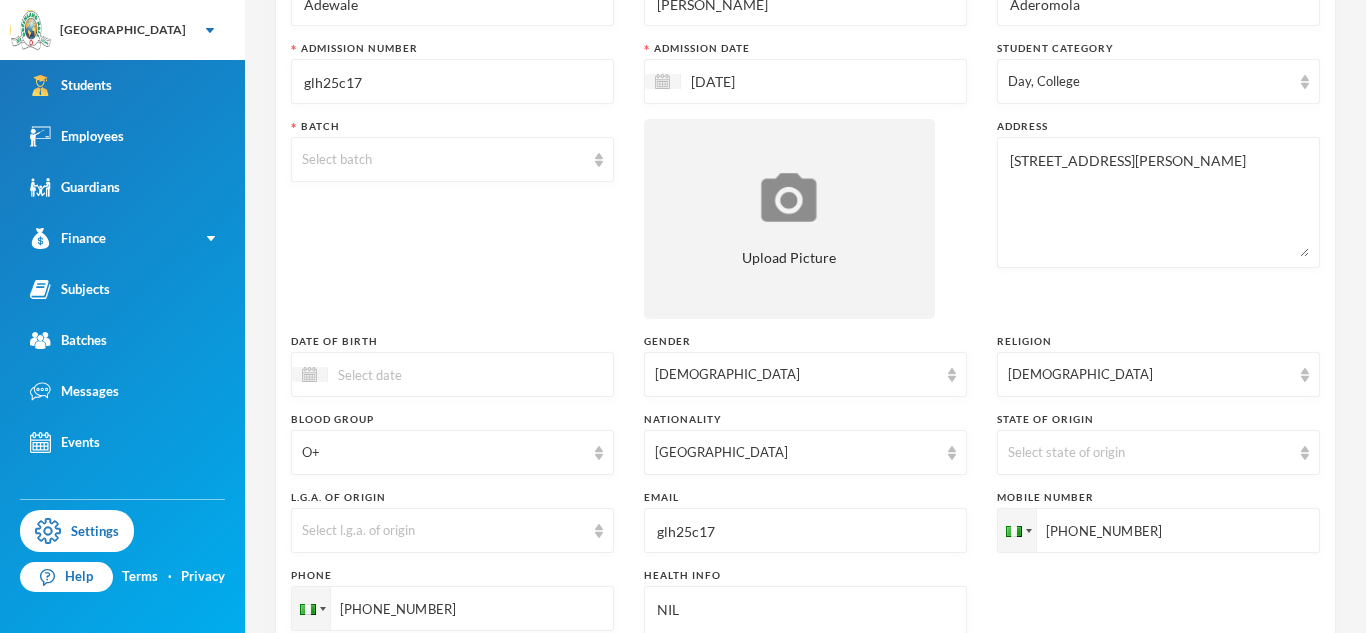 type on "glh25c17" 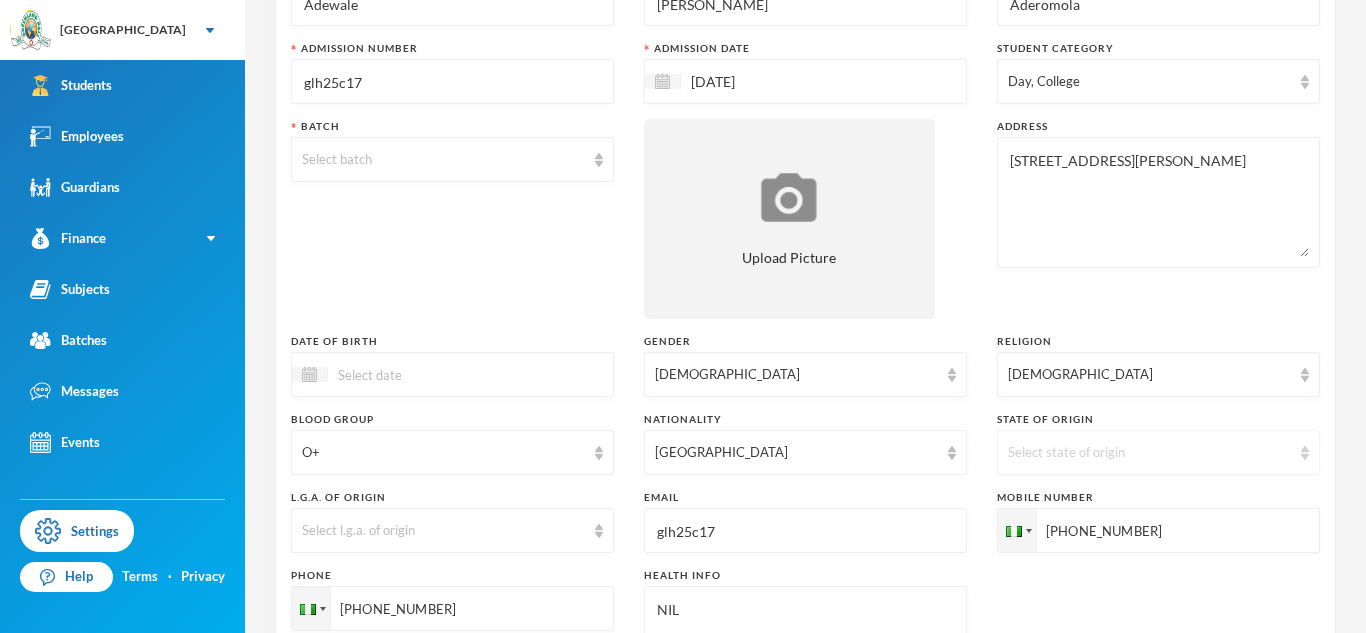 click on "Select state of origin" at bounding box center [1158, 452] 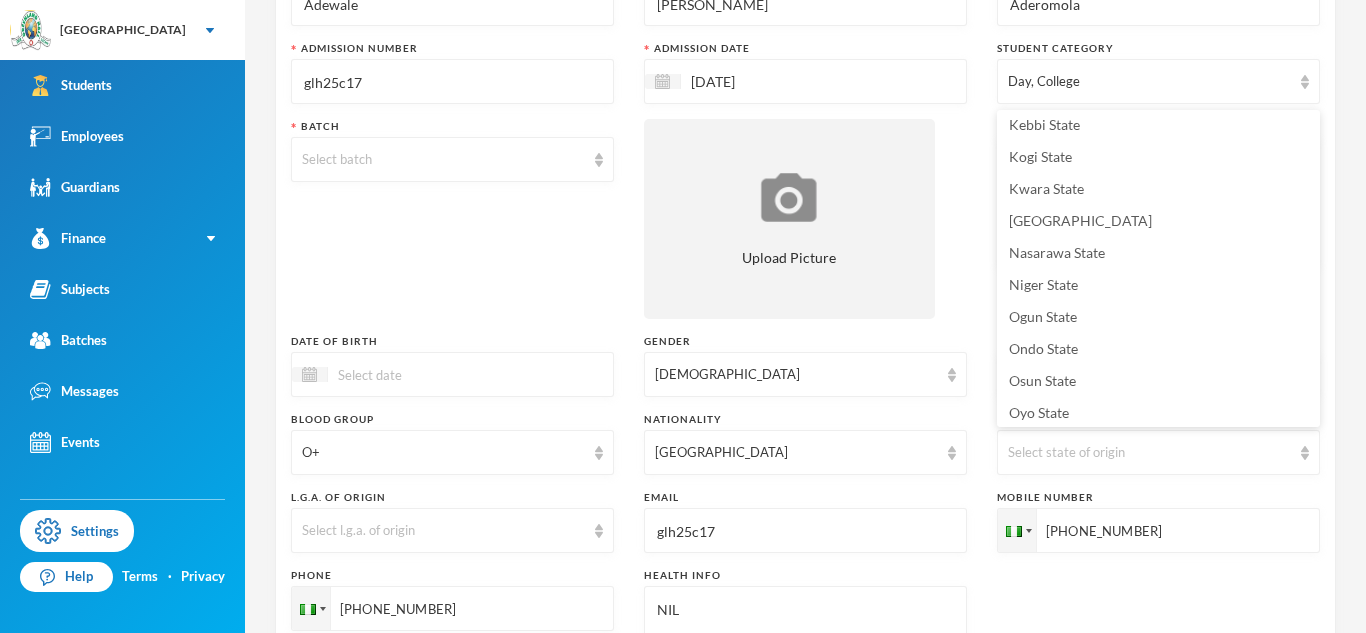 scroll, scrollTop: 682, scrollLeft: 0, axis: vertical 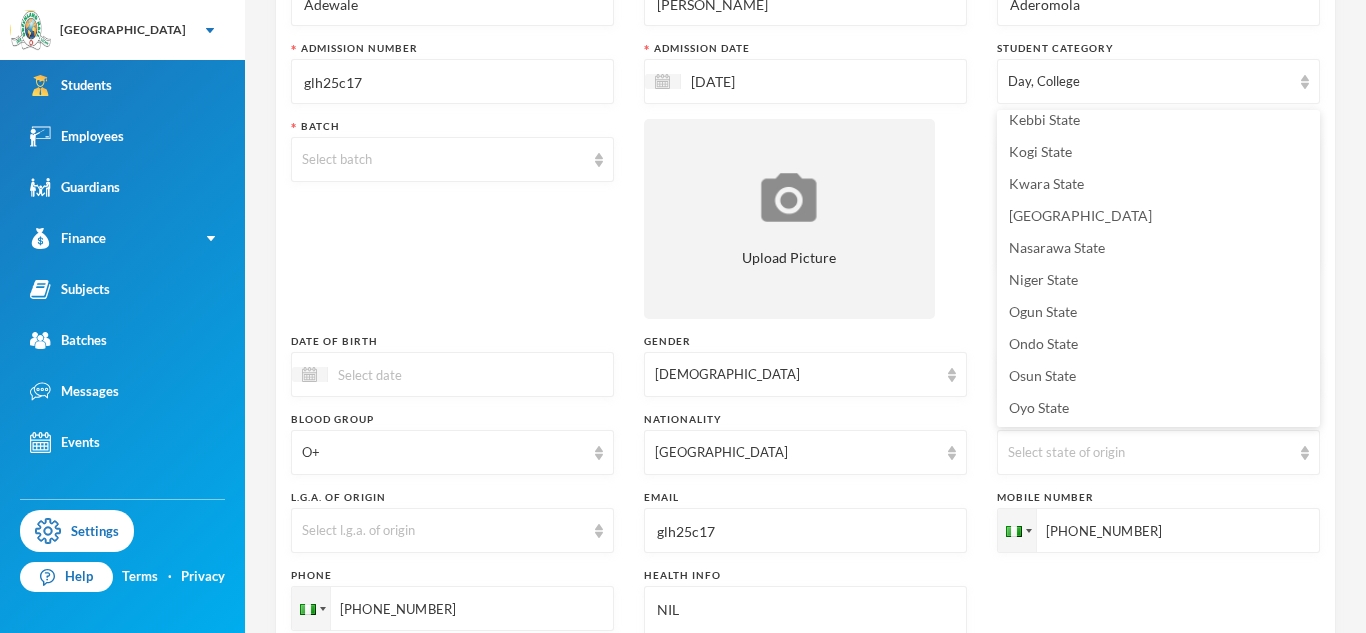 click on "Ogun State" at bounding box center [1043, 311] 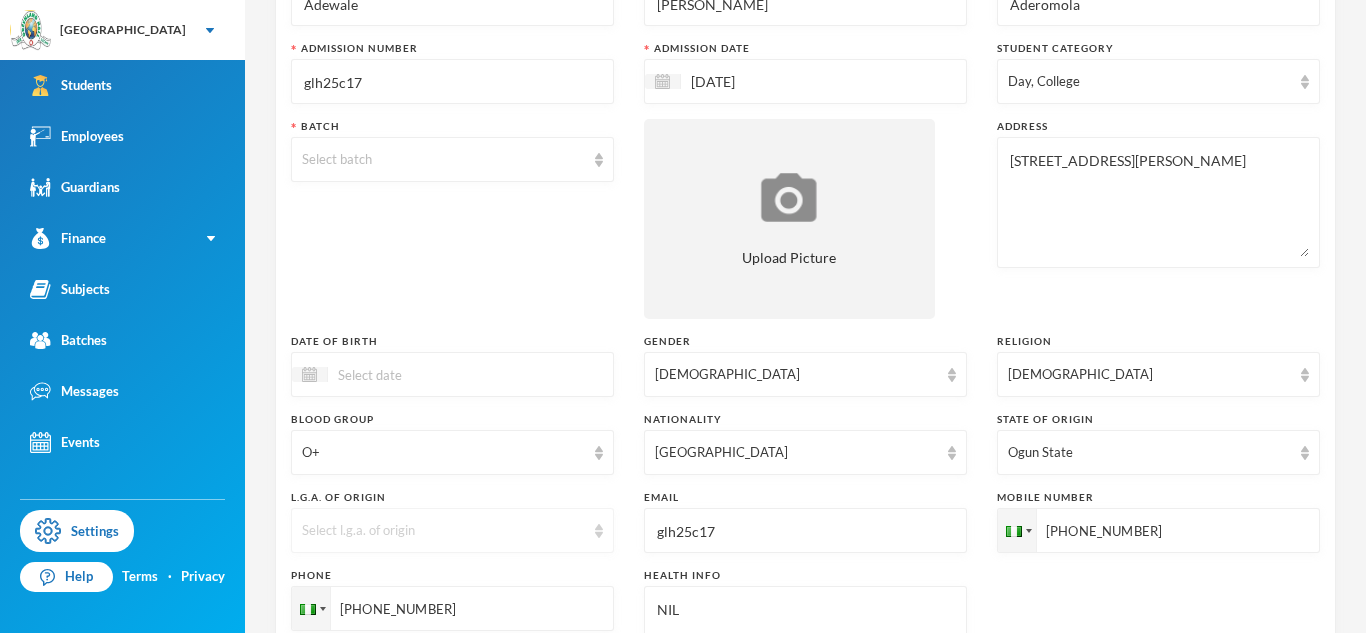 click on "Select l.g.a. of origin" at bounding box center [452, 530] 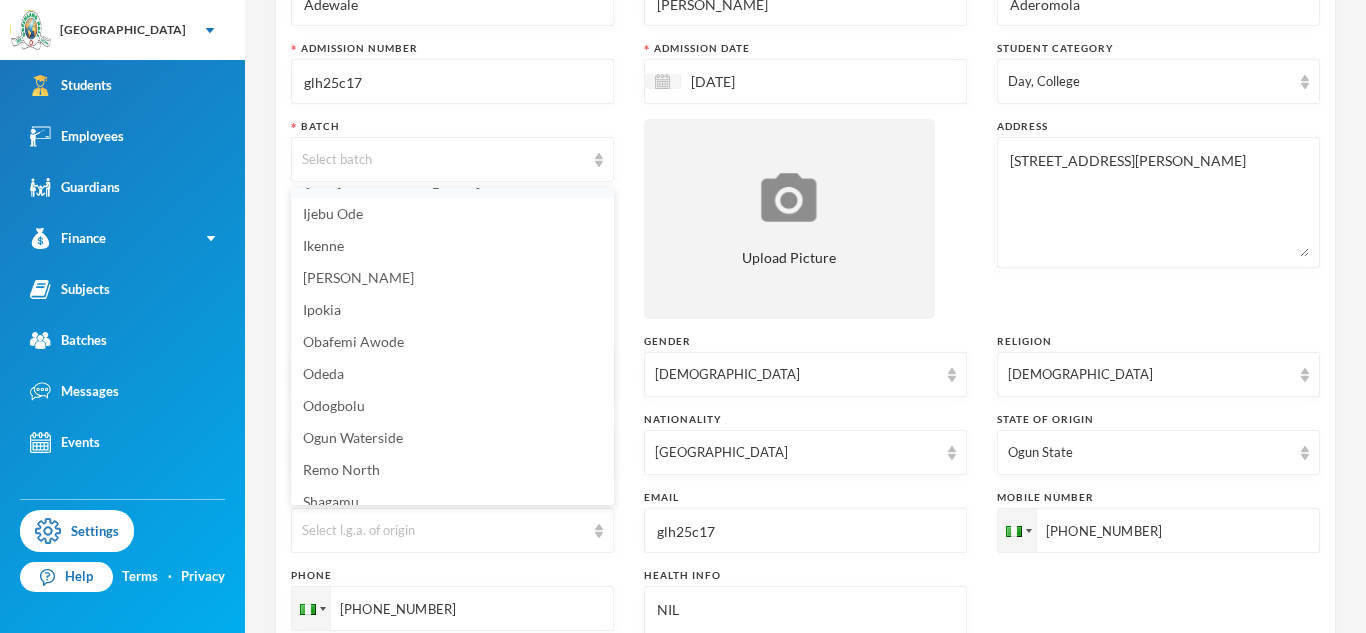 scroll, scrollTop: 523, scrollLeft: 0, axis: vertical 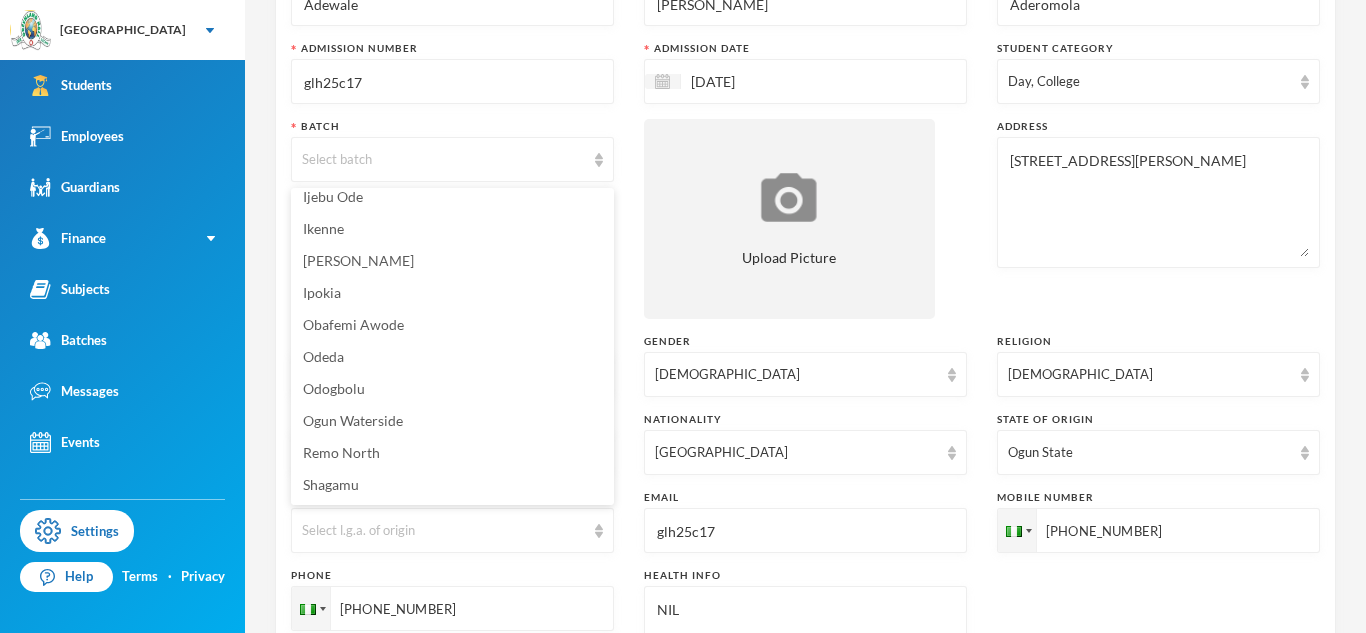 click on "Ogun Waterside" at bounding box center [452, 421] 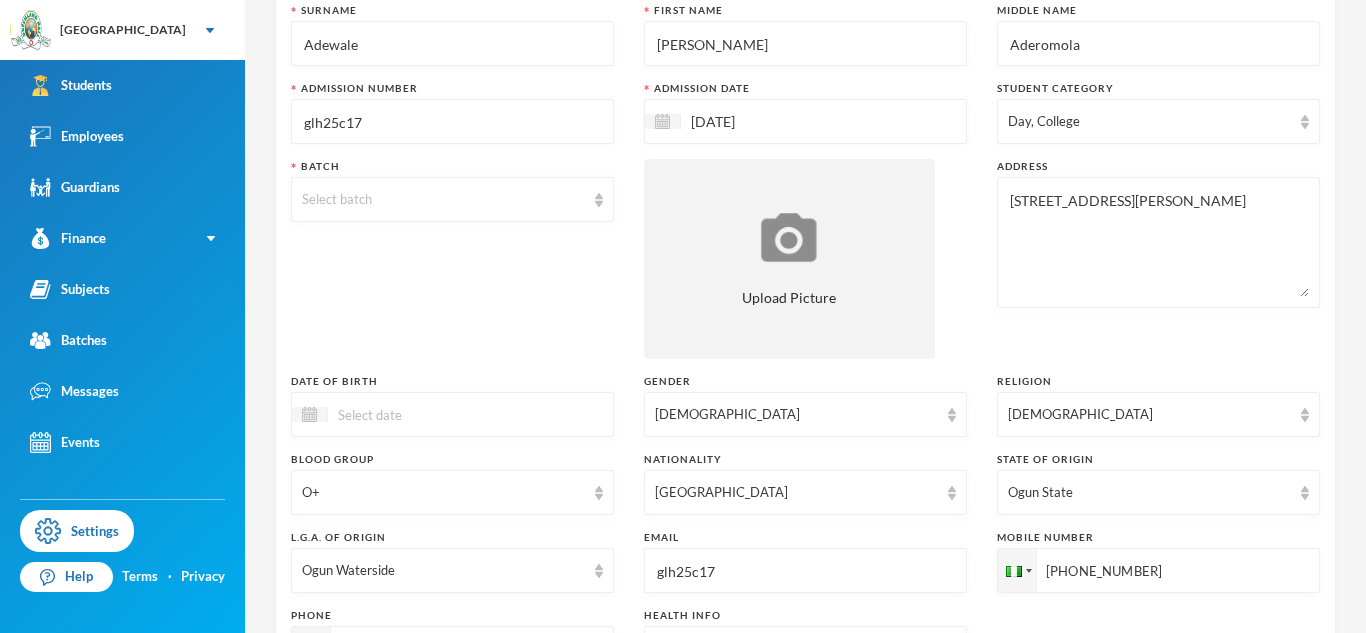 scroll, scrollTop: 140, scrollLeft: 0, axis: vertical 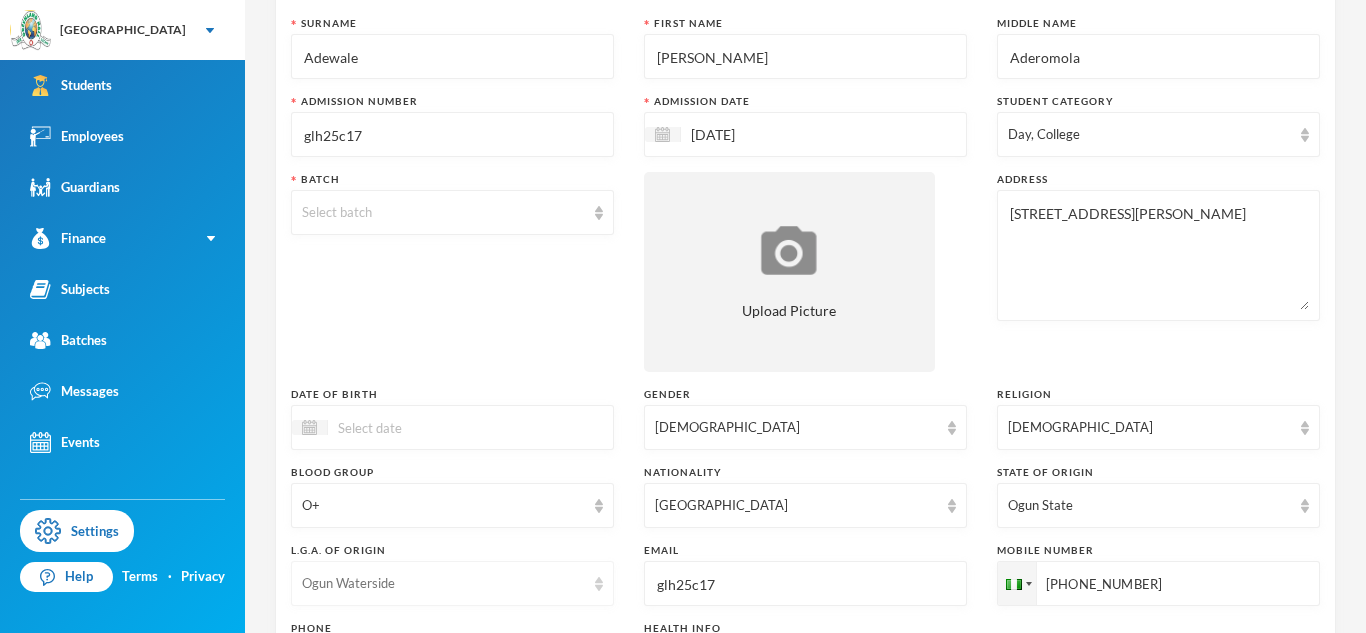 click on "Ogun Waterside" at bounding box center [443, 584] 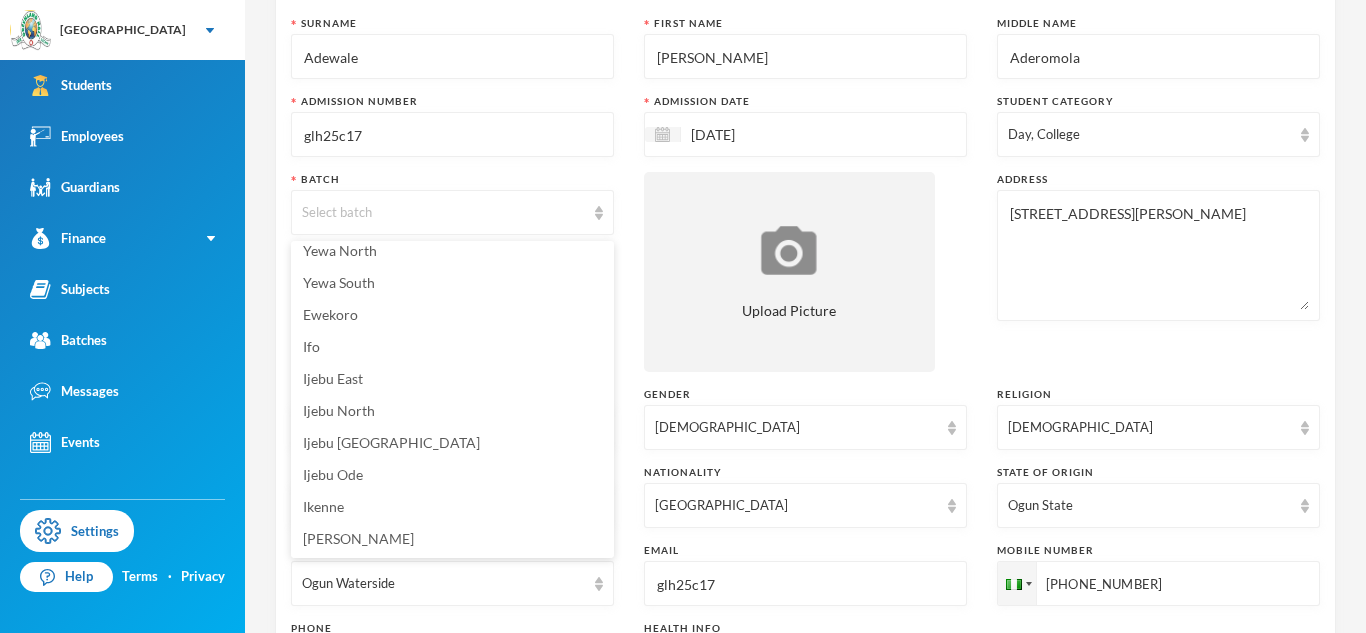 scroll, scrollTop: 304, scrollLeft: 0, axis: vertical 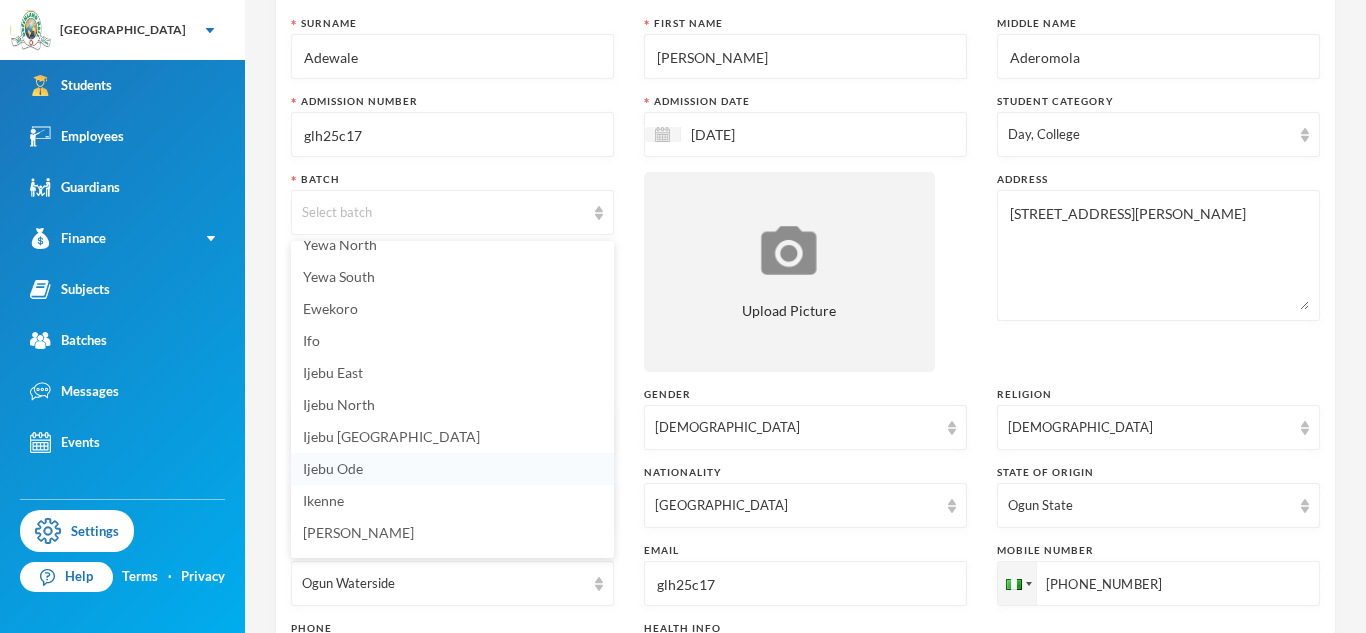 click on "Ijebu Ode" at bounding box center (452, 469) 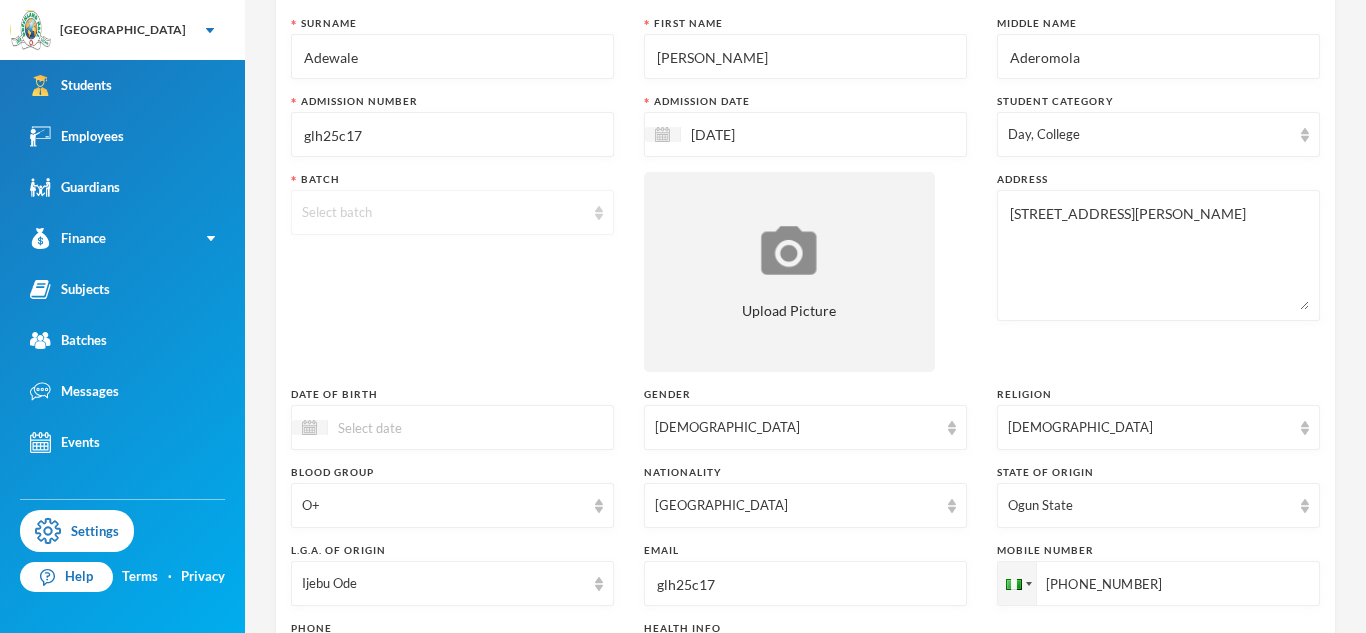 click on "Select batch" at bounding box center (452, 212) 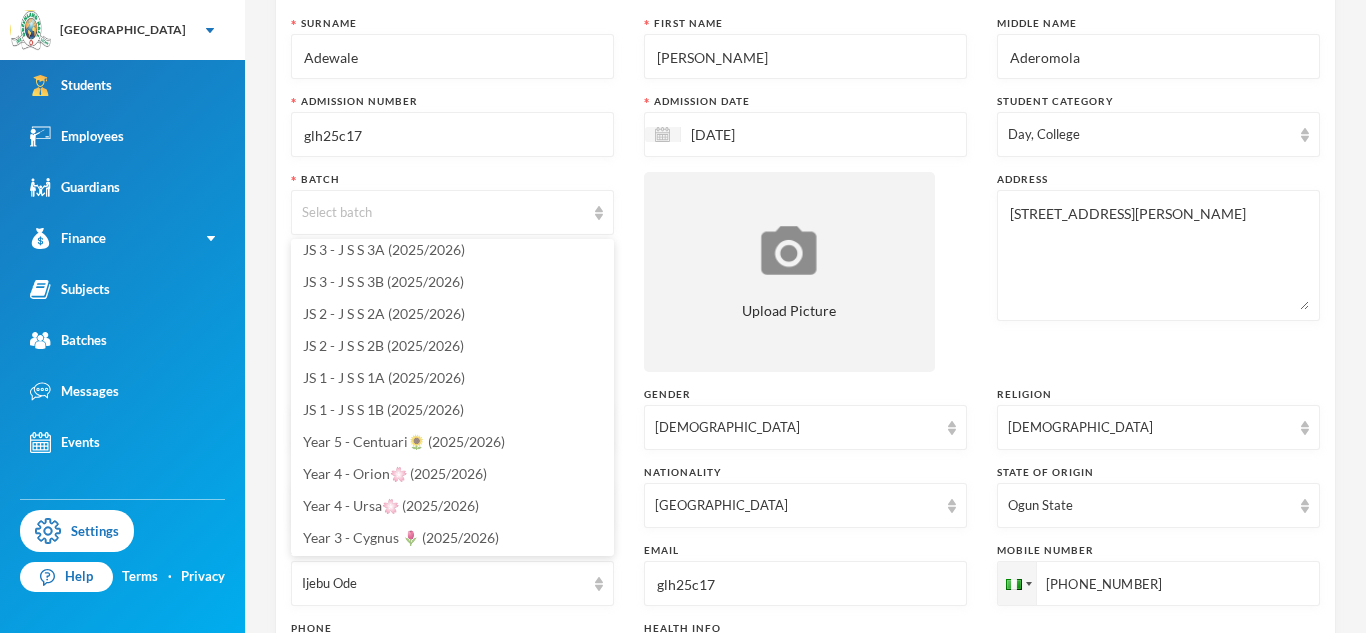 scroll, scrollTop: 205, scrollLeft: 0, axis: vertical 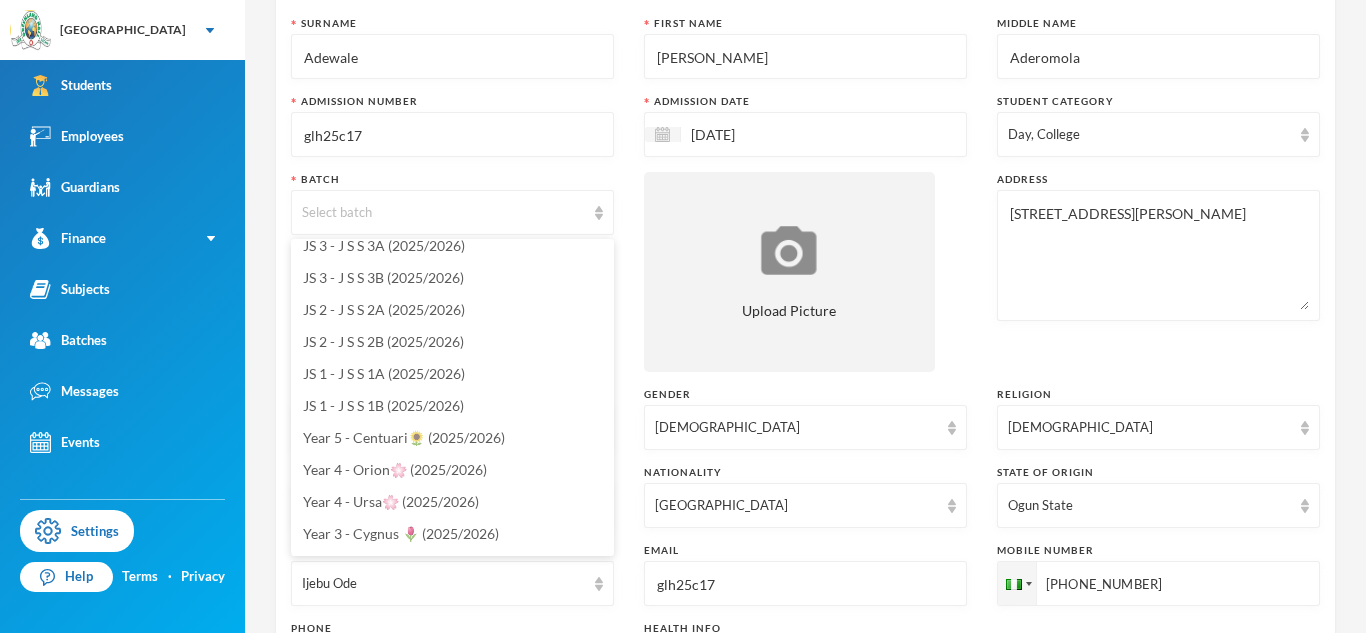 click on "JS 1 - J S S 1A (2025/2026)" at bounding box center (384, 373) 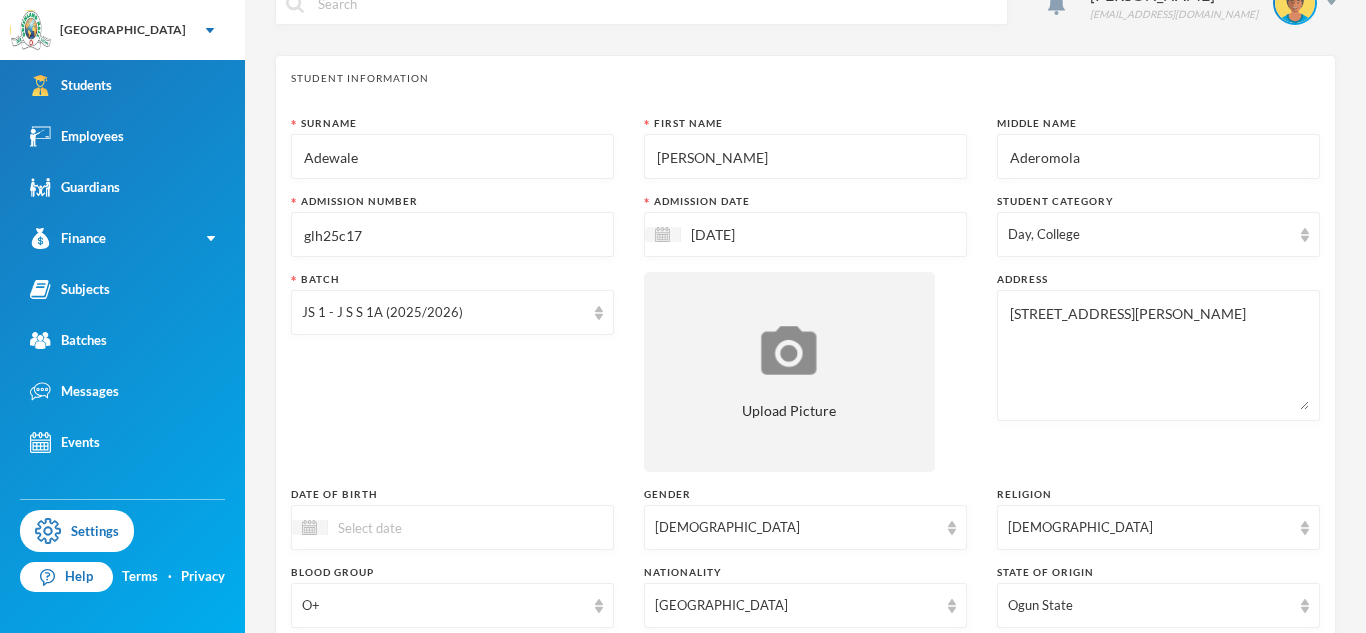 scroll, scrollTop: 0, scrollLeft: 0, axis: both 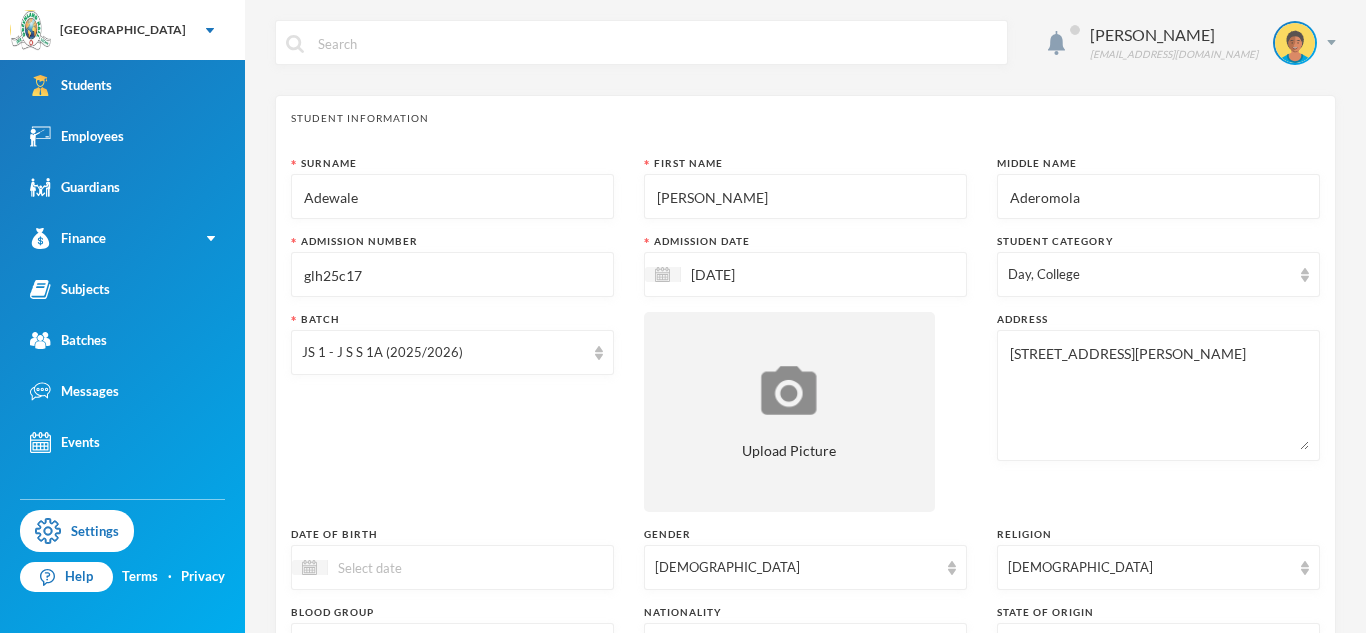 click on "[DATE]" at bounding box center (765, 274) 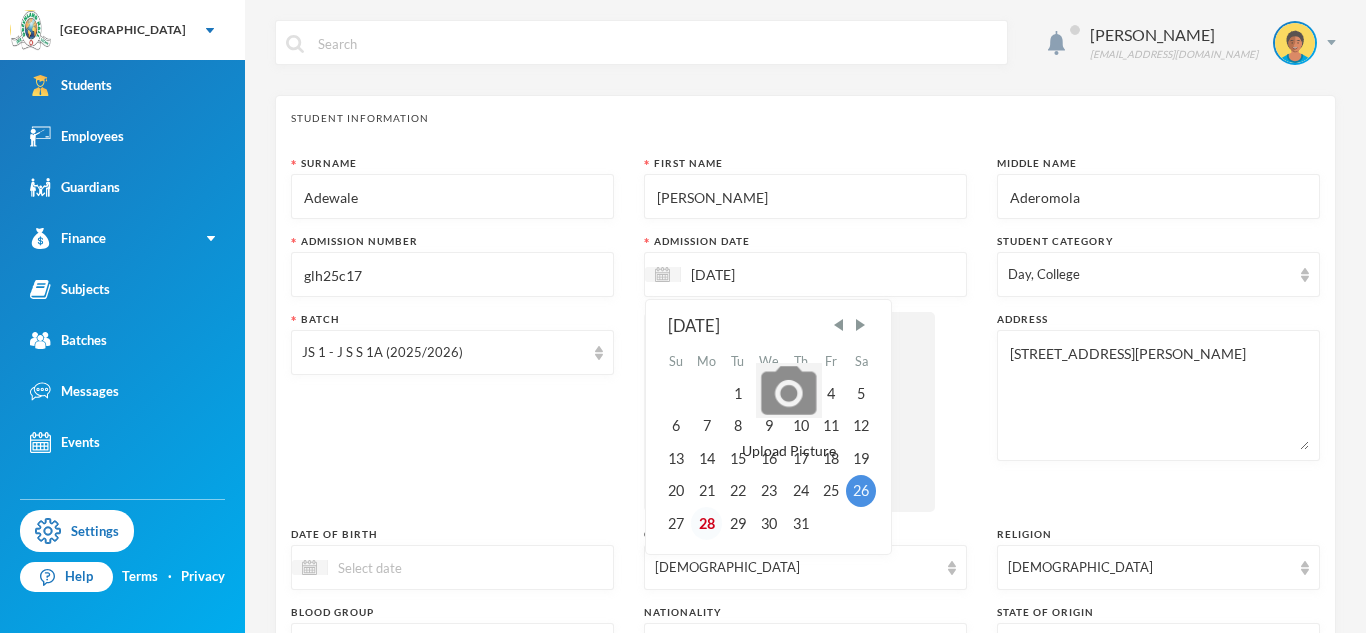 click on "28" at bounding box center (707, 523) 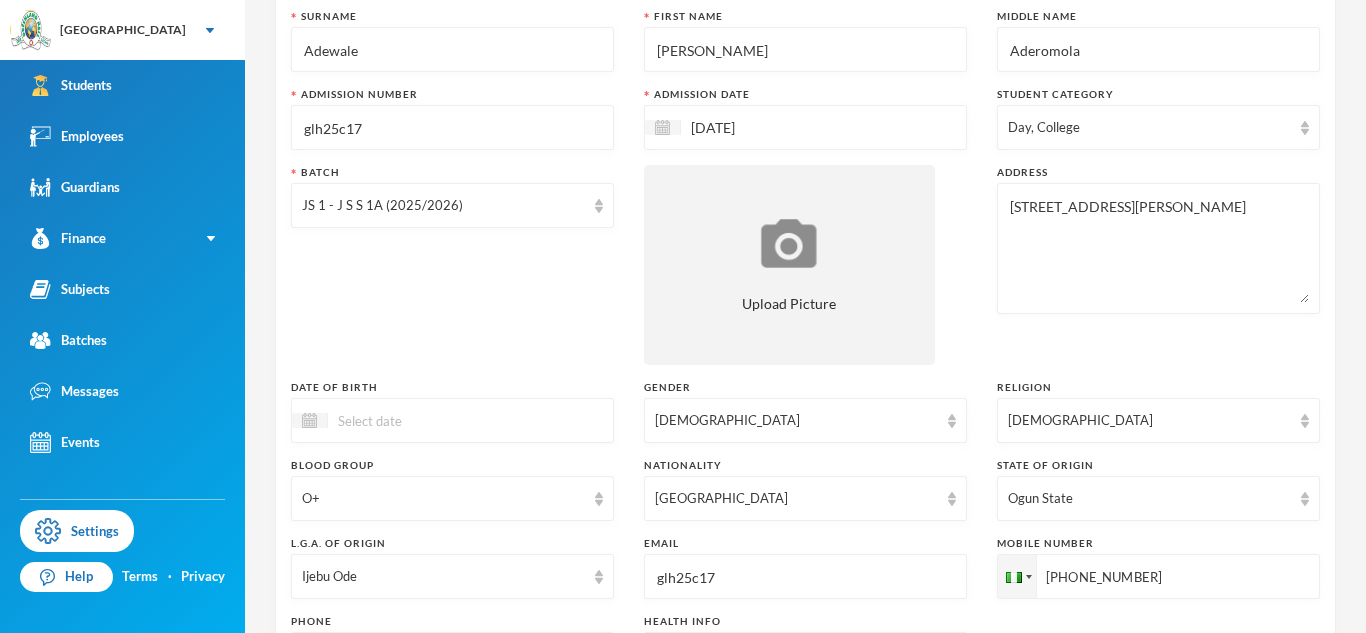 scroll, scrollTop: 149, scrollLeft: 0, axis: vertical 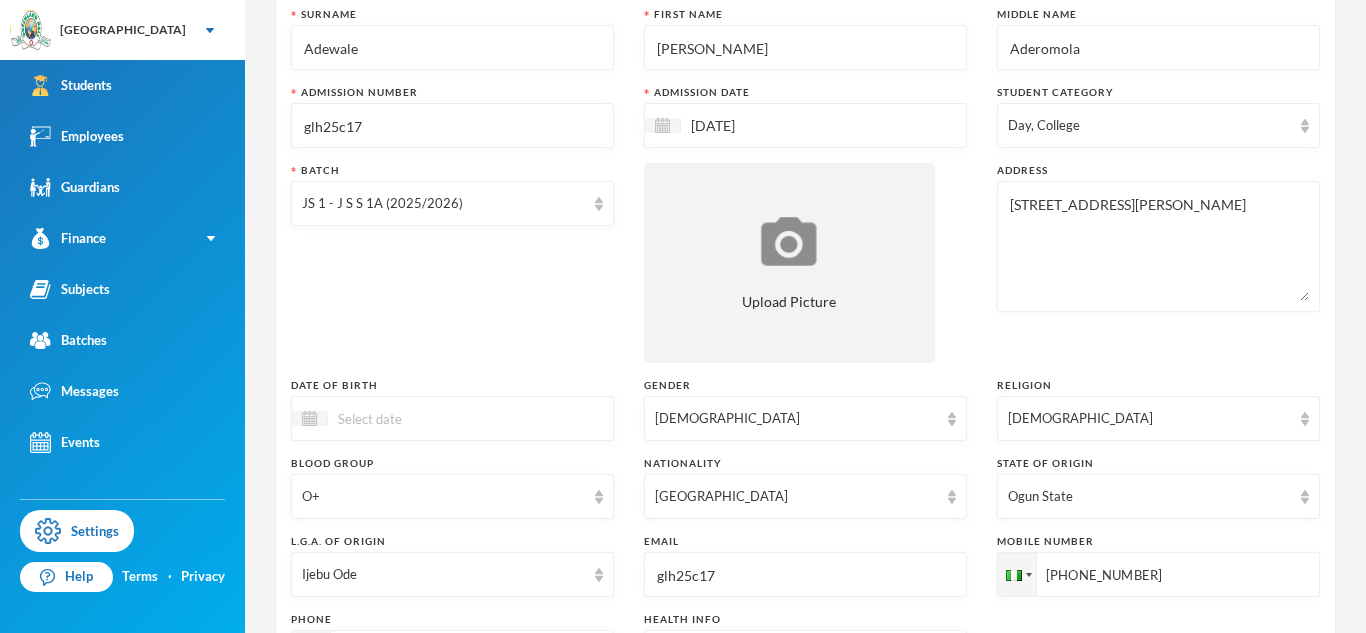 click at bounding box center (412, 418) 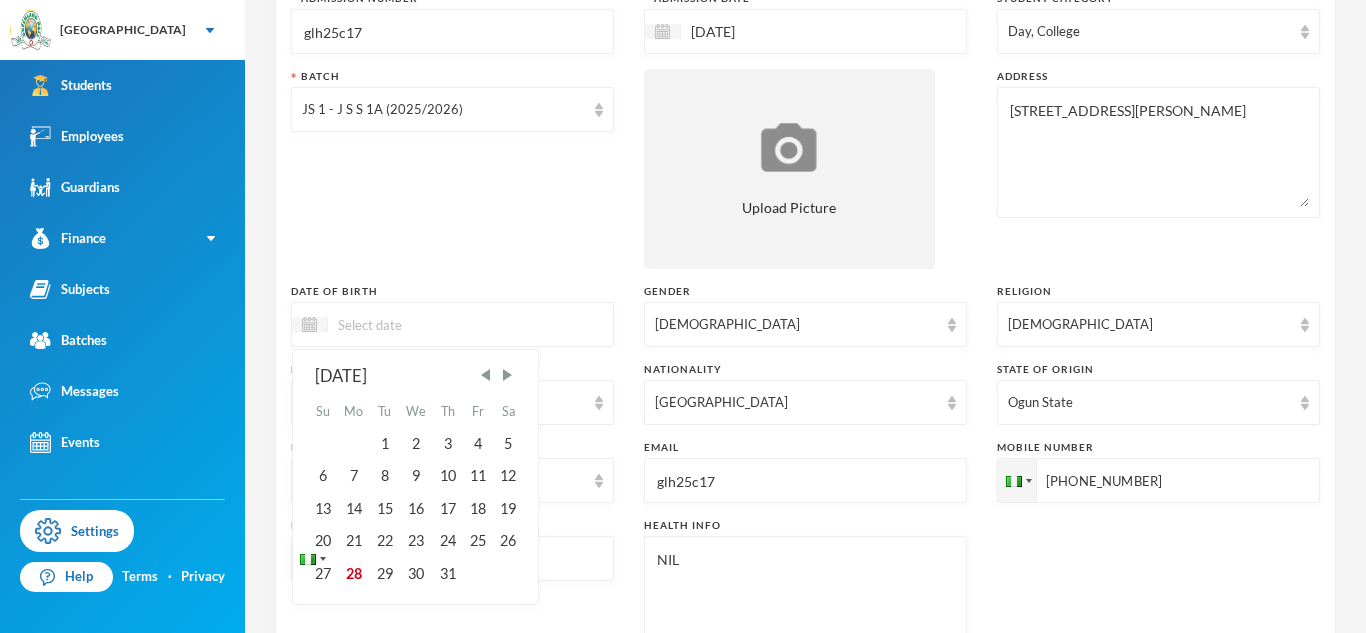 scroll, scrollTop: 246, scrollLeft: 0, axis: vertical 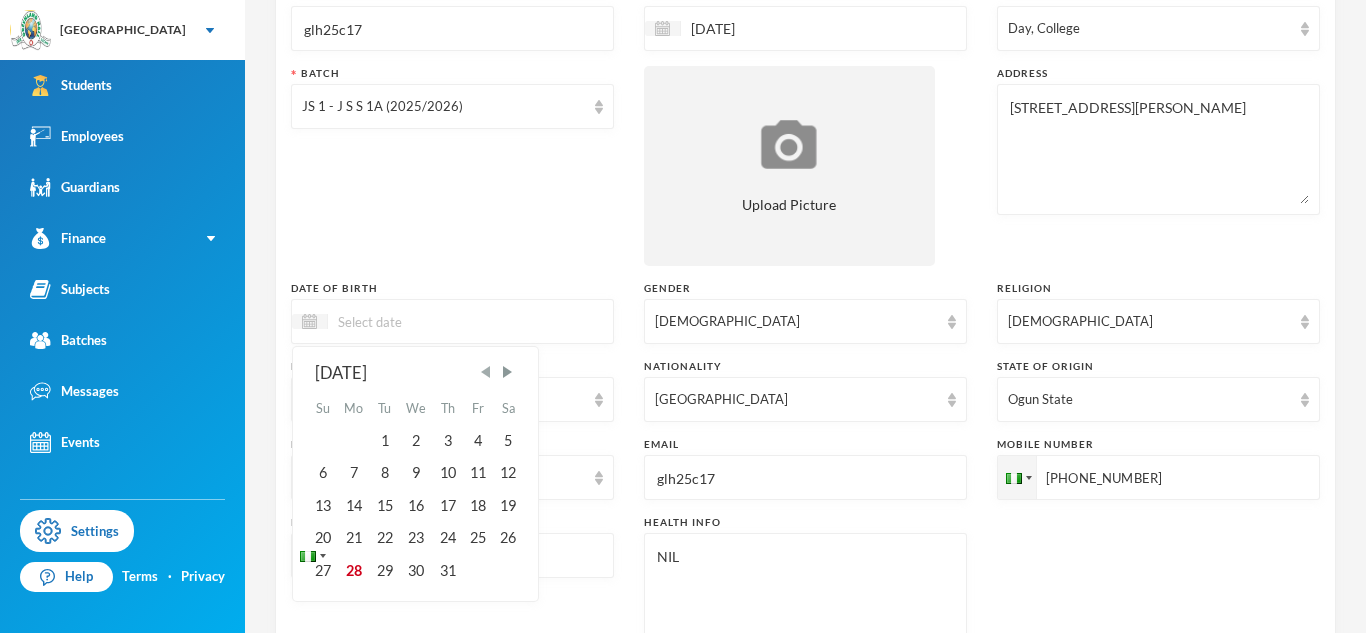 click at bounding box center [486, 372] 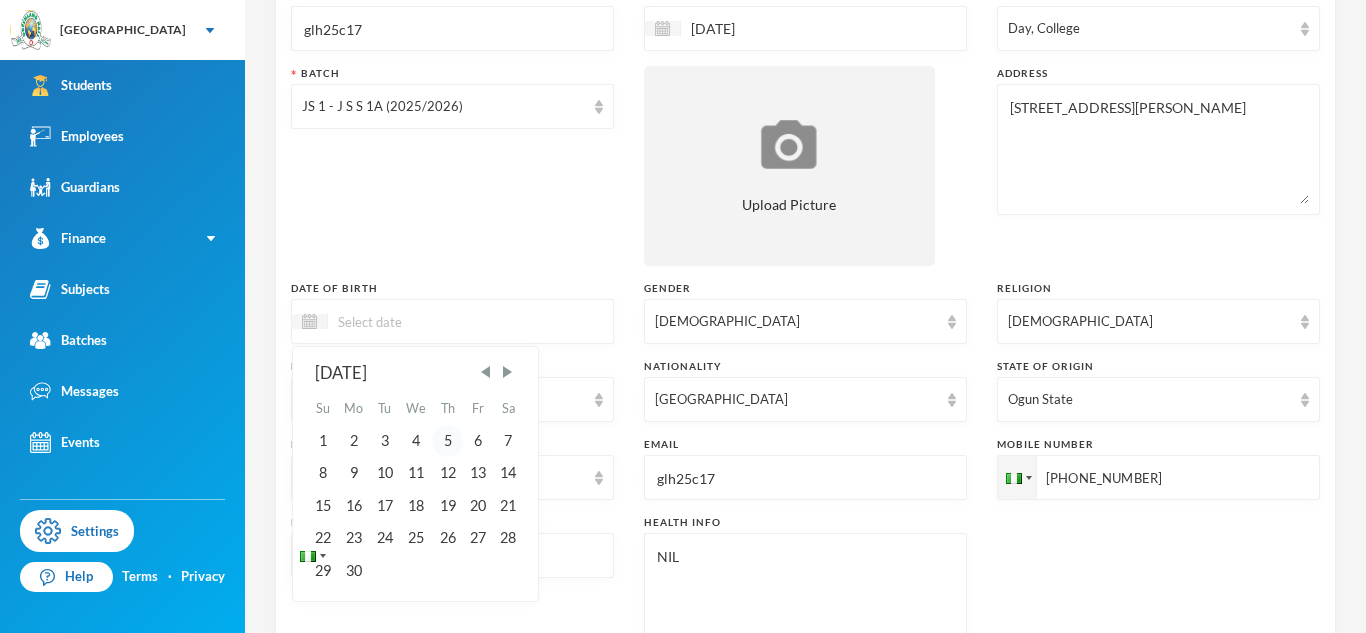 click on "5" at bounding box center [447, 441] 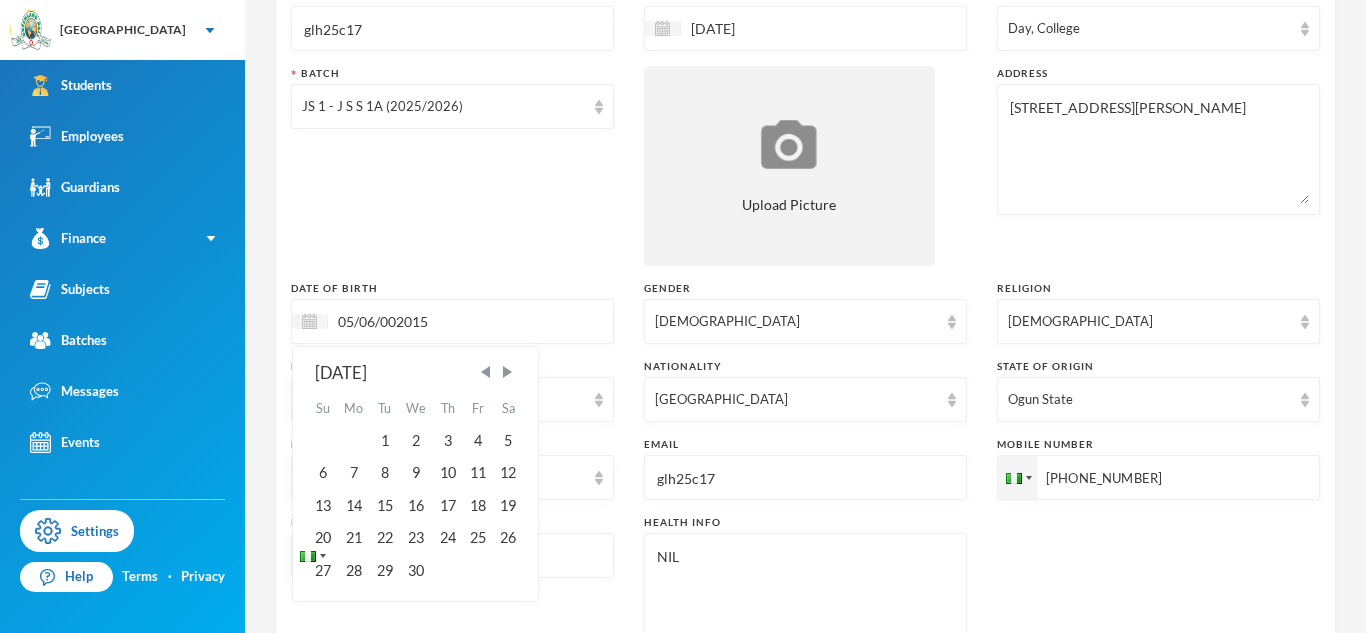 click on "05/06/002015" at bounding box center [412, 321] 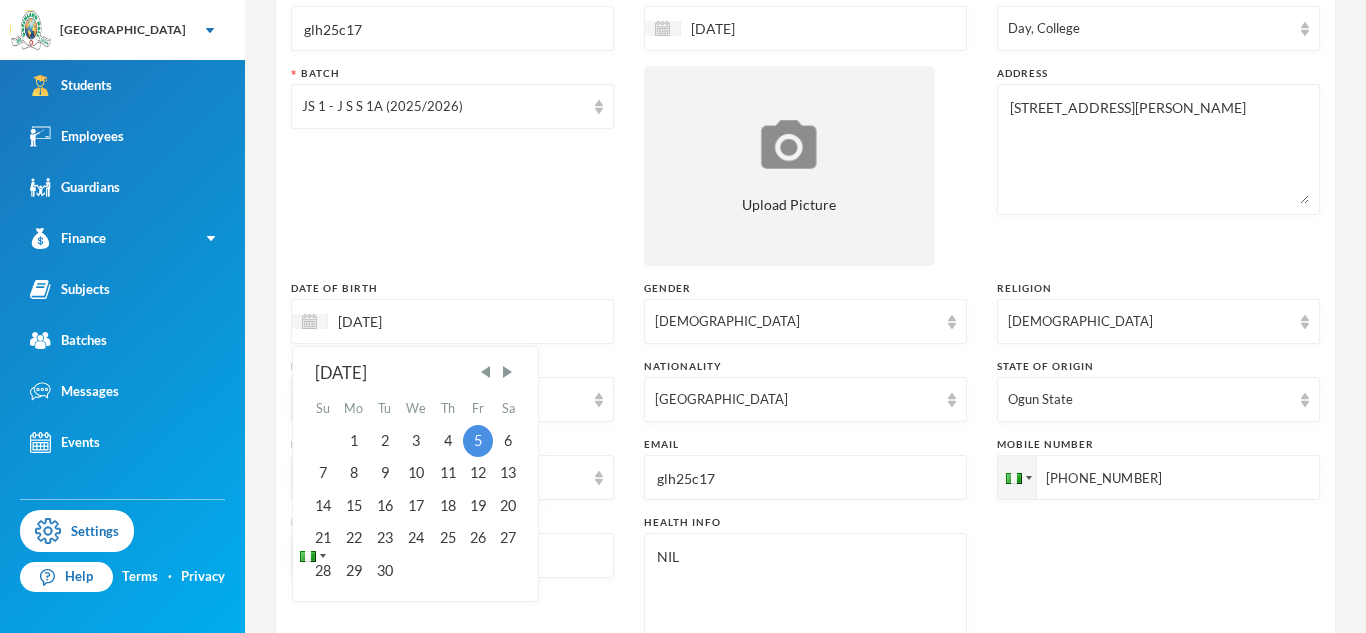 click on "[DATE]" at bounding box center [412, 321] 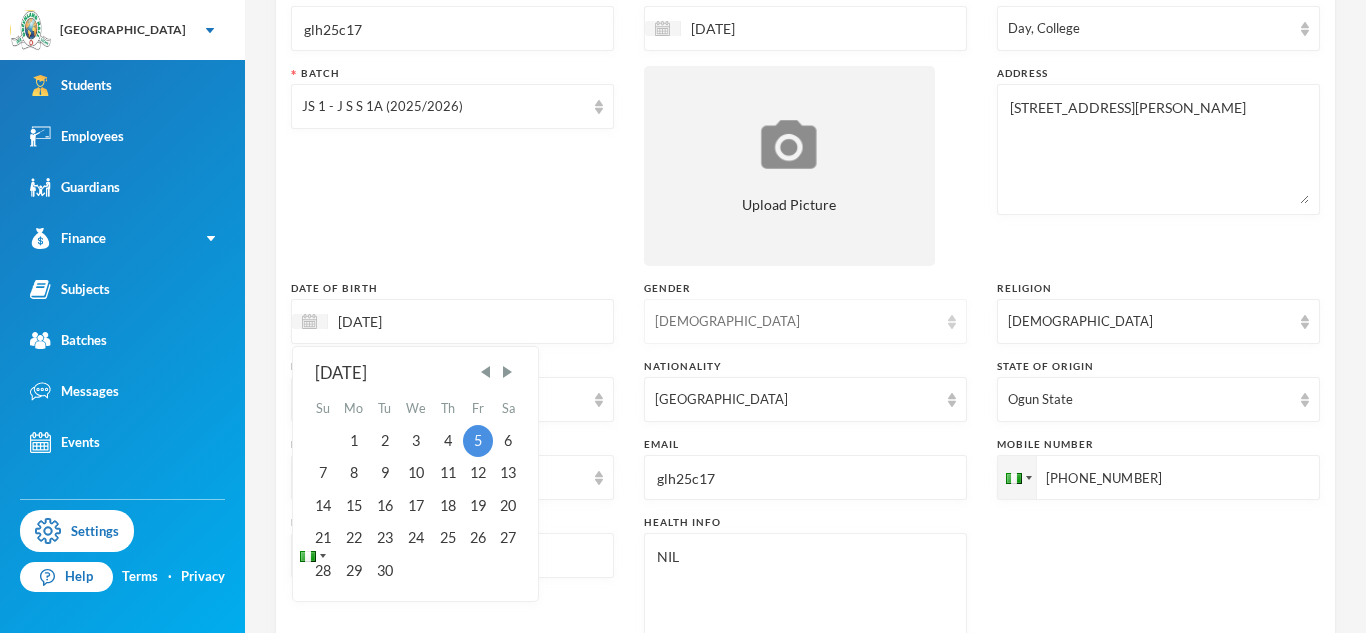 type on "[DATE]" 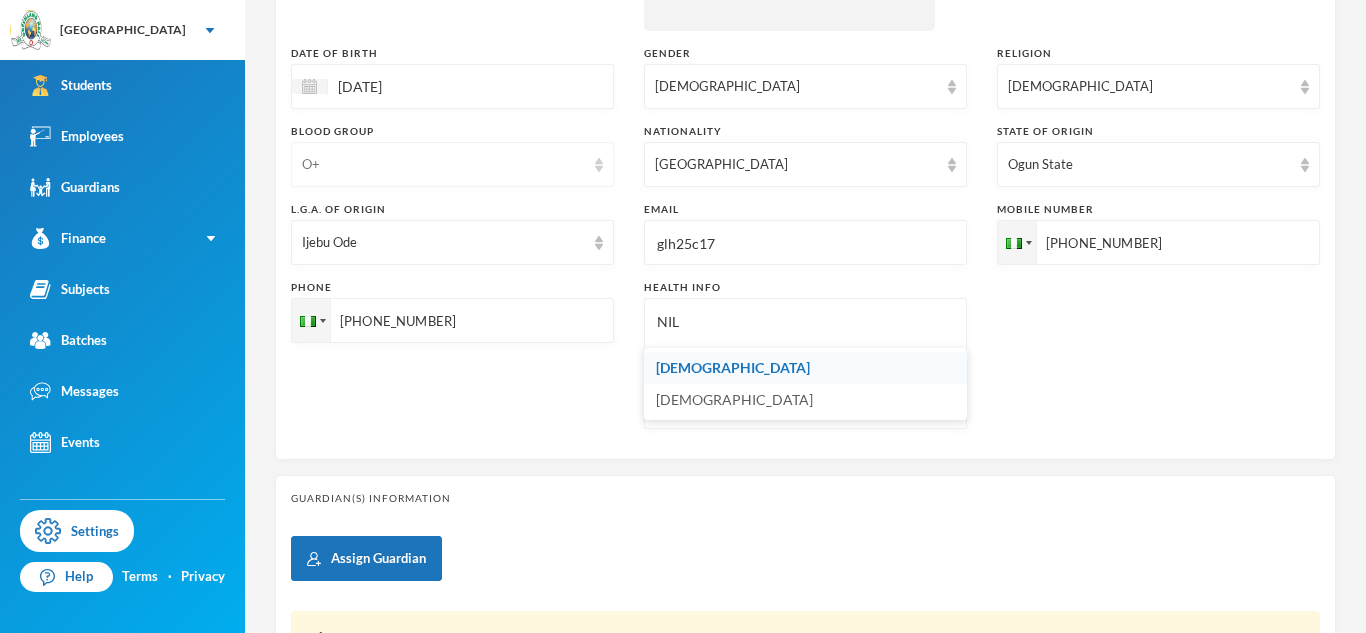 scroll, scrollTop: 485, scrollLeft: 0, axis: vertical 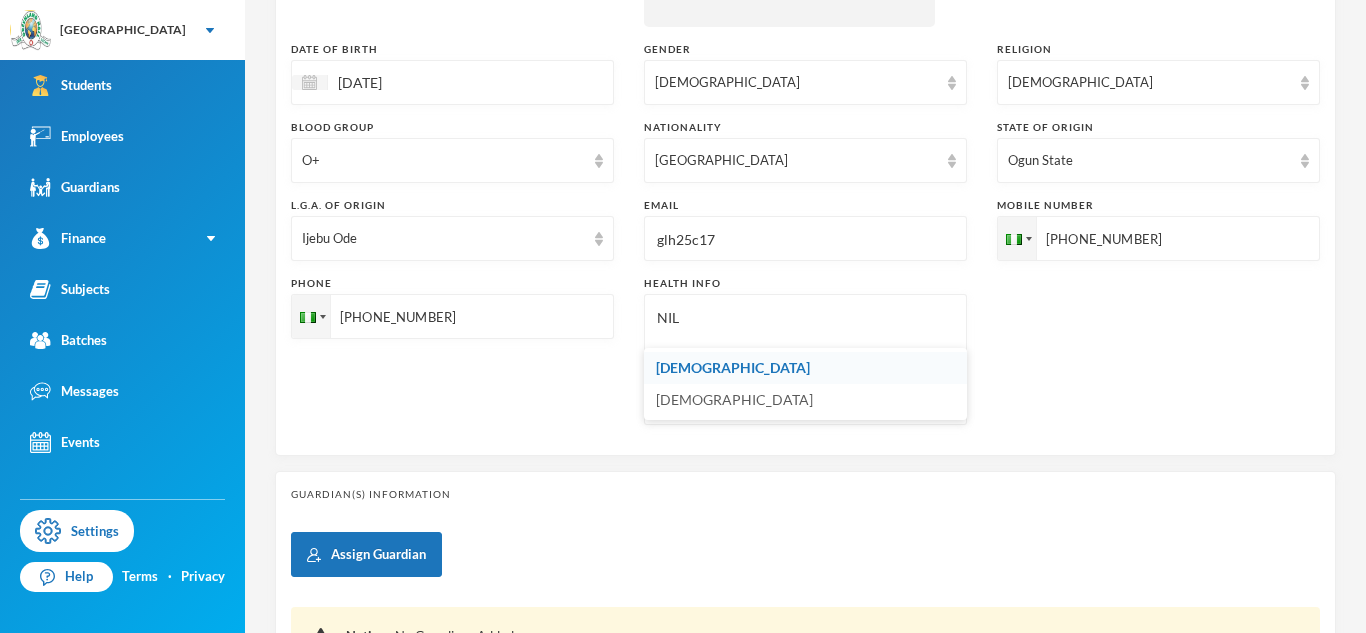click on "Guardian(s) Information" at bounding box center [805, 494] 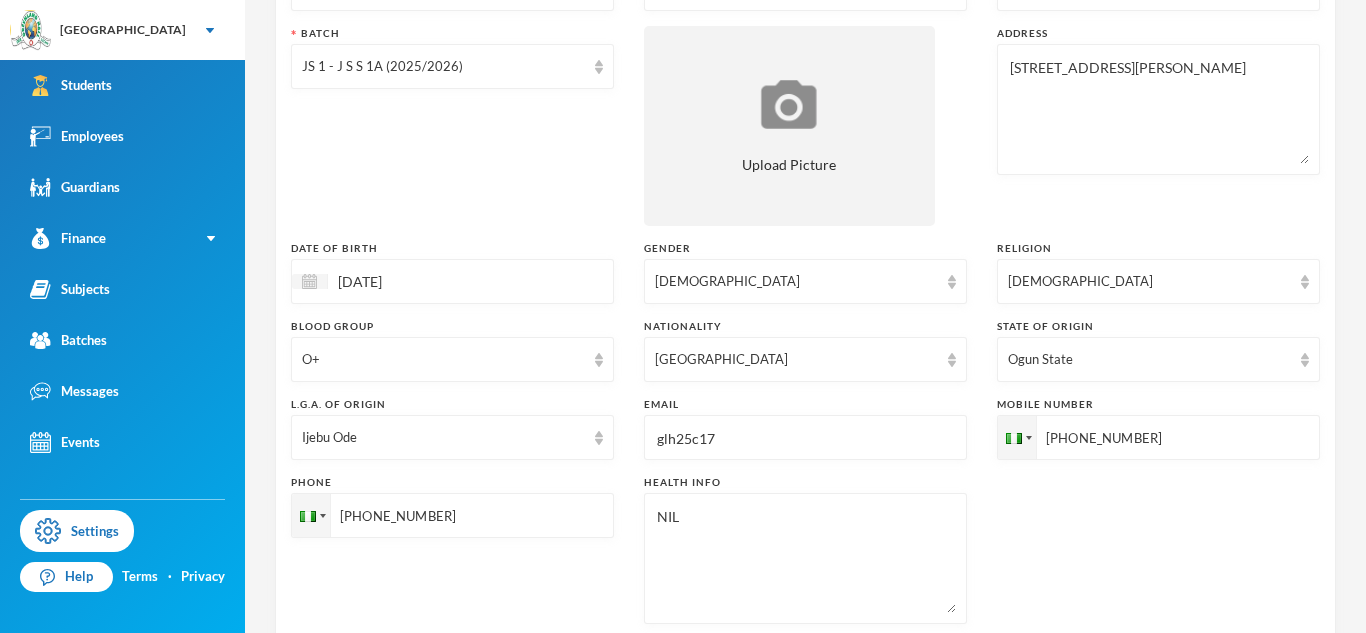 scroll, scrollTop: 690, scrollLeft: 0, axis: vertical 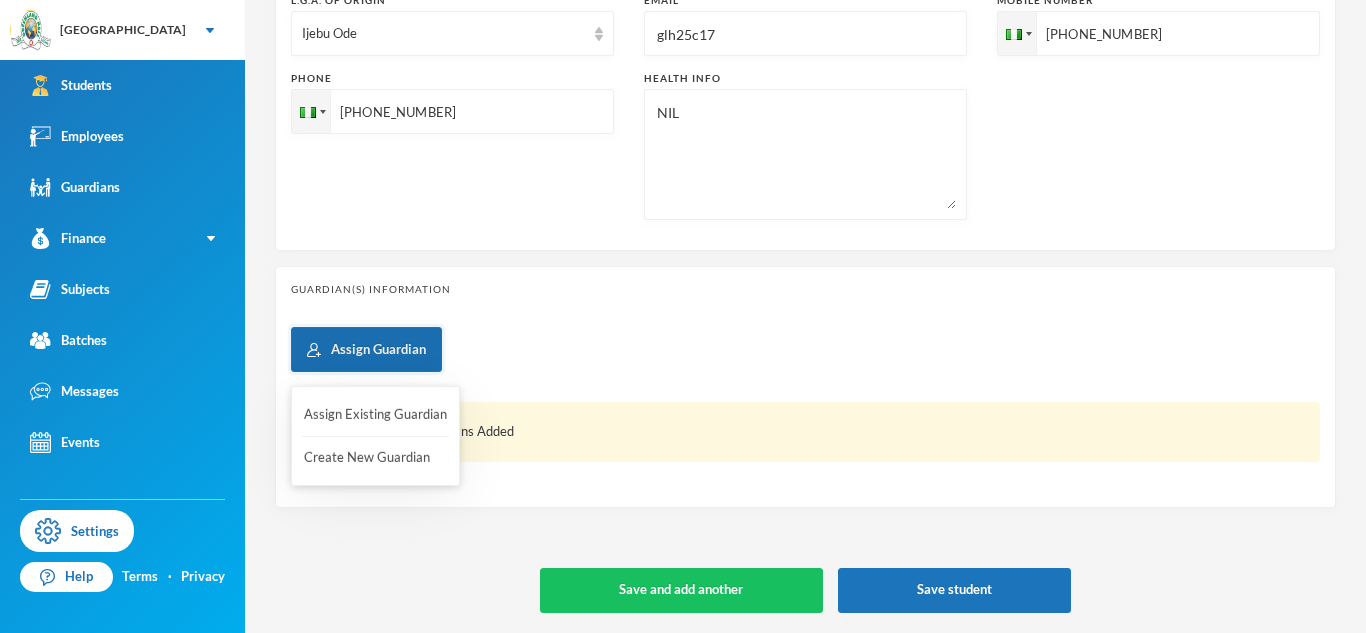 click on "Assign Guardian" at bounding box center [366, 349] 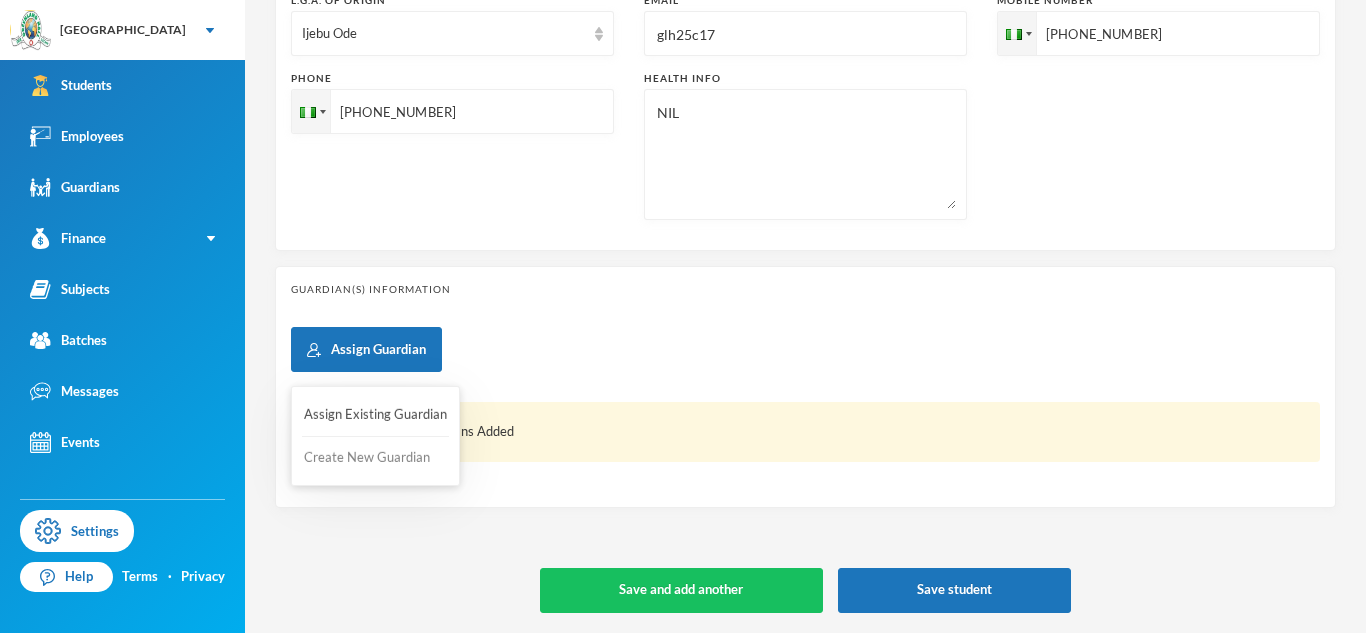 click on "Create New Guardian" at bounding box center [375, 458] 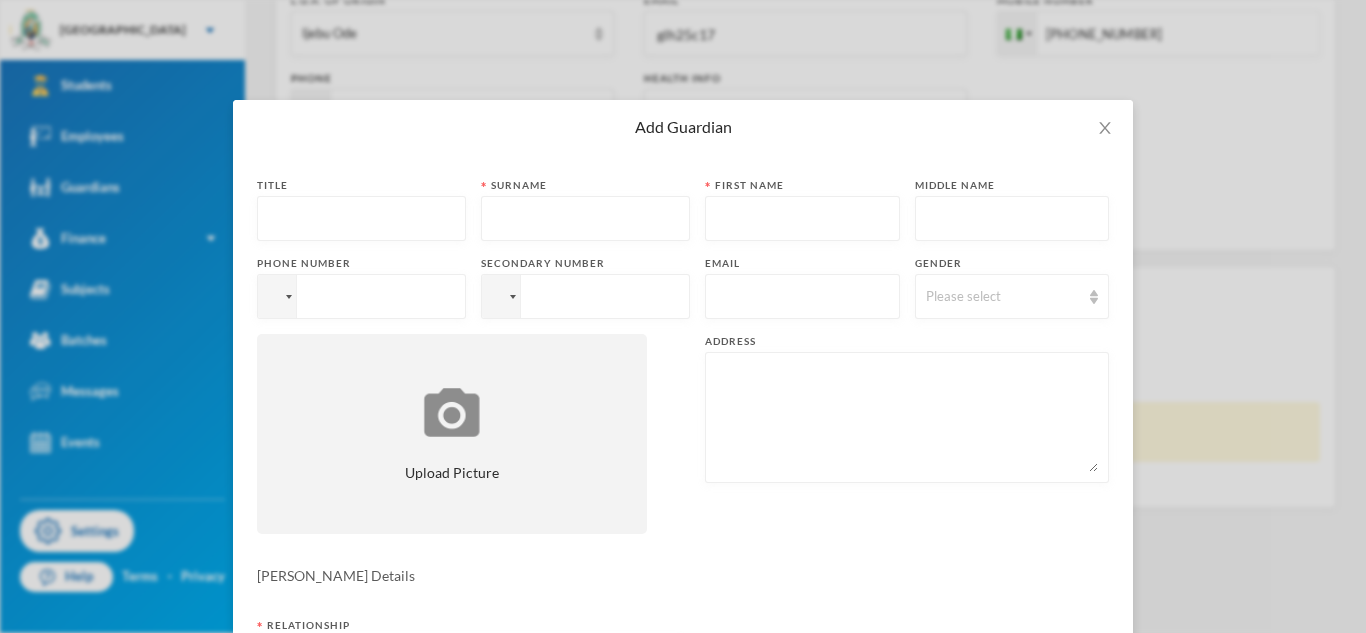 click at bounding box center [802, 297] 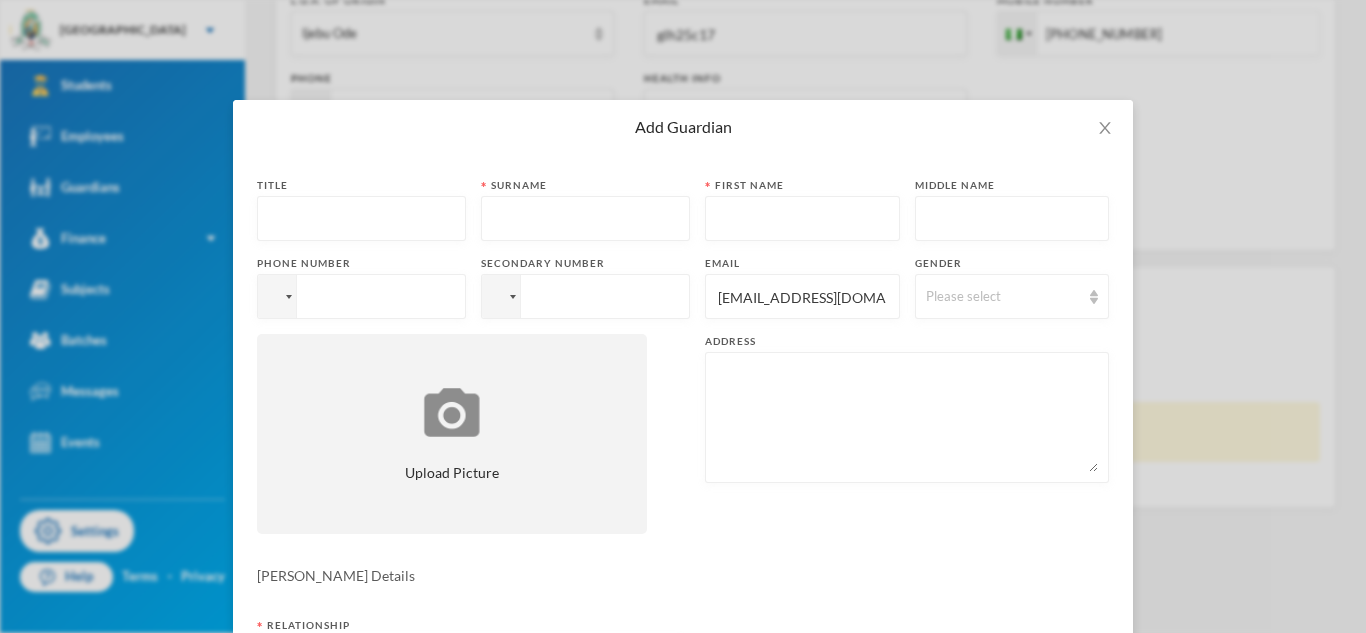 scroll, scrollTop: 0, scrollLeft: 27, axis: horizontal 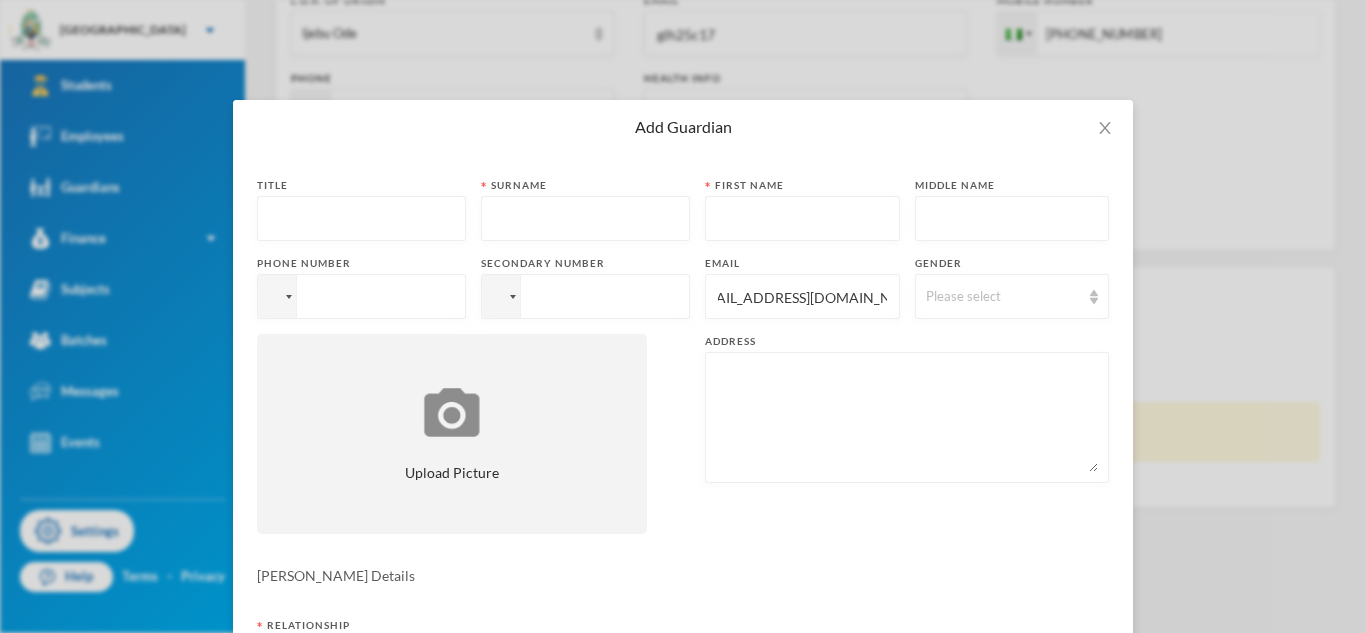 type on "[EMAIL_ADDRESS][DOMAIN_NAME]" 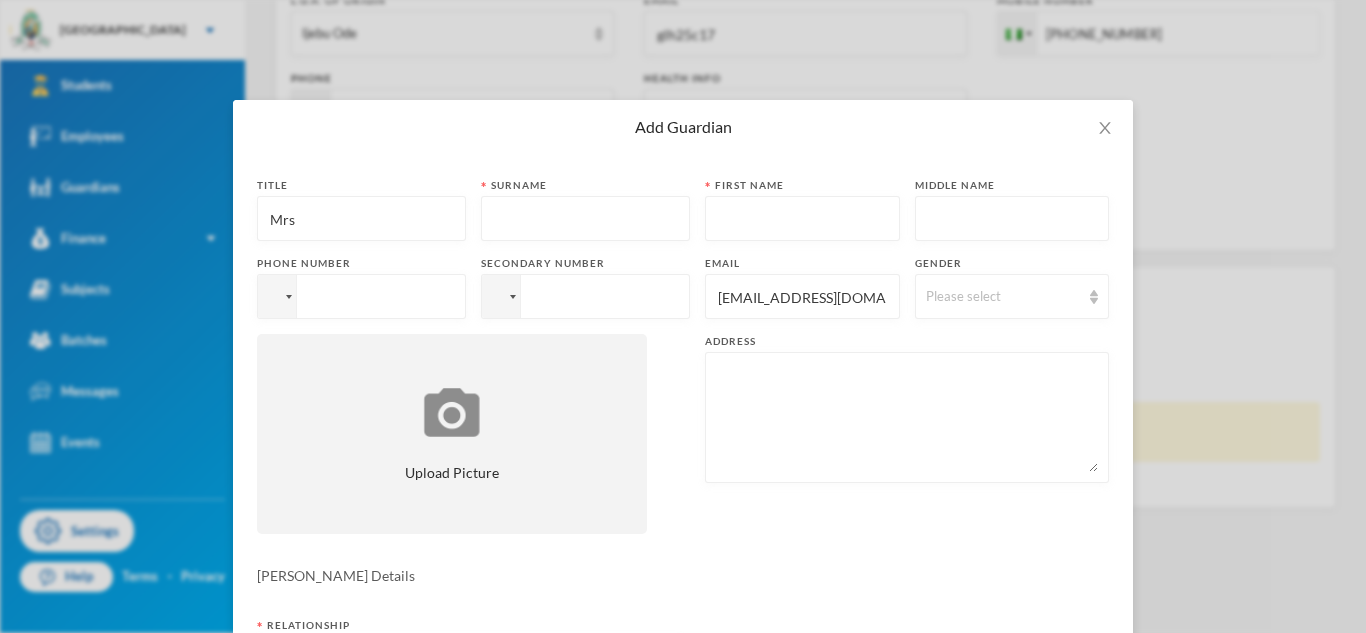 type on "Mrs" 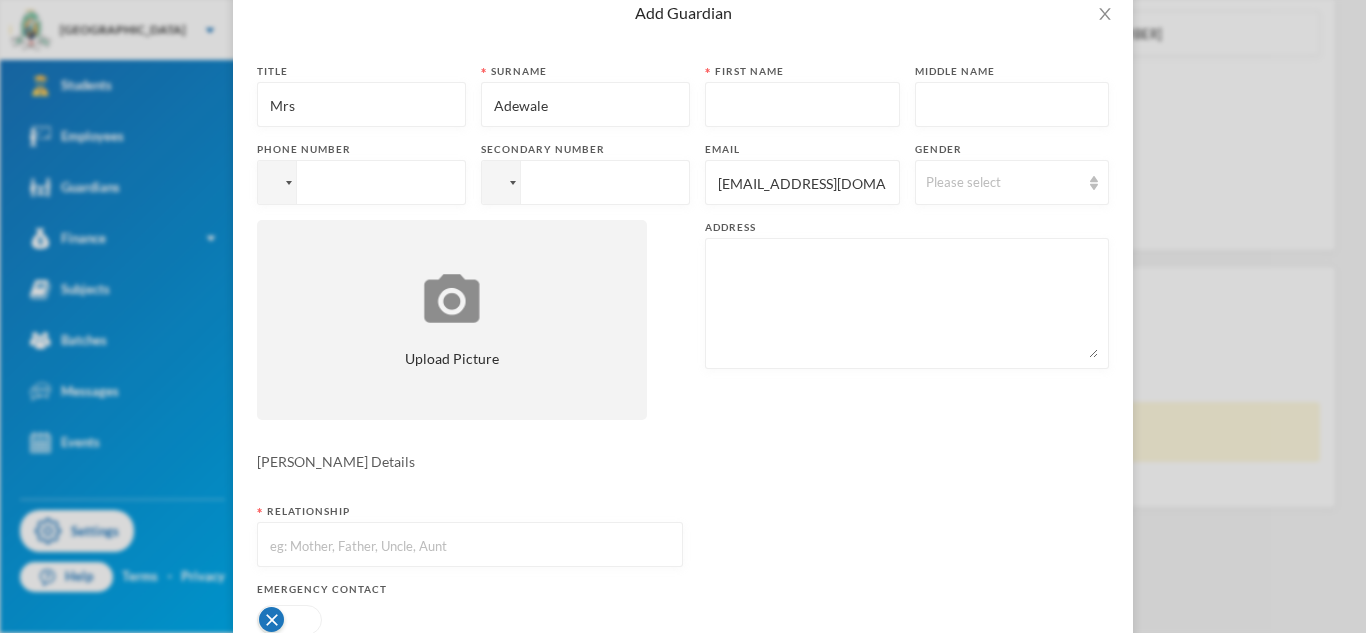 scroll, scrollTop: 123, scrollLeft: 0, axis: vertical 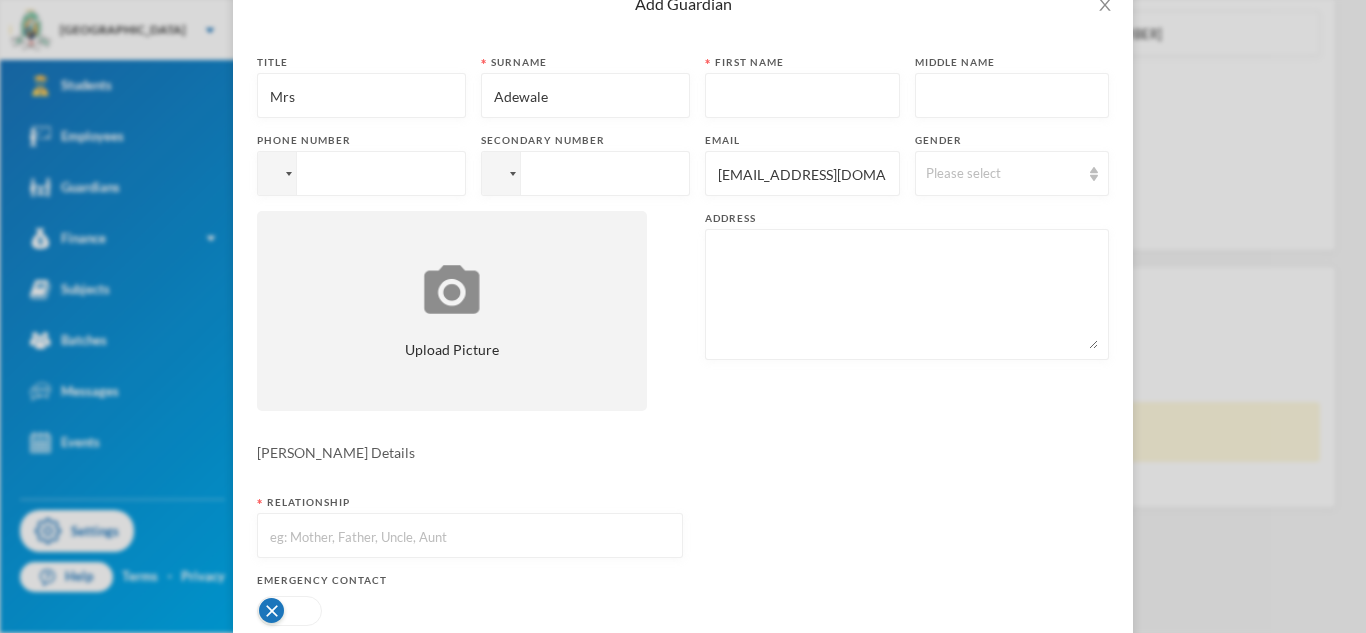 type on "Adewale" 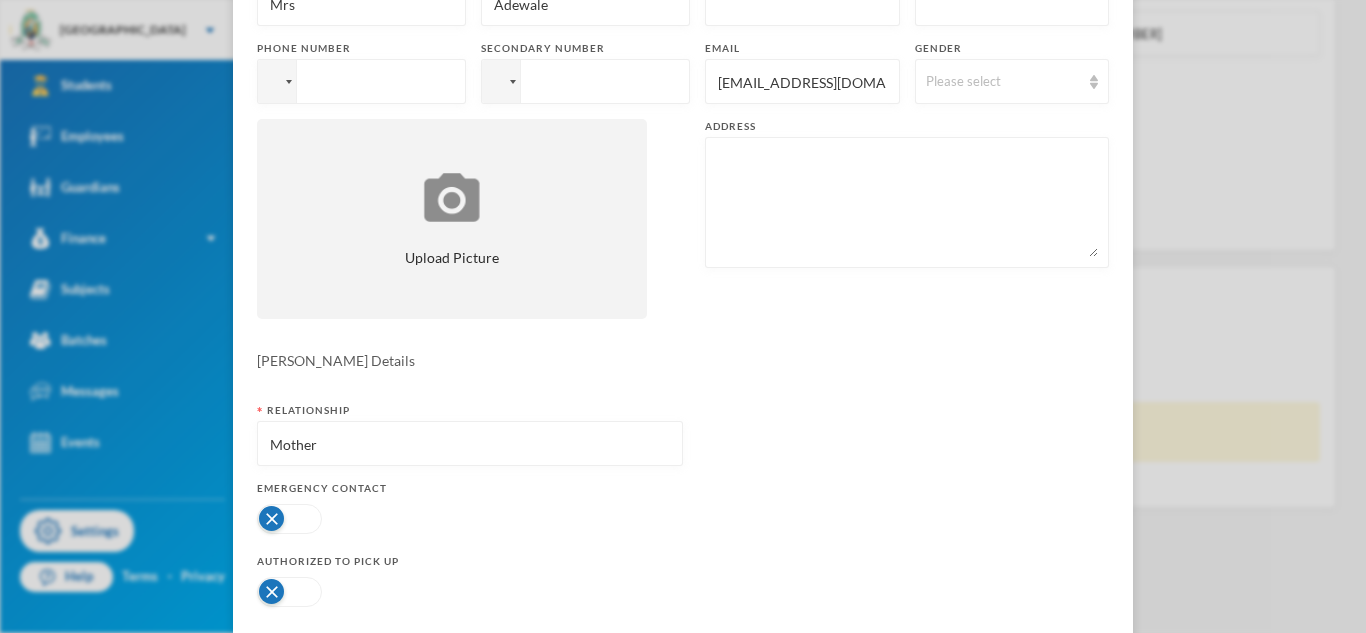 scroll, scrollTop: 258, scrollLeft: 0, axis: vertical 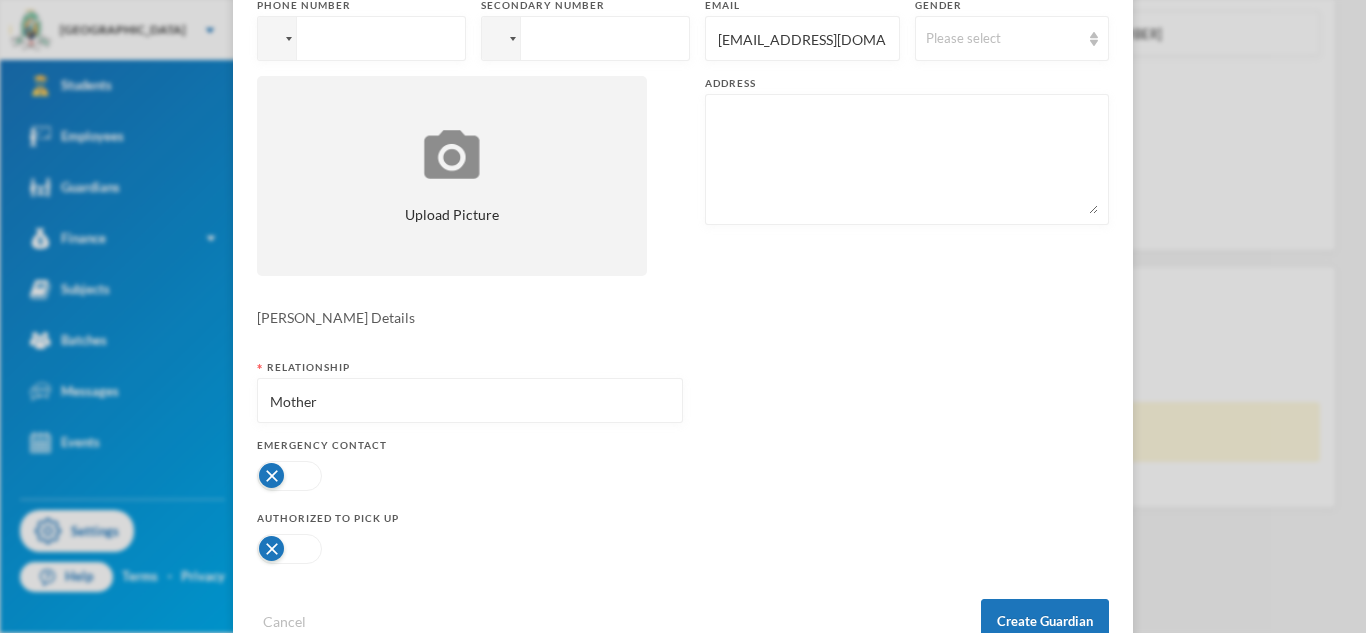type on "Mother" 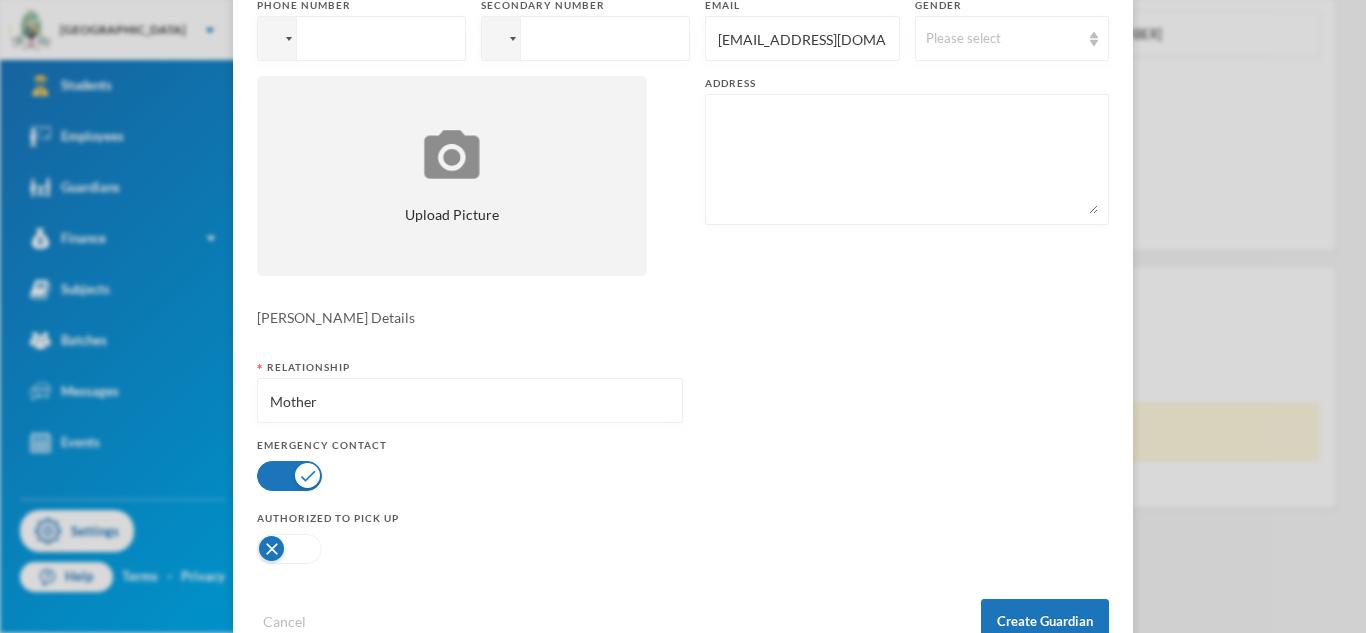 click at bounding box center [289, 549] 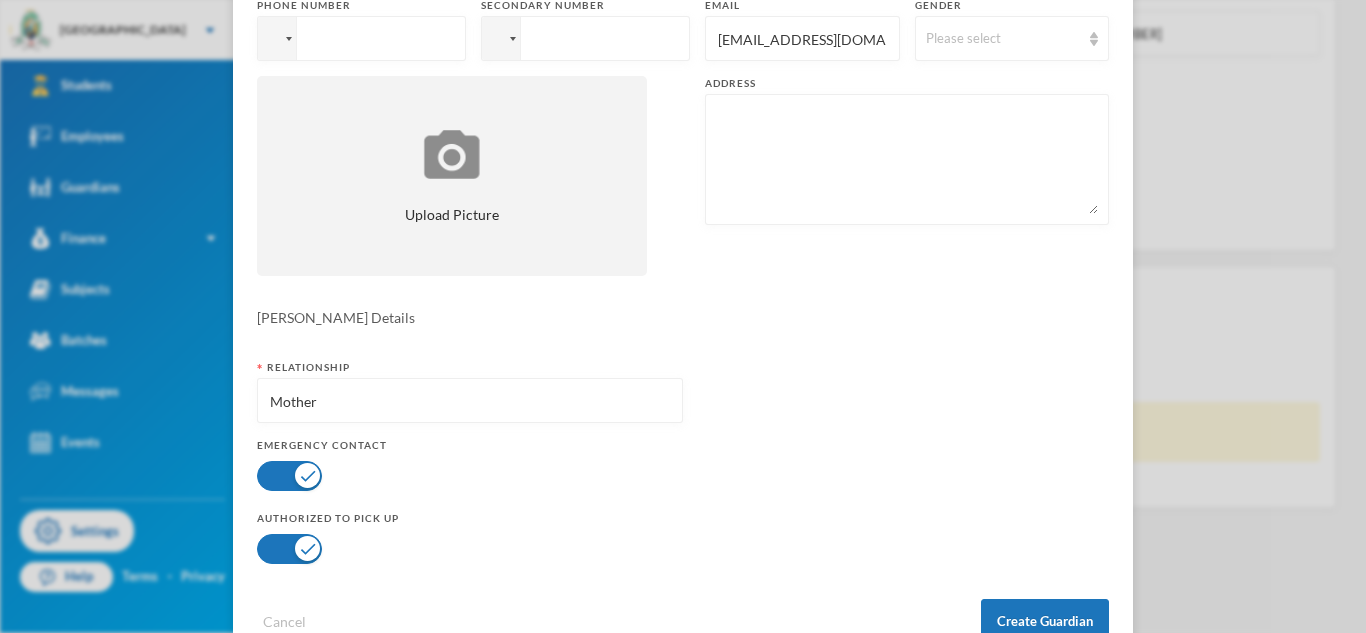 scroll, scrollTop: 0, scrollLeft: 0, axis: both 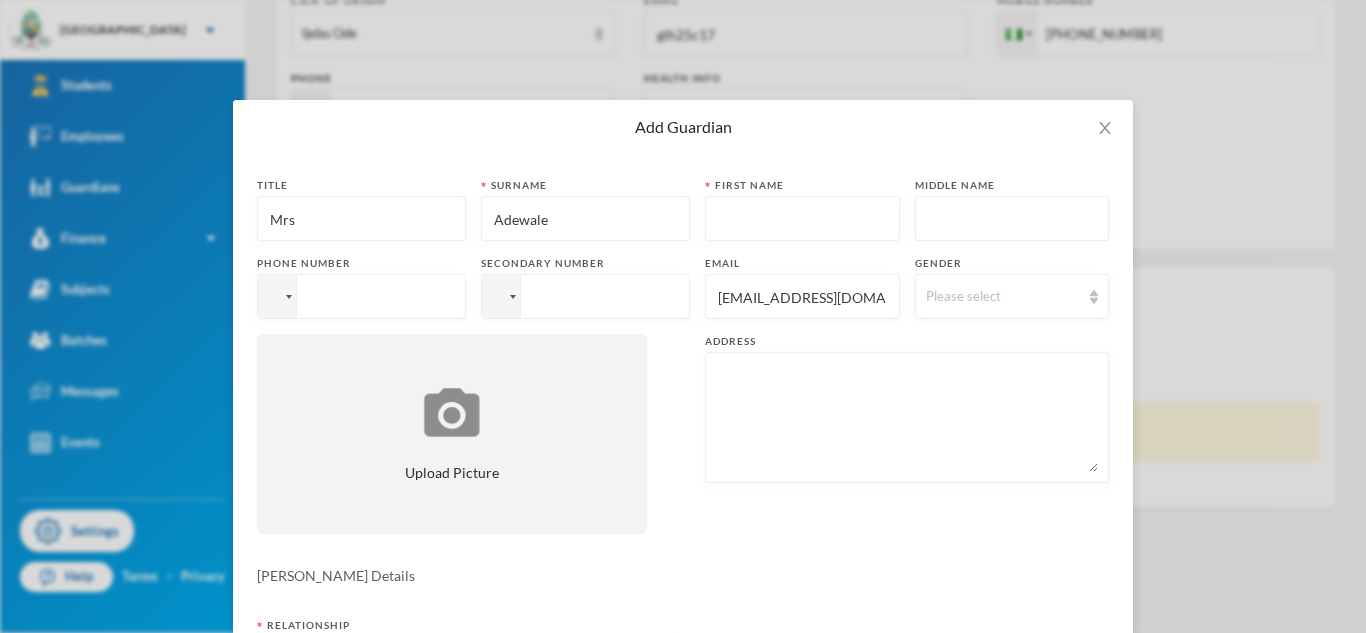 click at bounding box center (907, 417) 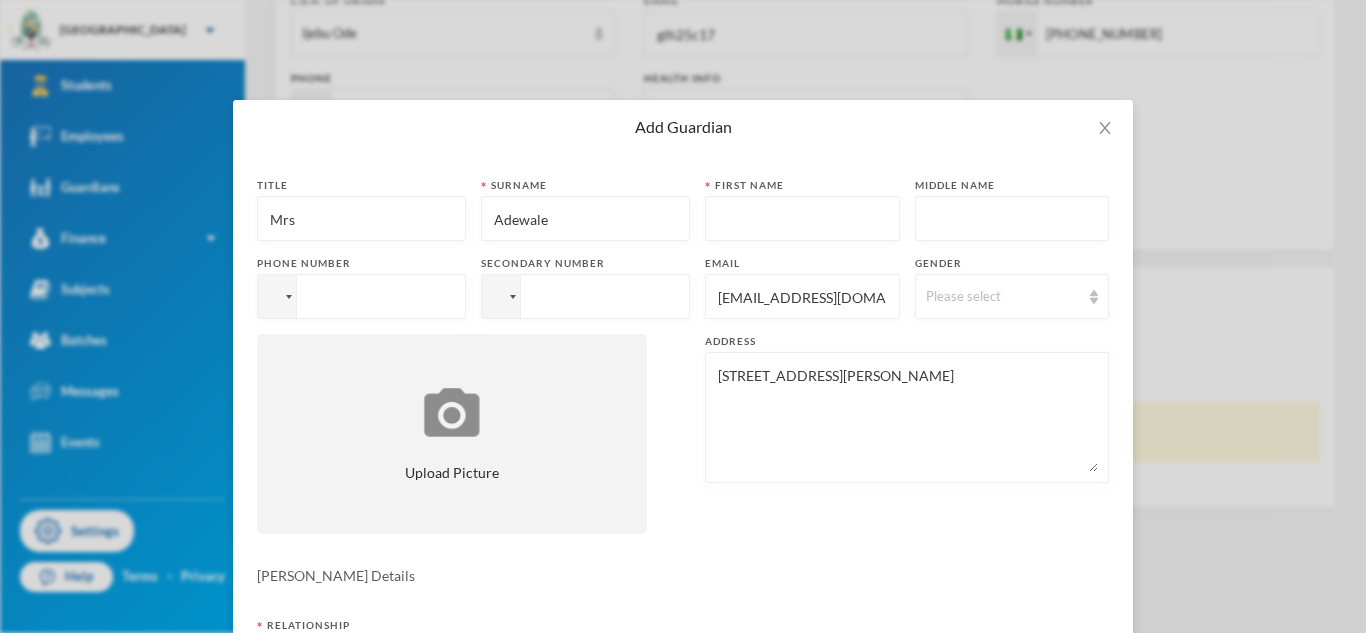 click on "[STREET_ADDRESS][PERSON_NAME]" at bounding box center [907, 417] 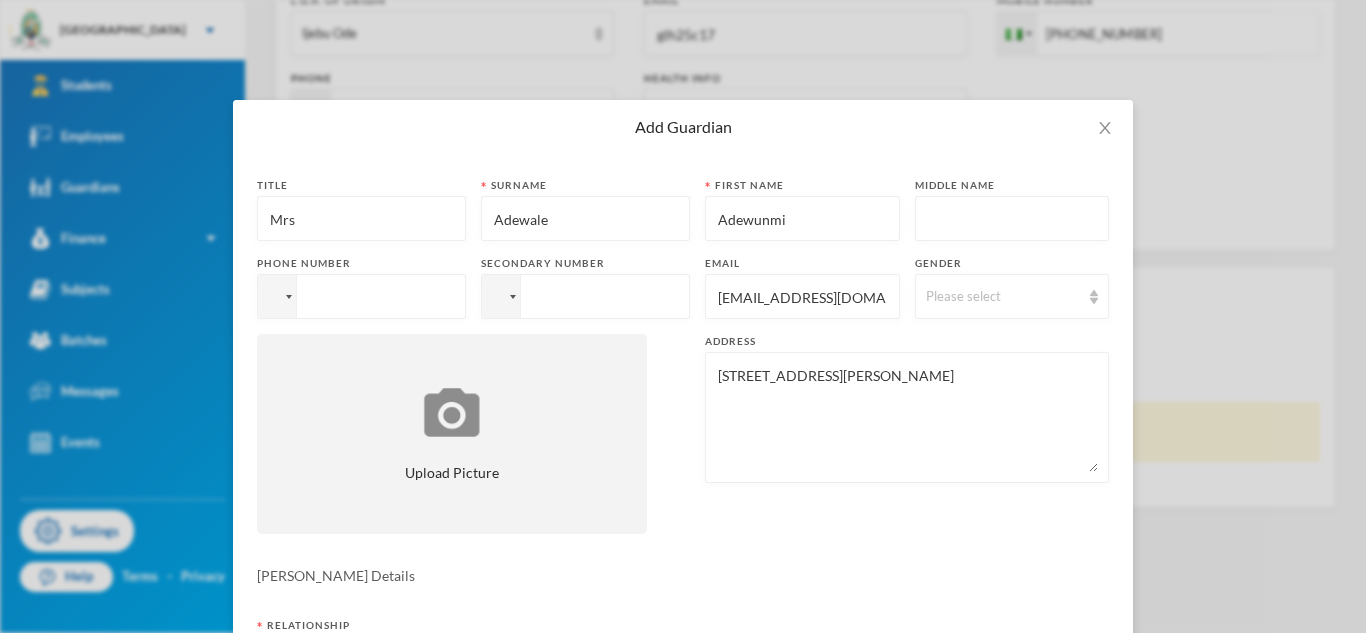 type on "Adewunmi" 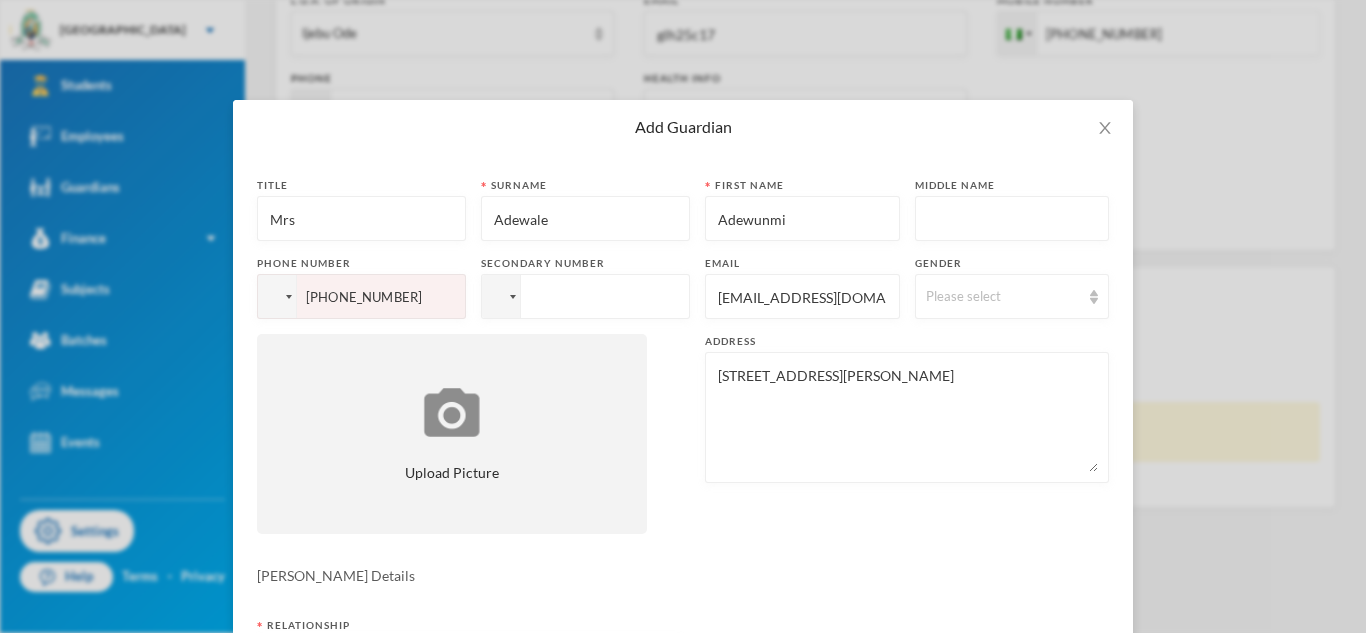 click on "[PHONE_NUMBER]" at bounding box center [361, 296] 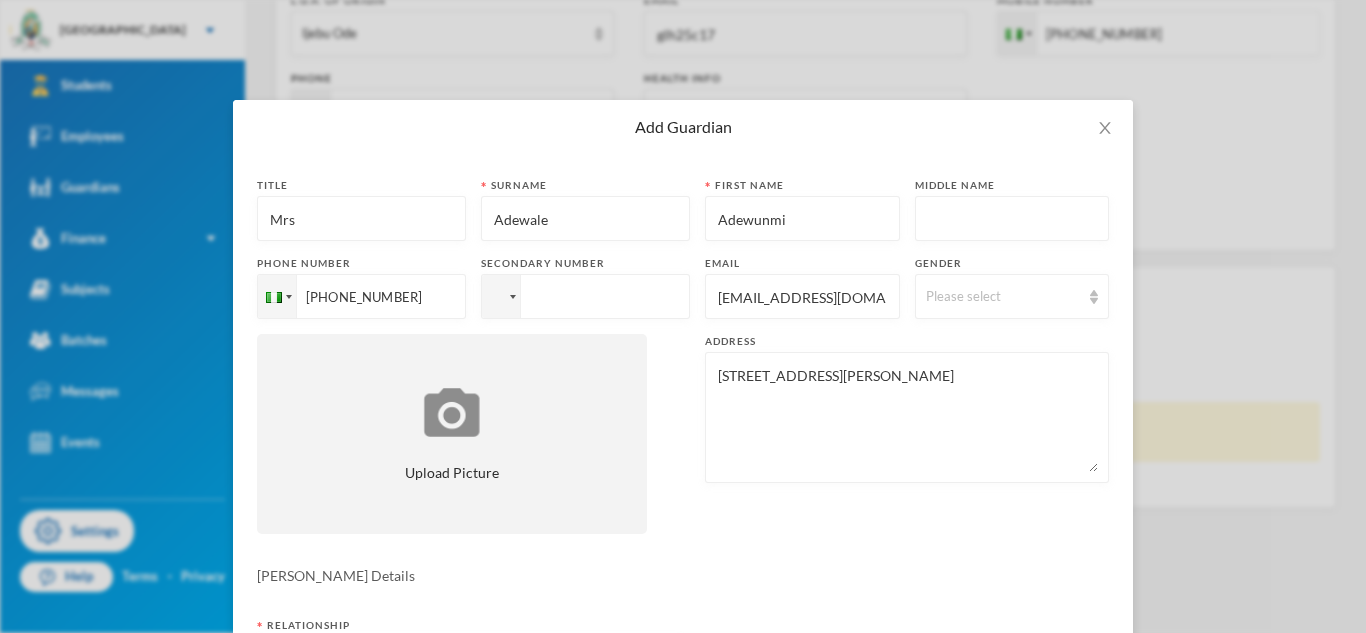 type on "[PHONE_NUMBER]" 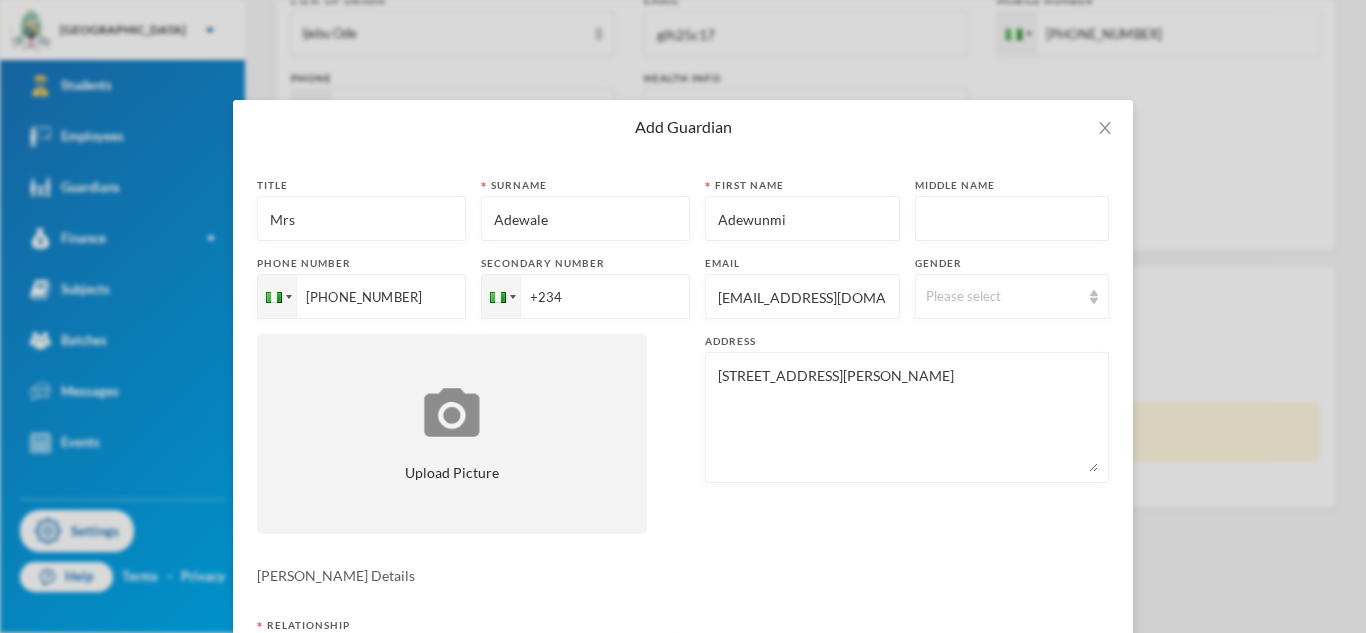 paste on "8069811180" 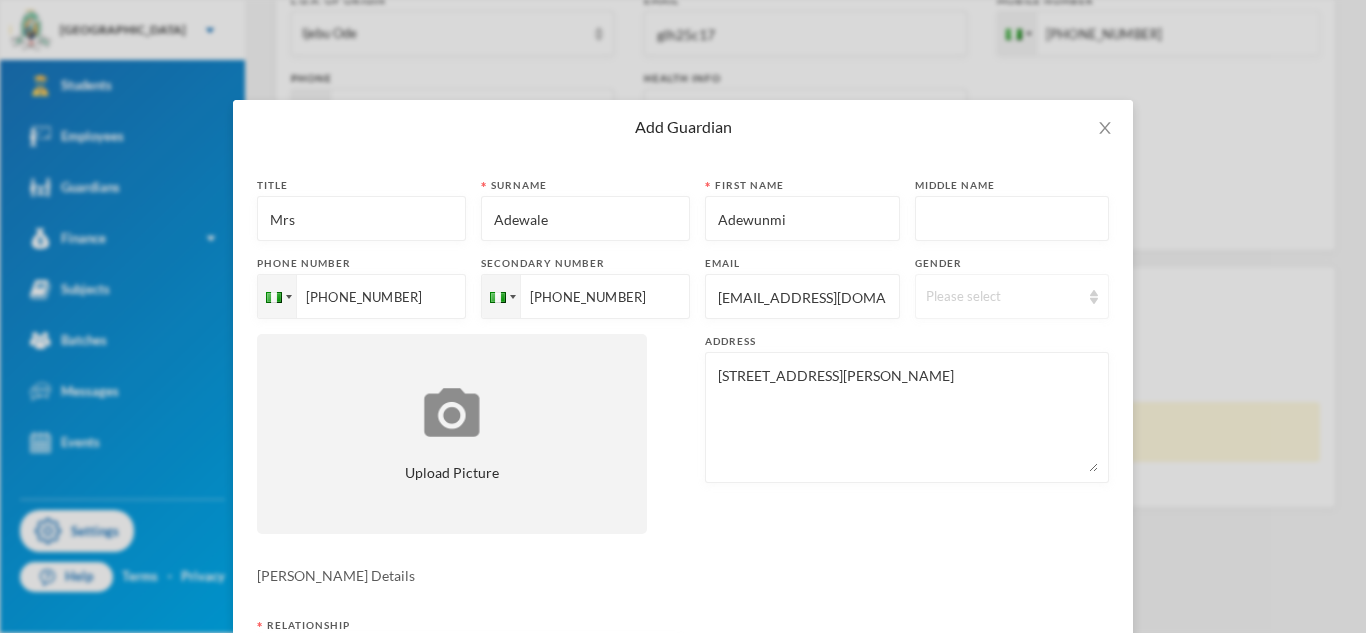 type on "[PHONE_NUMBER]" 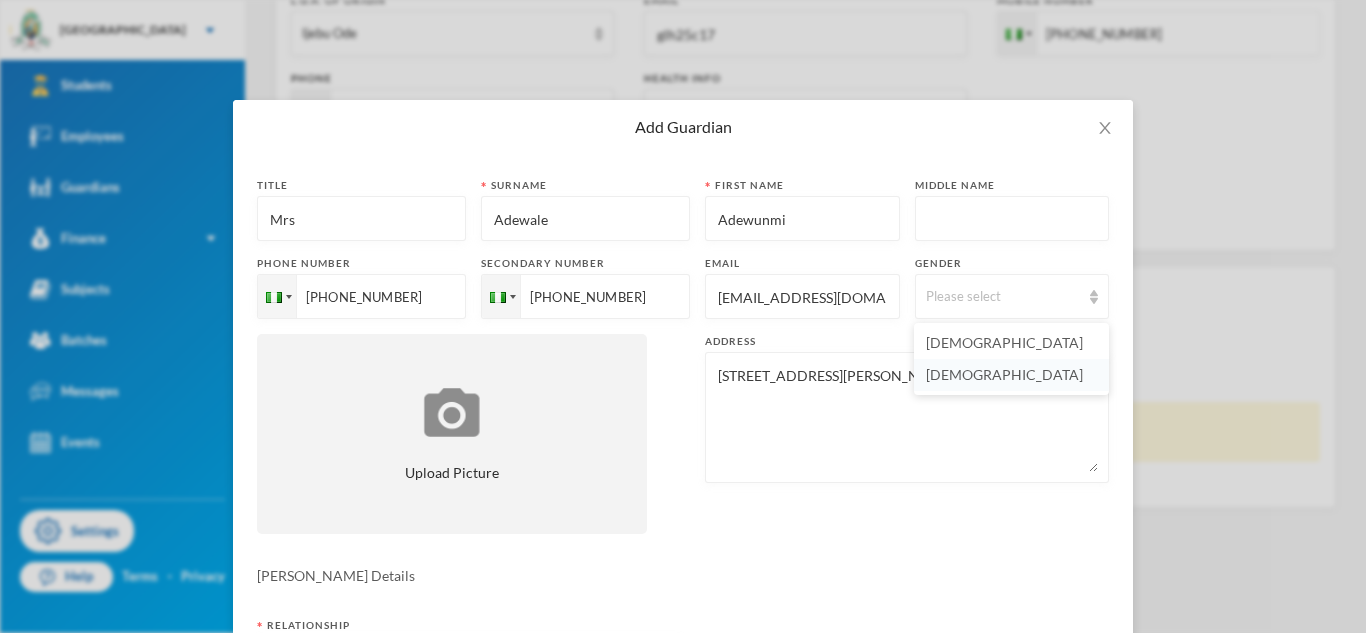 click on "[DEMOGRAPHIC_DATA]" at bounding box center (1004, 374) 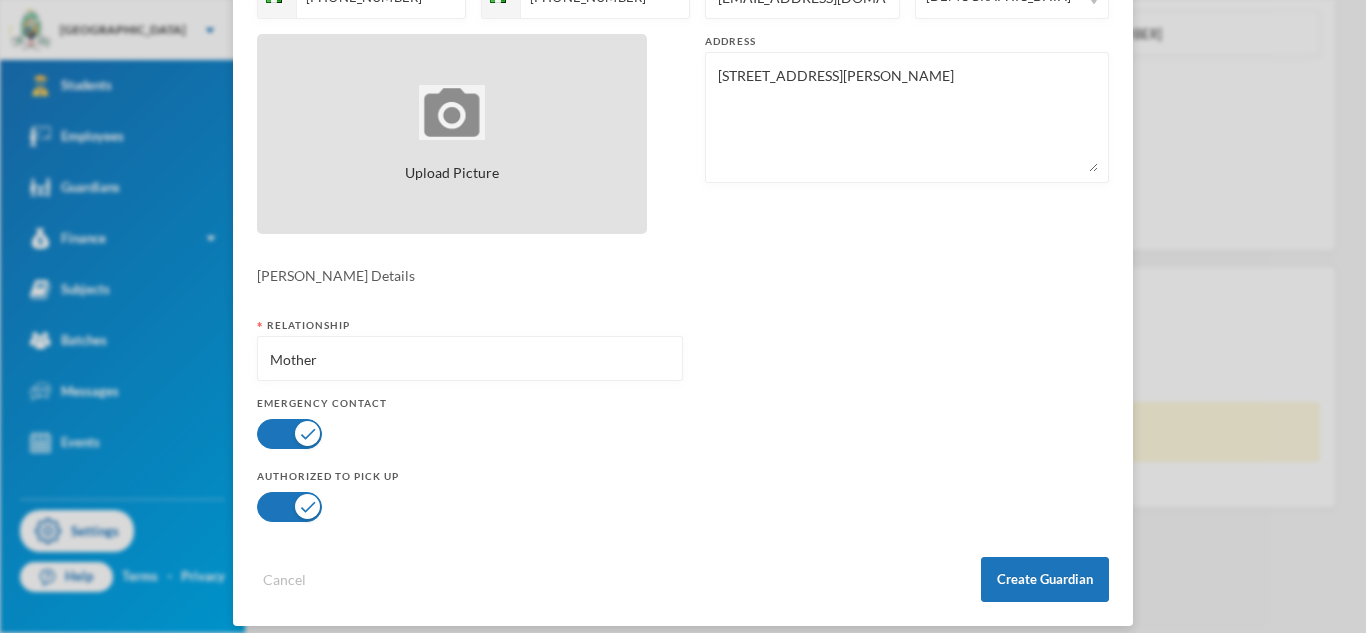 scroll, scrollTop: 317, scrollLeft: 0, axis: vertical 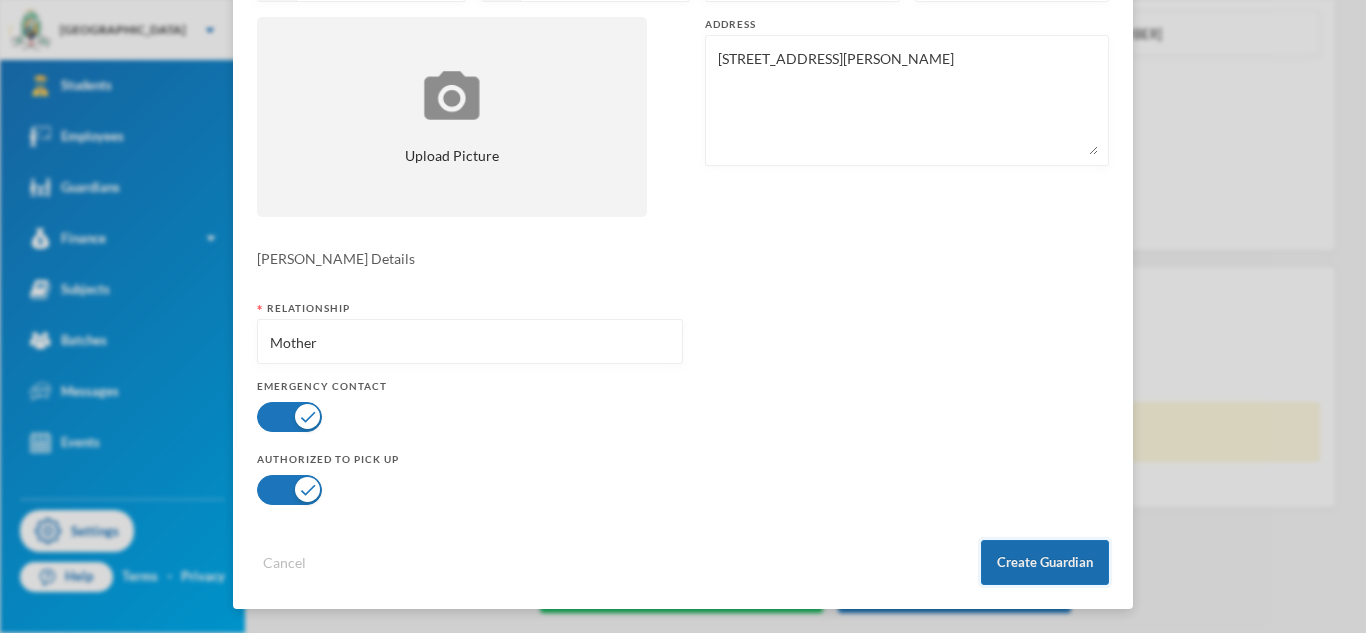 click on "Create Guardian" at bounding box center (1045, 562) 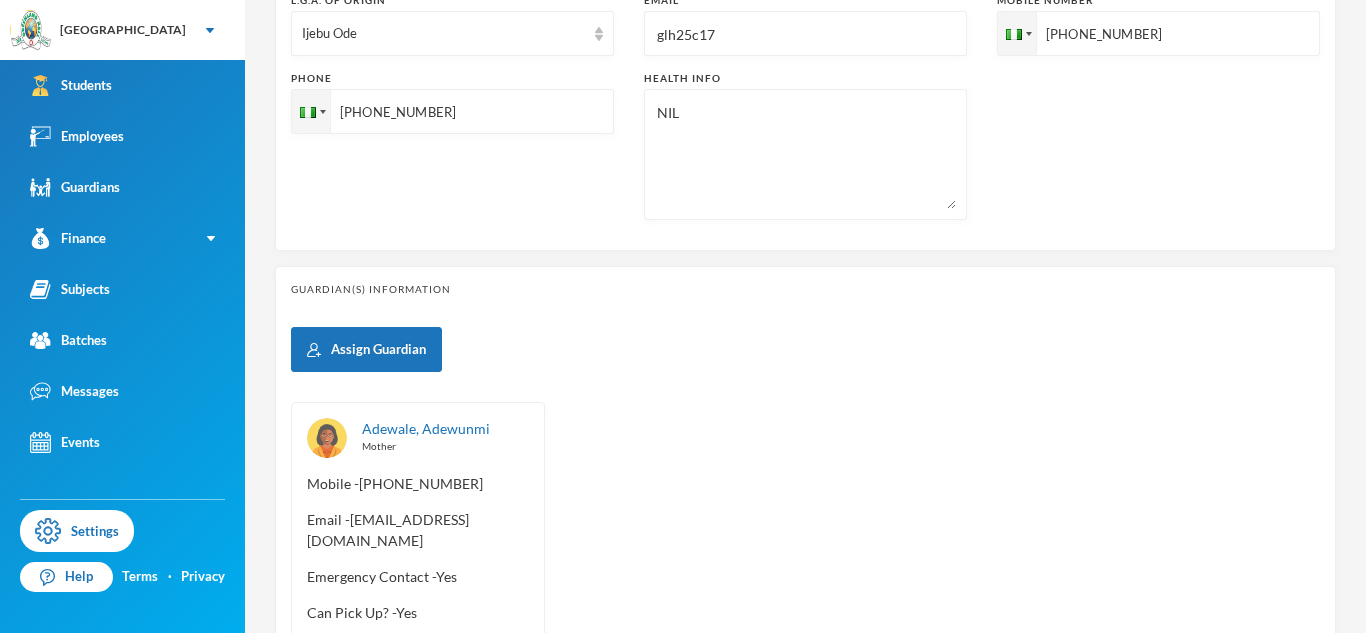 scroll, scrollTop: 0, scrollLeft: 0, axis: both 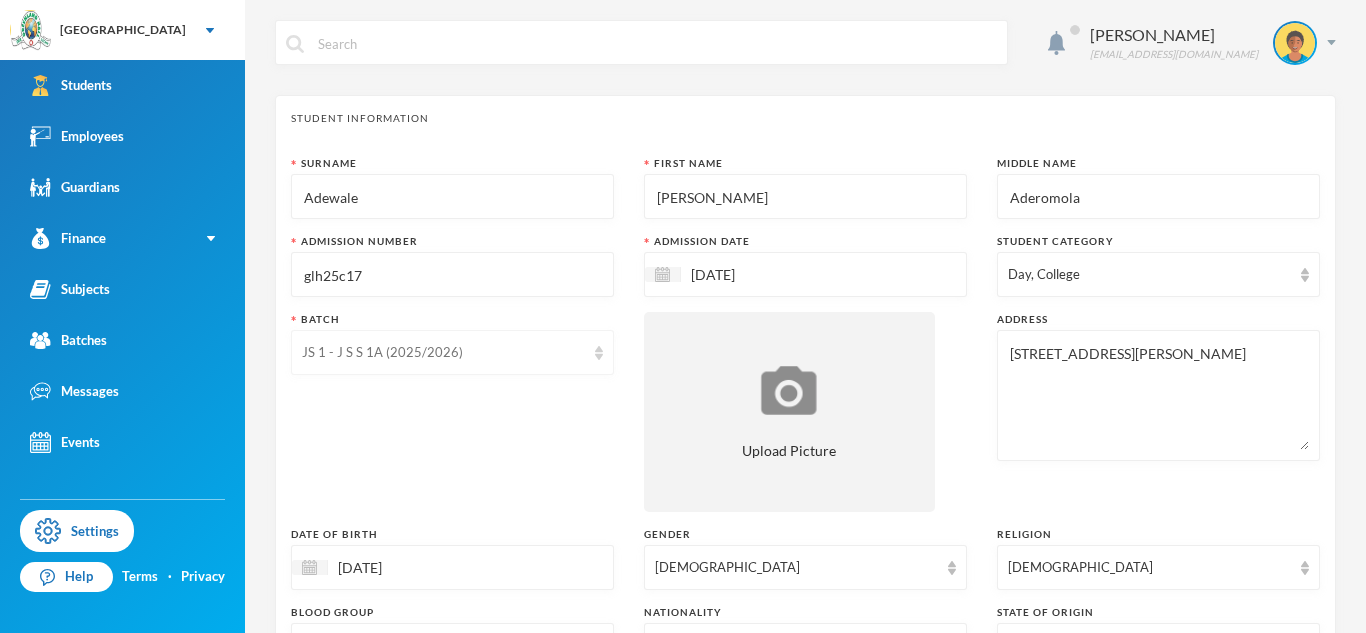click on "JS 1 - J S S 1A (2025/2026)" at bounding box center (443, 353) 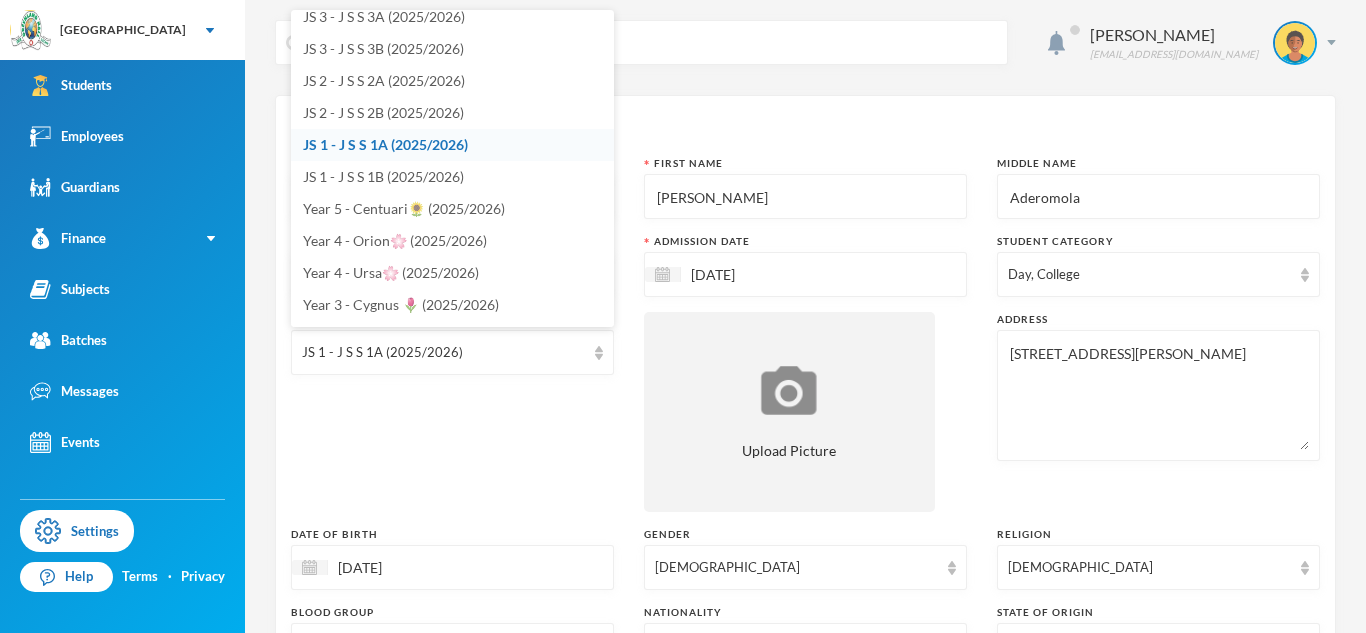 click on "Batch JS 1 - J S S 1A (2025/2026)" at bounding box center (452, 412) 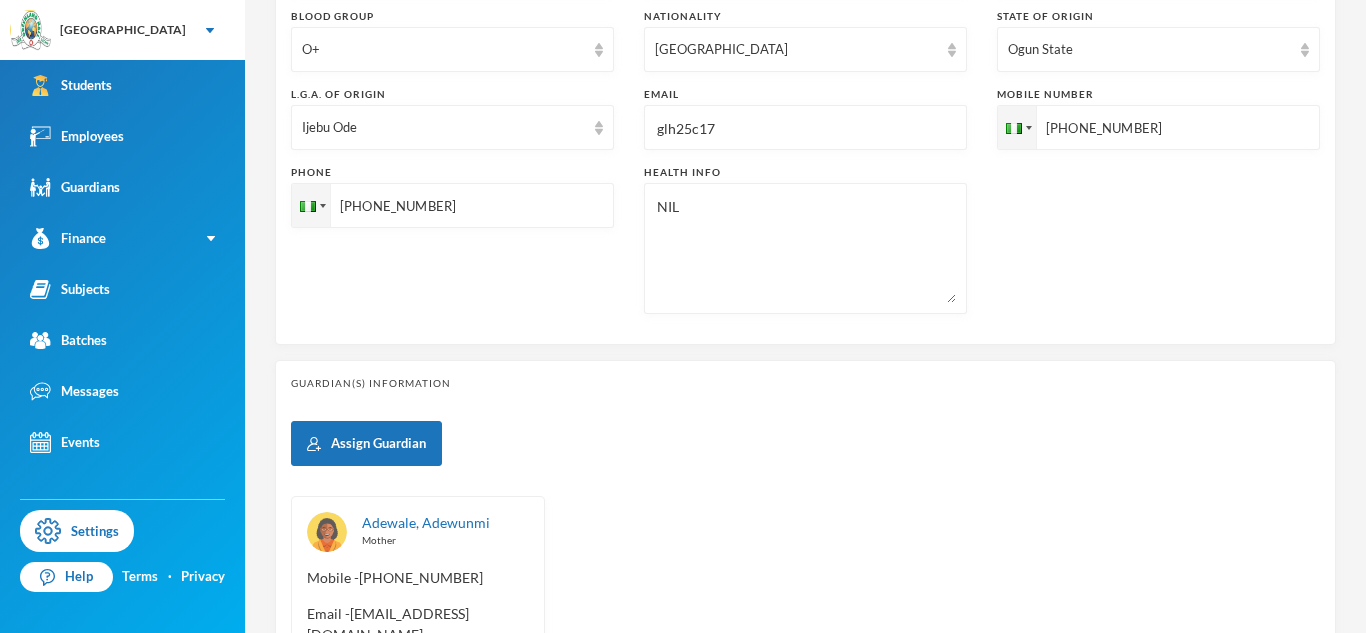 scroll, scrollTop: 873, scrollLeft: 0, axis: vertical 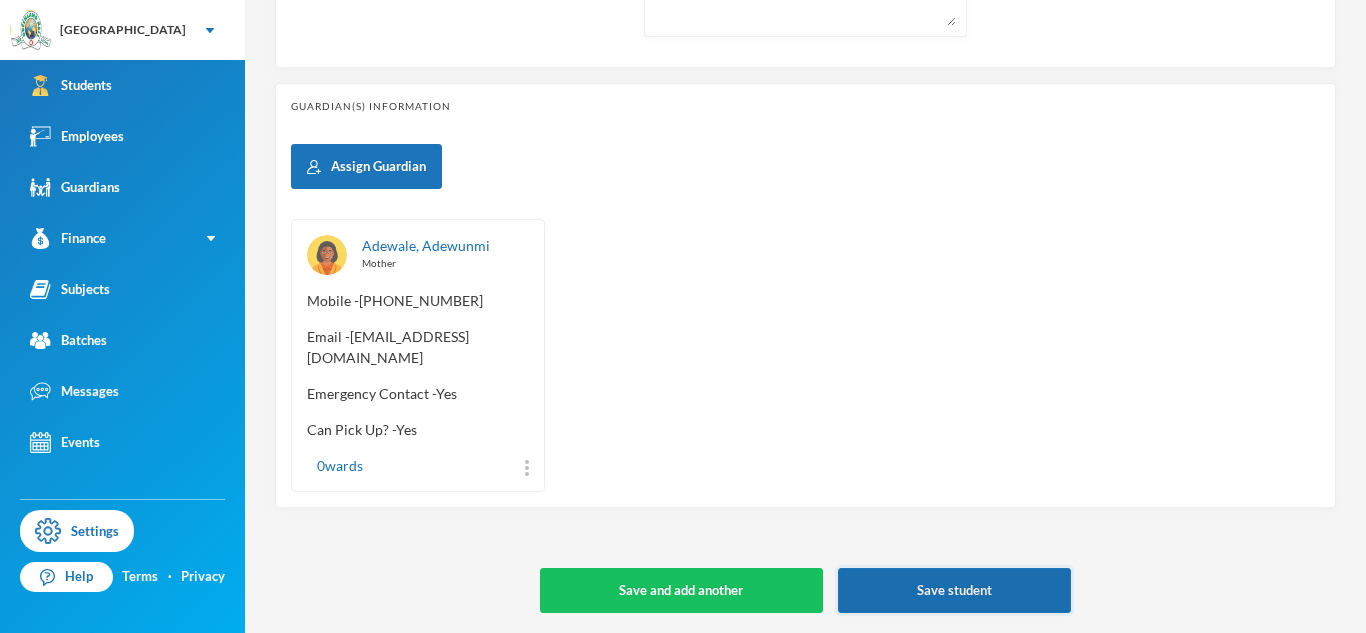click on "Save student" at bounding box center (954, 590) 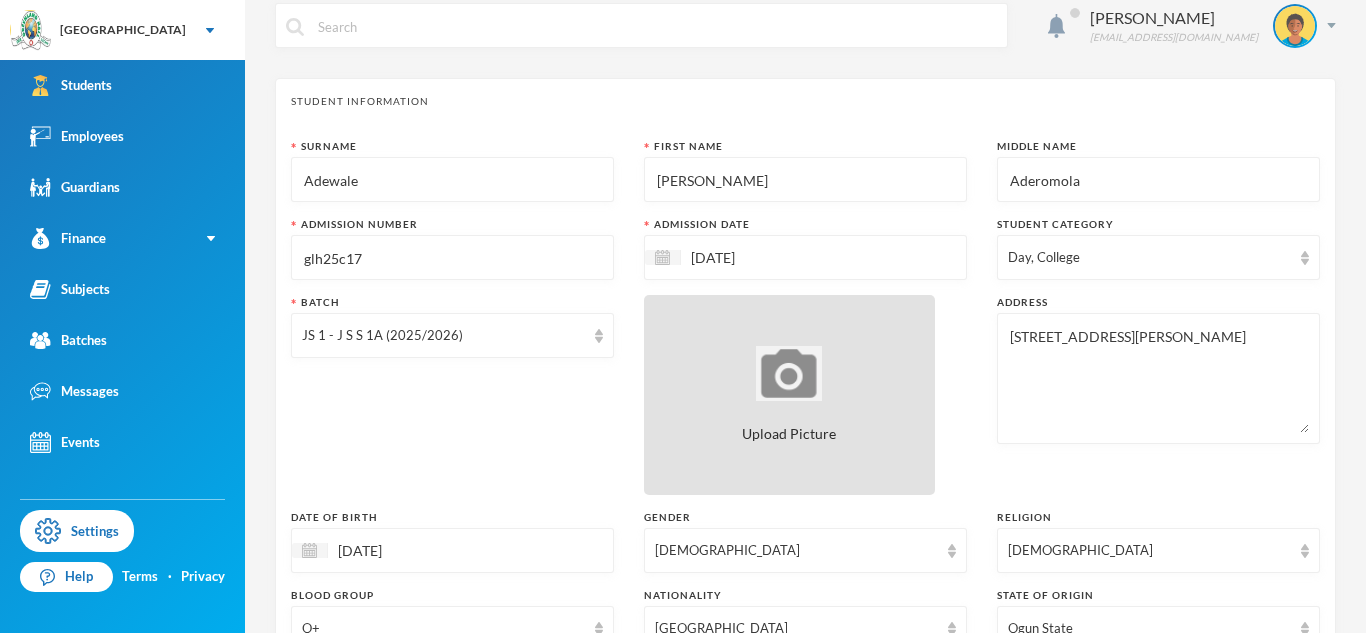 scroll, scrollTop: 0, scrollLeft: 0, axis: both 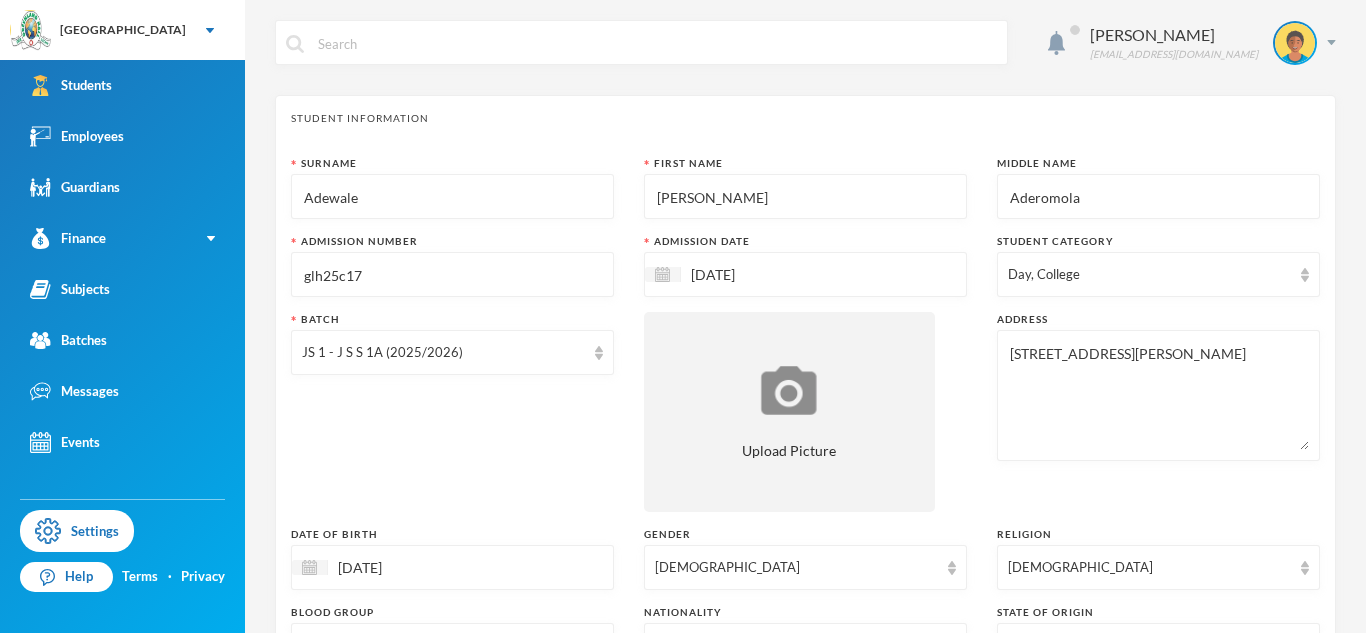click on "[DATE]" at bounding box center [805, 274] 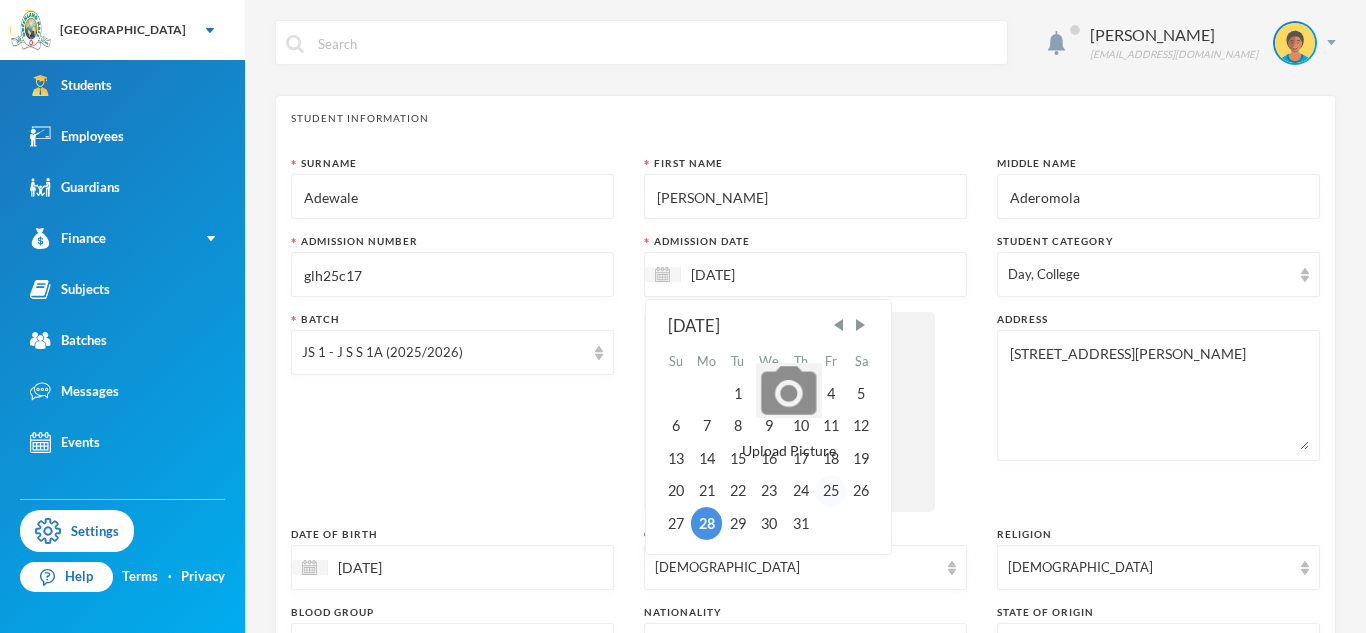 click on "25" at bounding box center (831, 491) 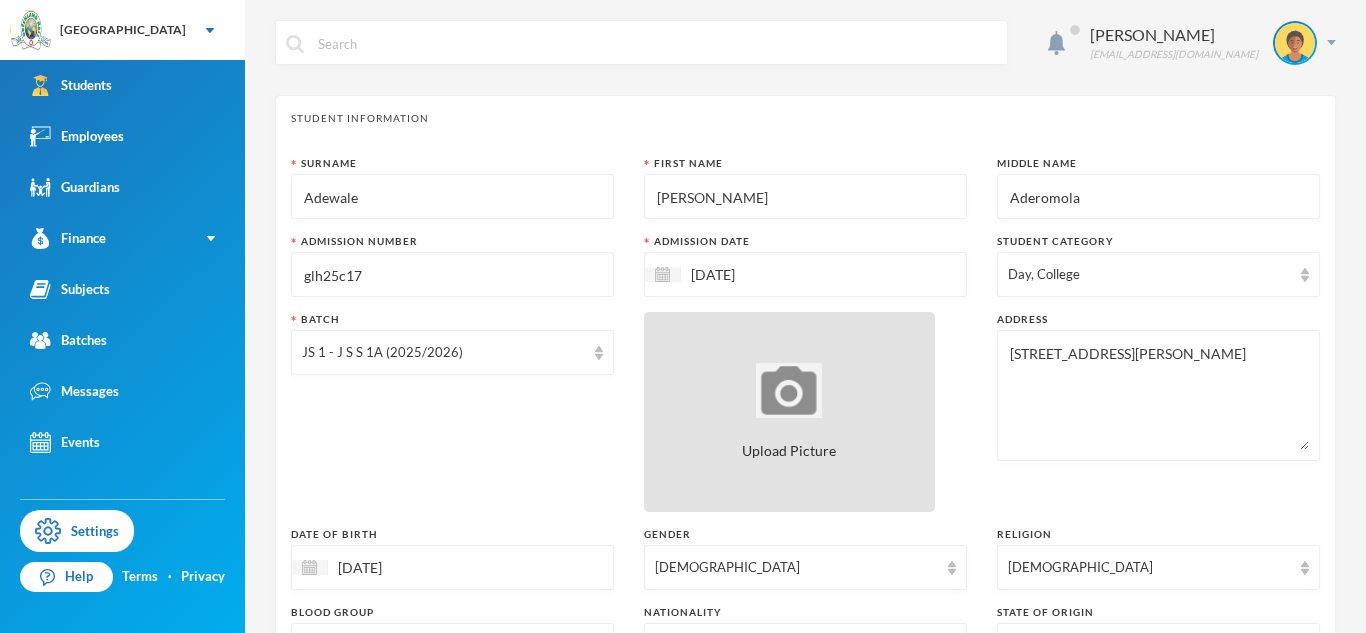 scroll, scrollTop: 873, scrollLeft: 0, axis: vertical 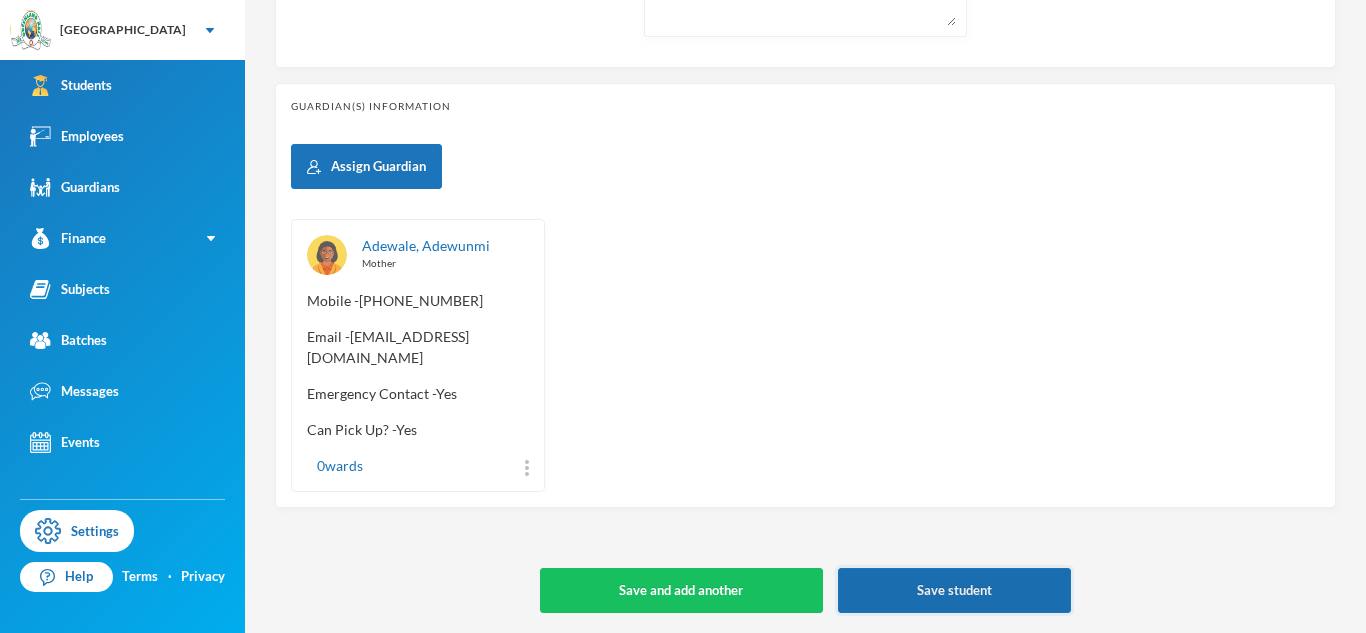 click on "Save student" at bounding box center [954, 590] 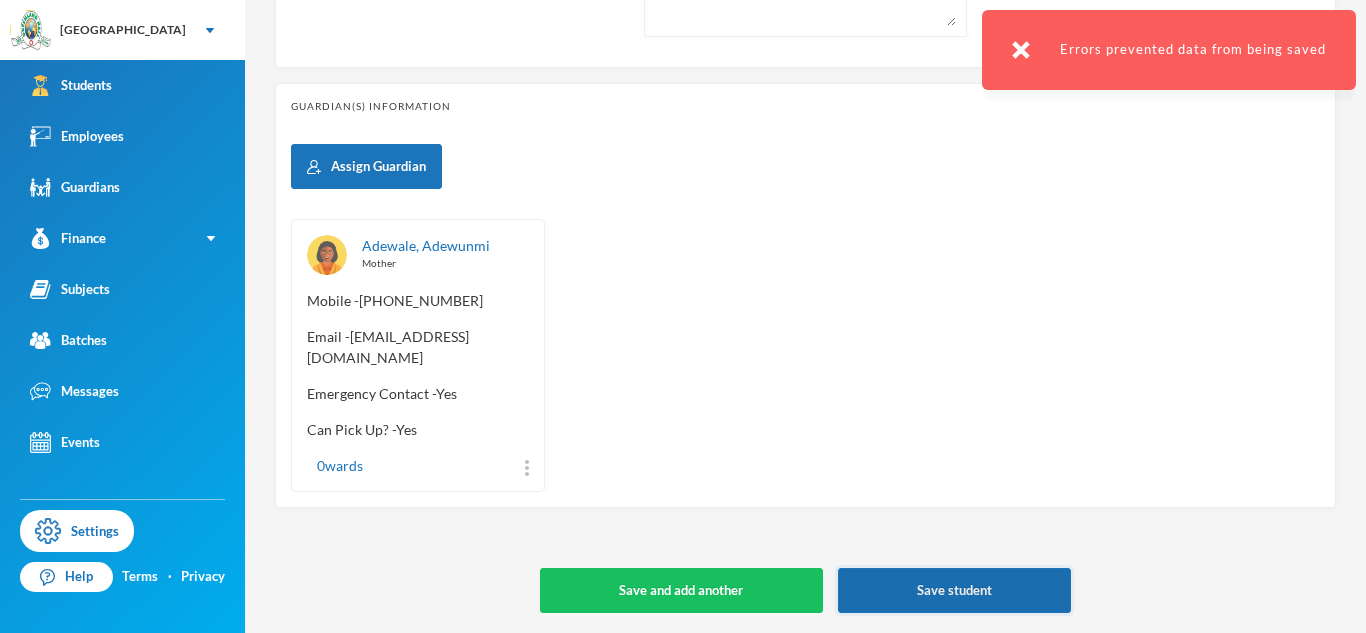 scroll, scrollTop: 0, scrollLeft: 0, axis: both 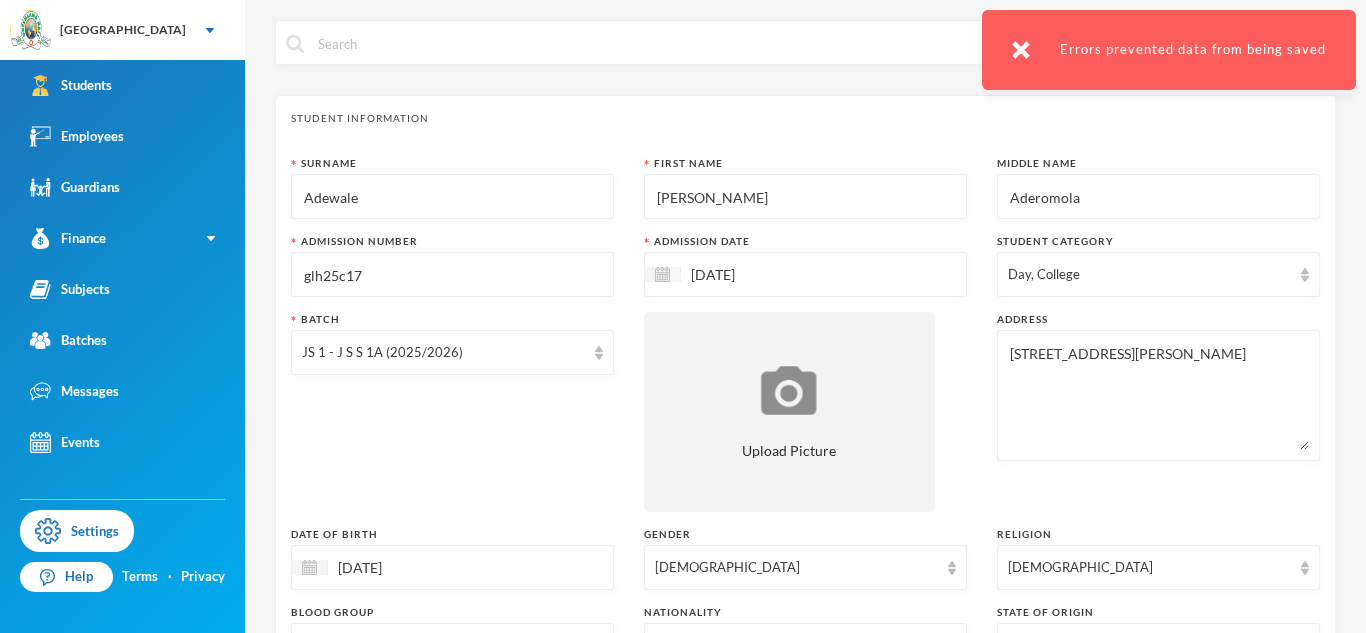 click on "[DATE]" at bounding box center [765, 274] 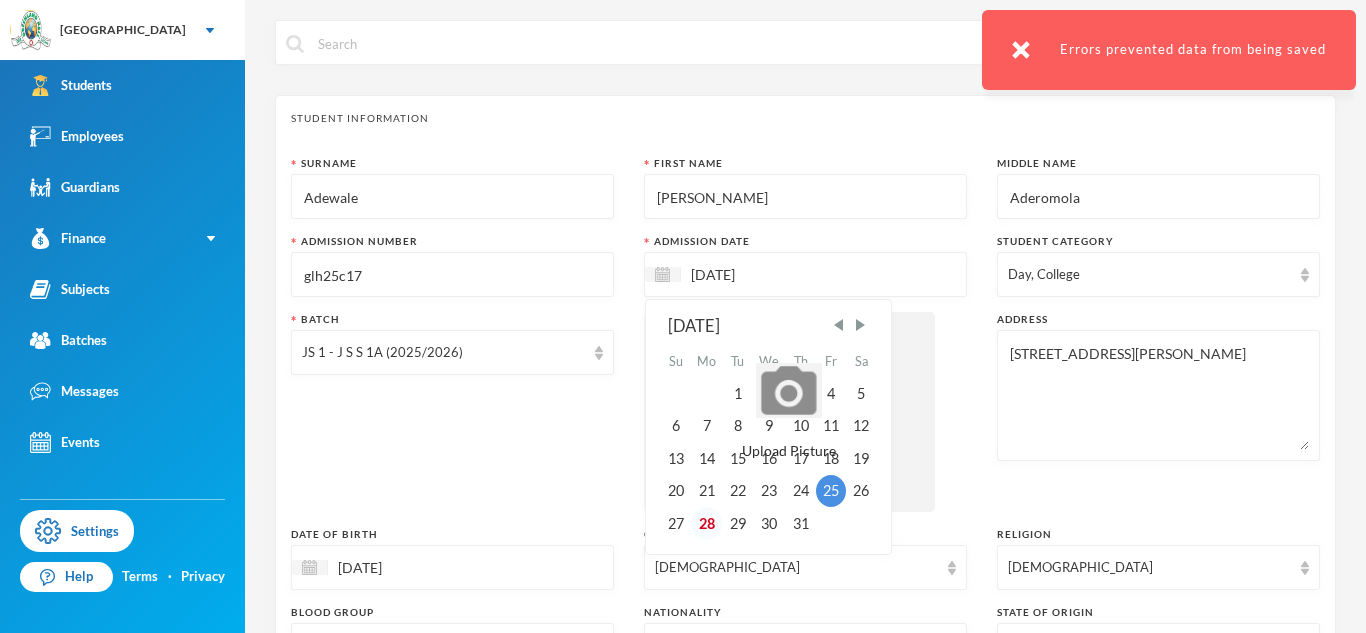 click on "28" at bounding box center (707, 523) 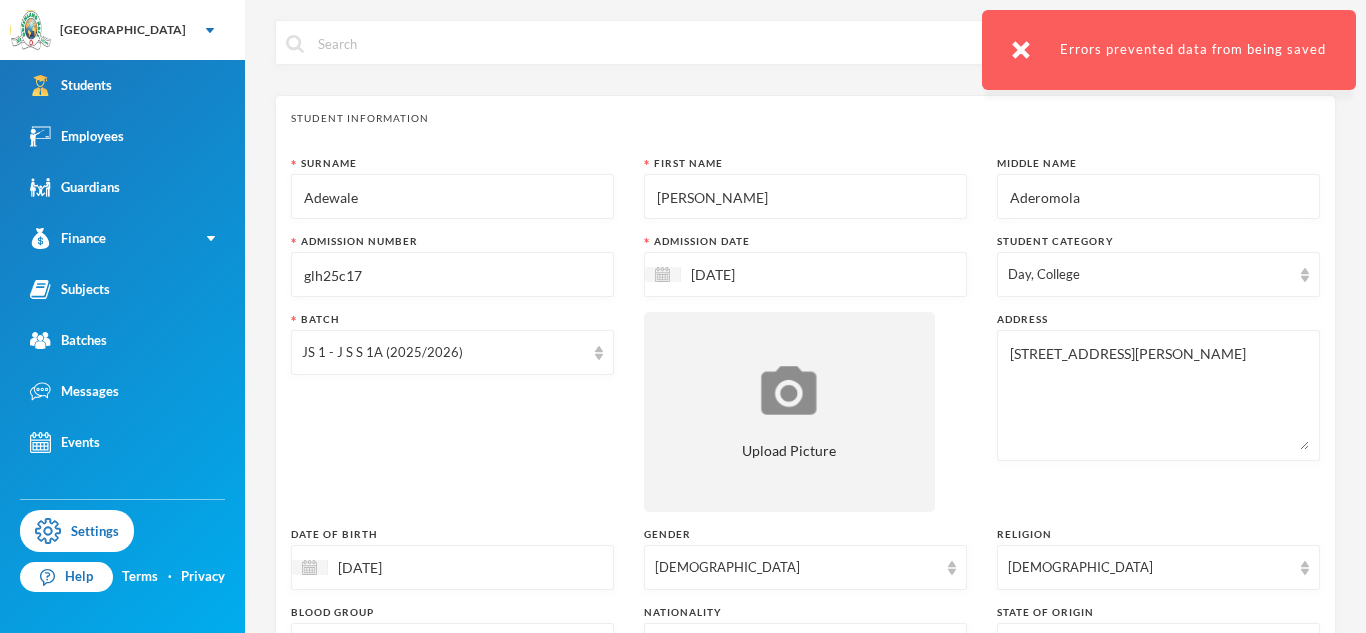 click on "Batch JS 1 - J S S 1A (2025/2026)" at bounding box center [452, 412] 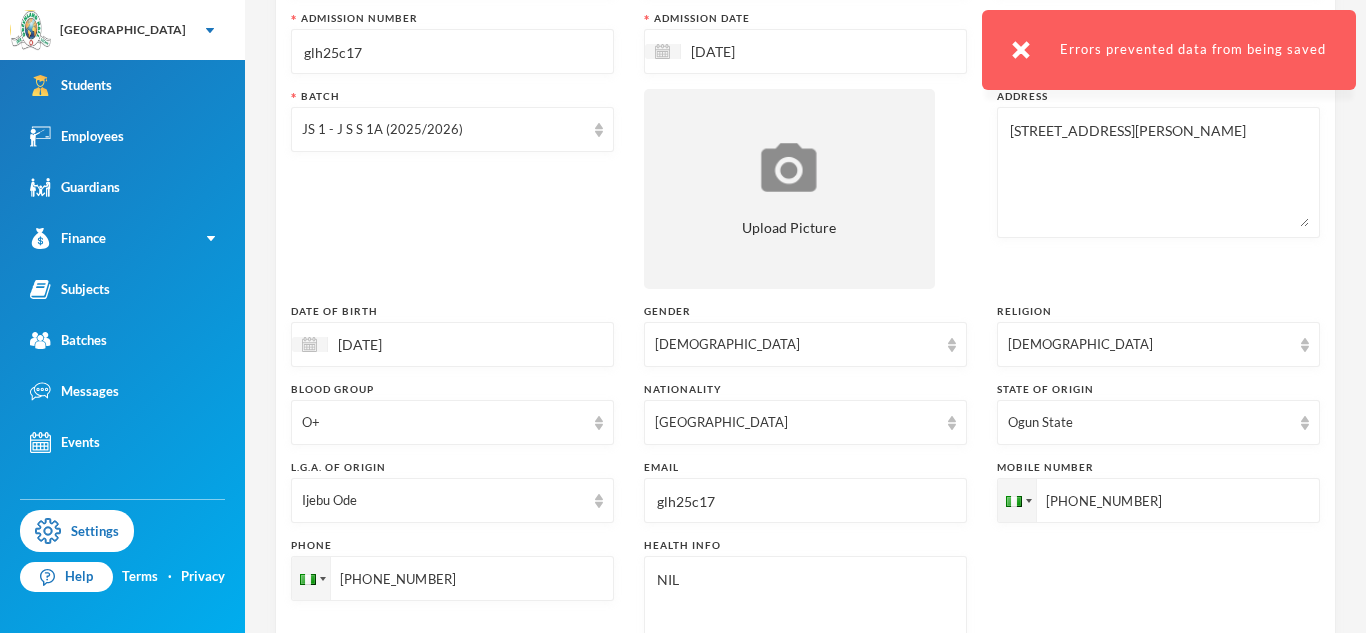 scroll, scrollTop: 255, scrollLeft: 0, axis: vertical 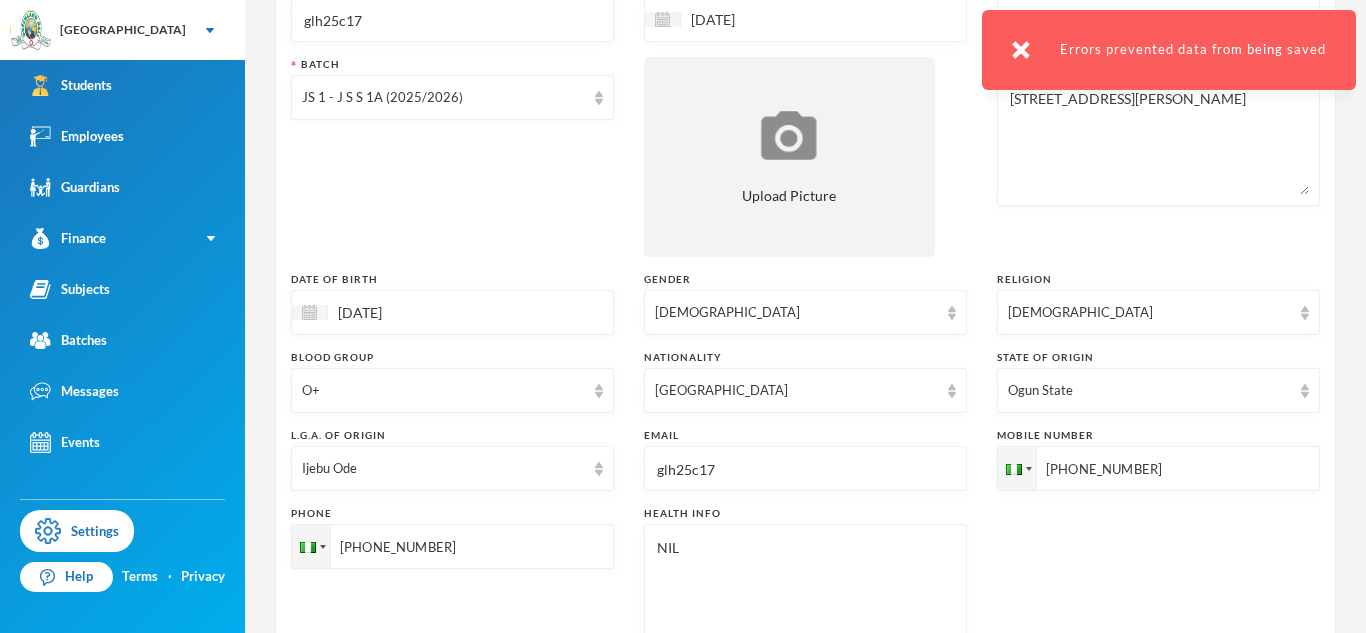 click on "Batch JS 1 - J S S 1A (2025/2026)" at bounding box center [452, 157] 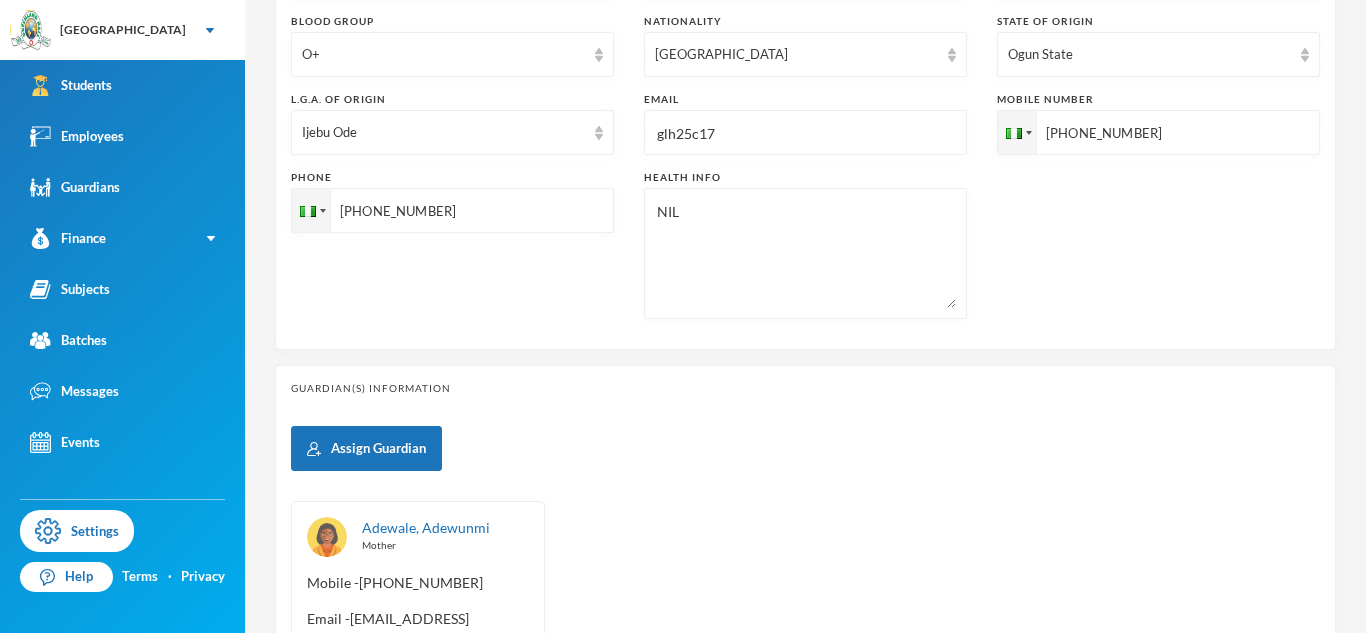 scroll, scrollTop: 601, scrollLeft: 0, axis: vertical 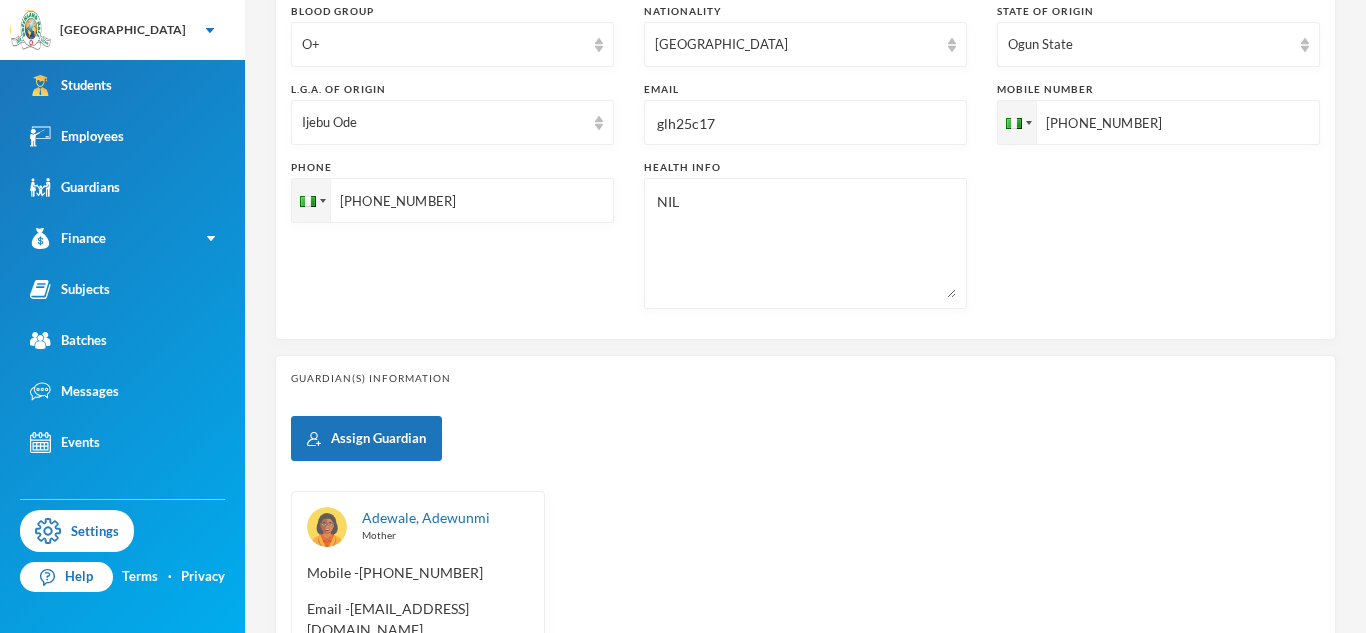 click on "Phone [PHONE_NUMBER]" at bounding box center (452, 234) 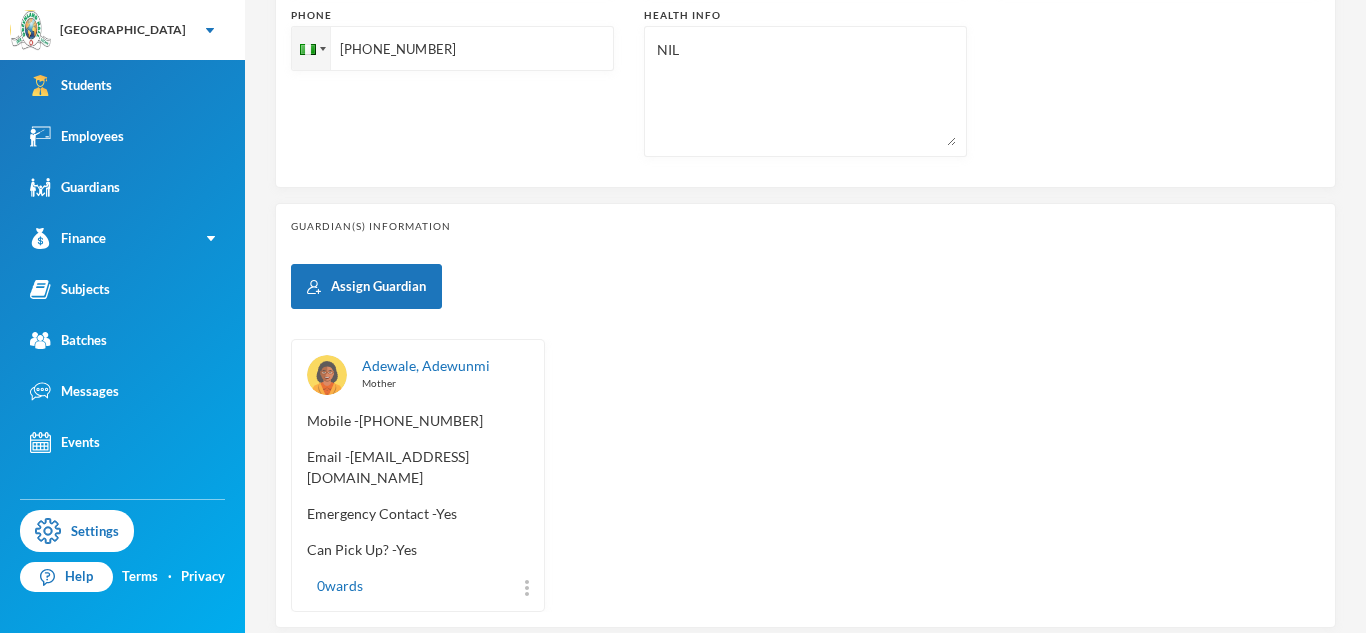 scroll, scrollTop: 873, scrollLeft: 0, axis: vertical 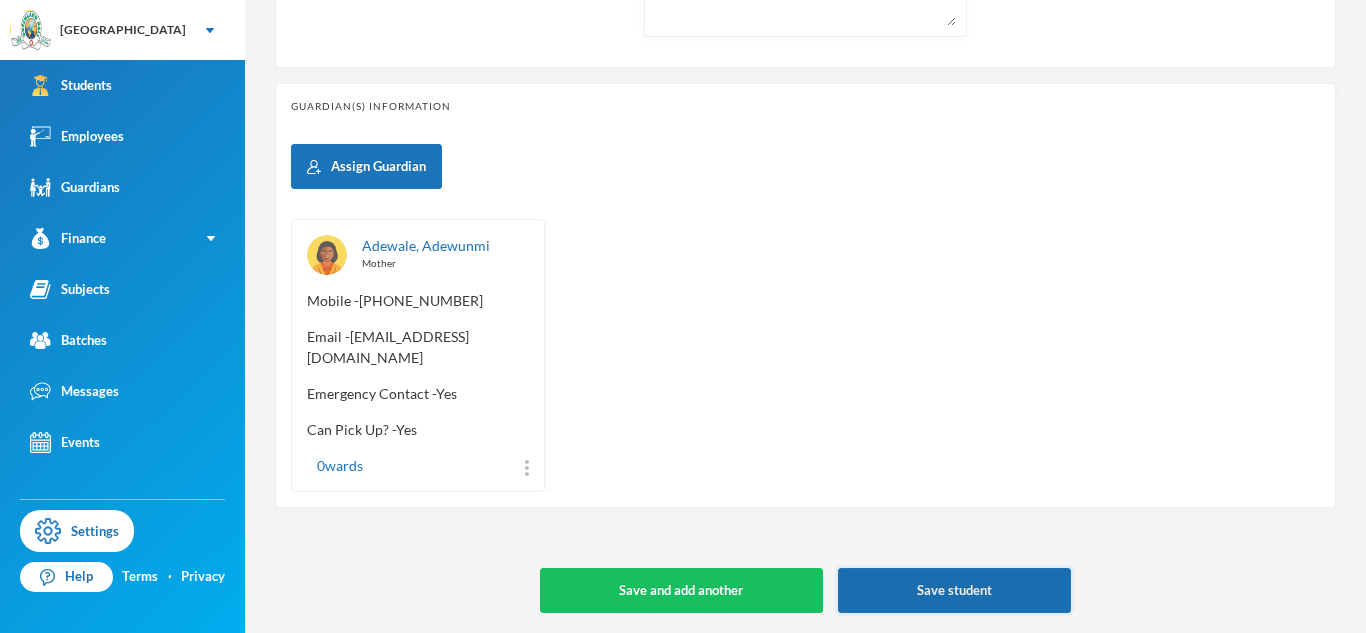 click on "Save student" at bounding box center [954, 590] 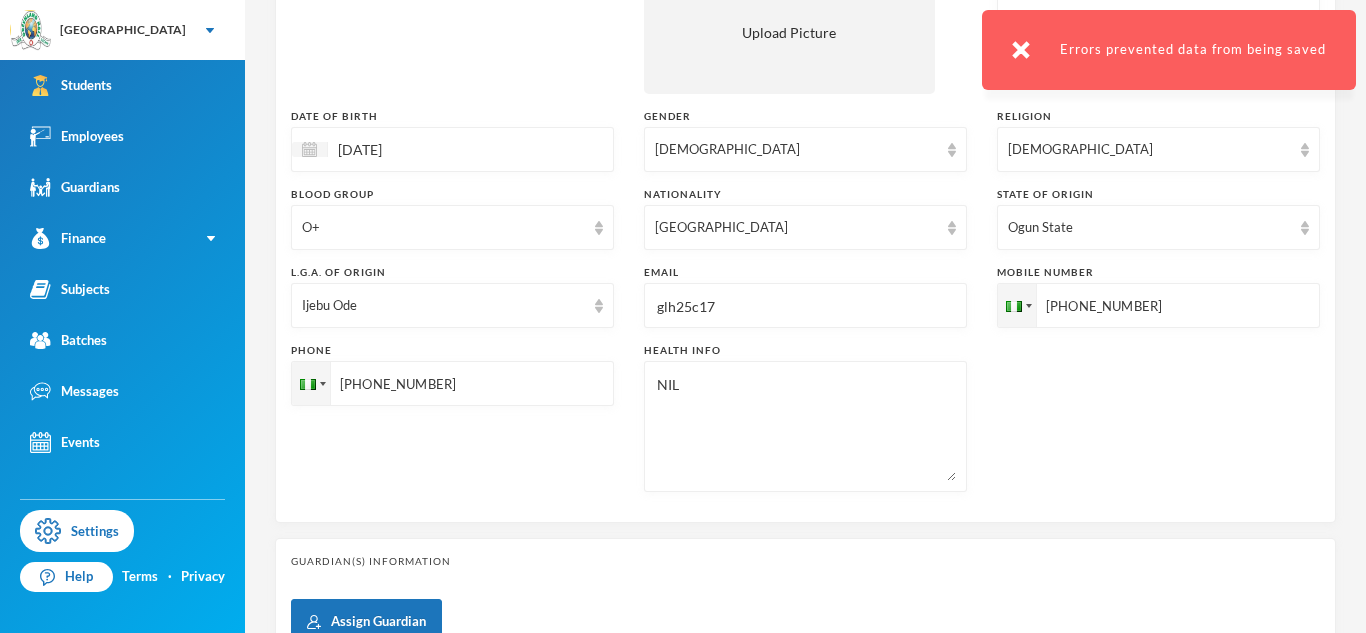 scroll, scrollTop: 416, scrollLeft: 0, axis: vertical 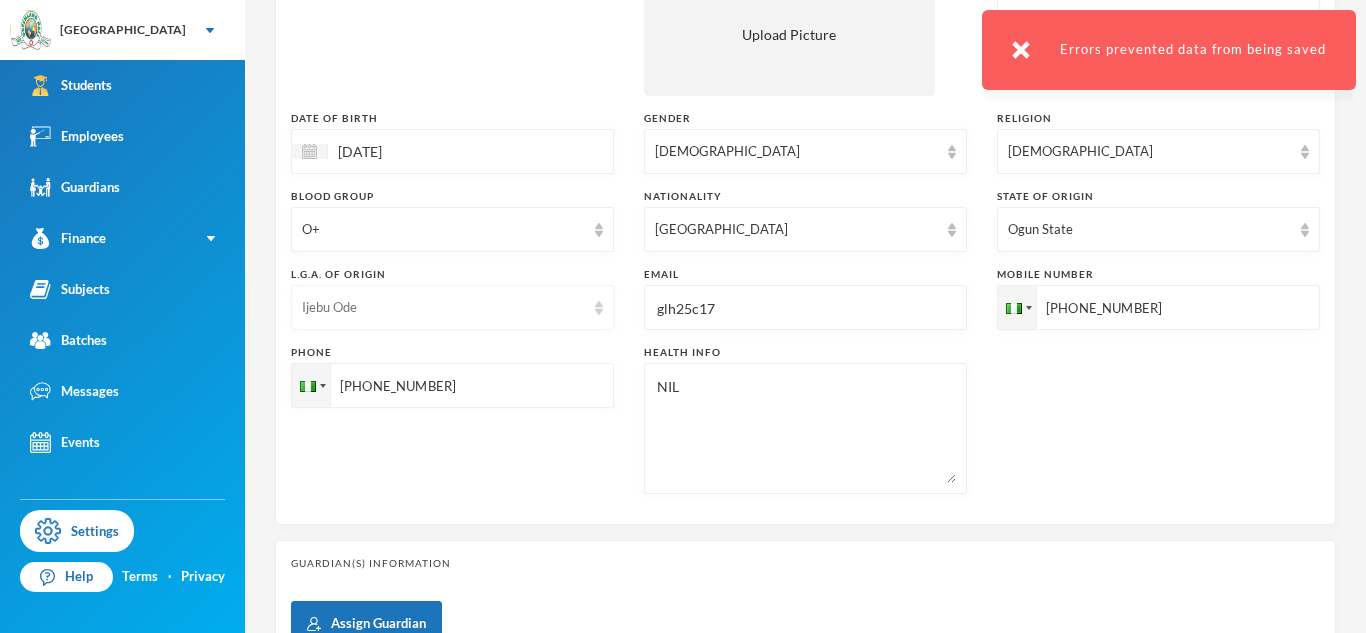 click on "Ijebu Ode" at bounding box center (443, 308) 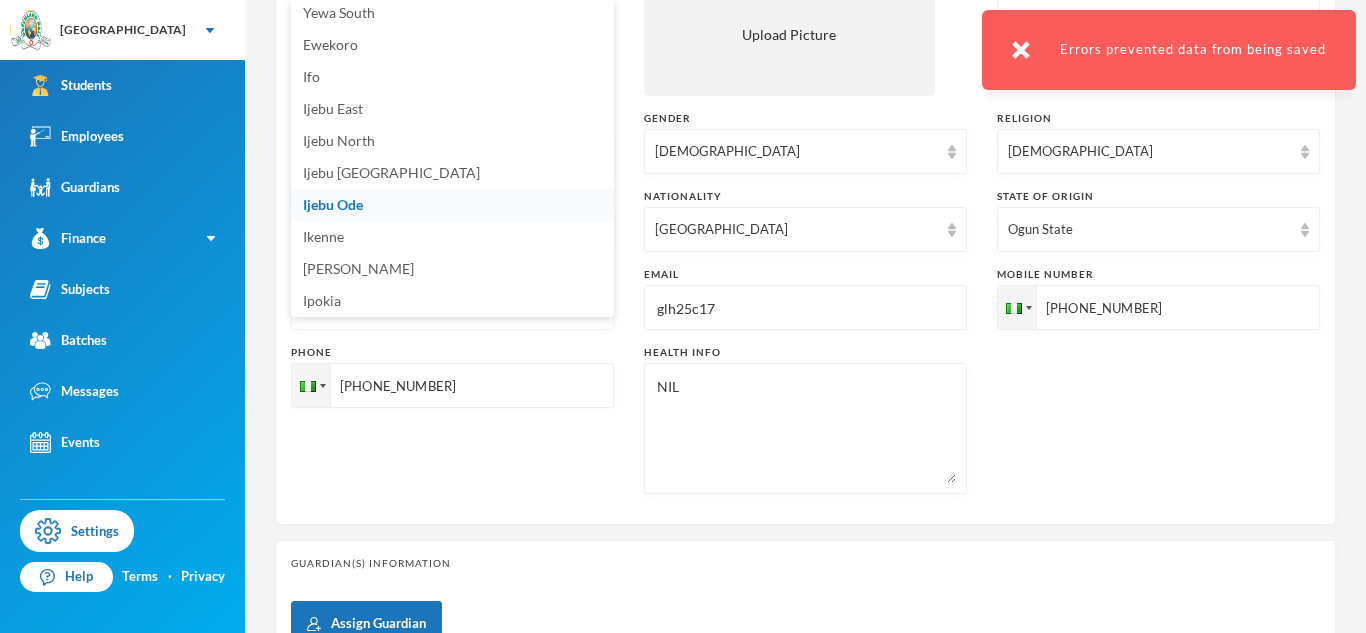 scroll, scrollTop: 357, scrollLeft: 0, axis: vertical 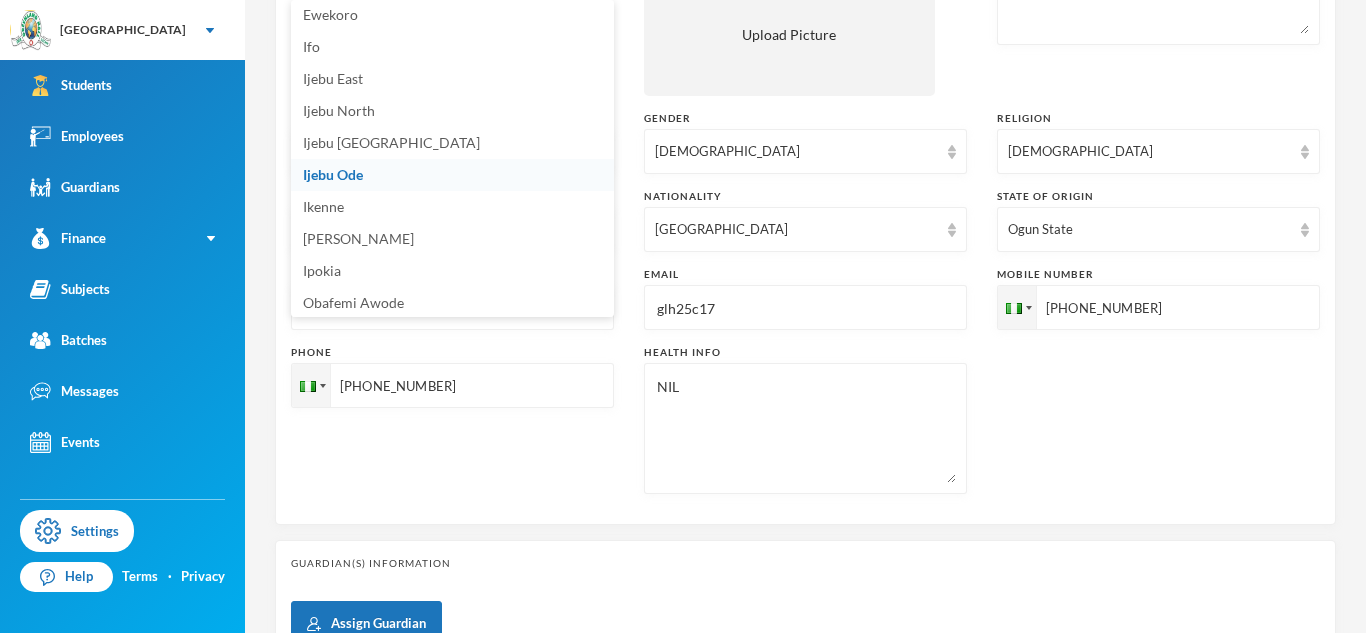 click on "Phone [PHONE_NUMBER]" at bounding box center (452, 419) 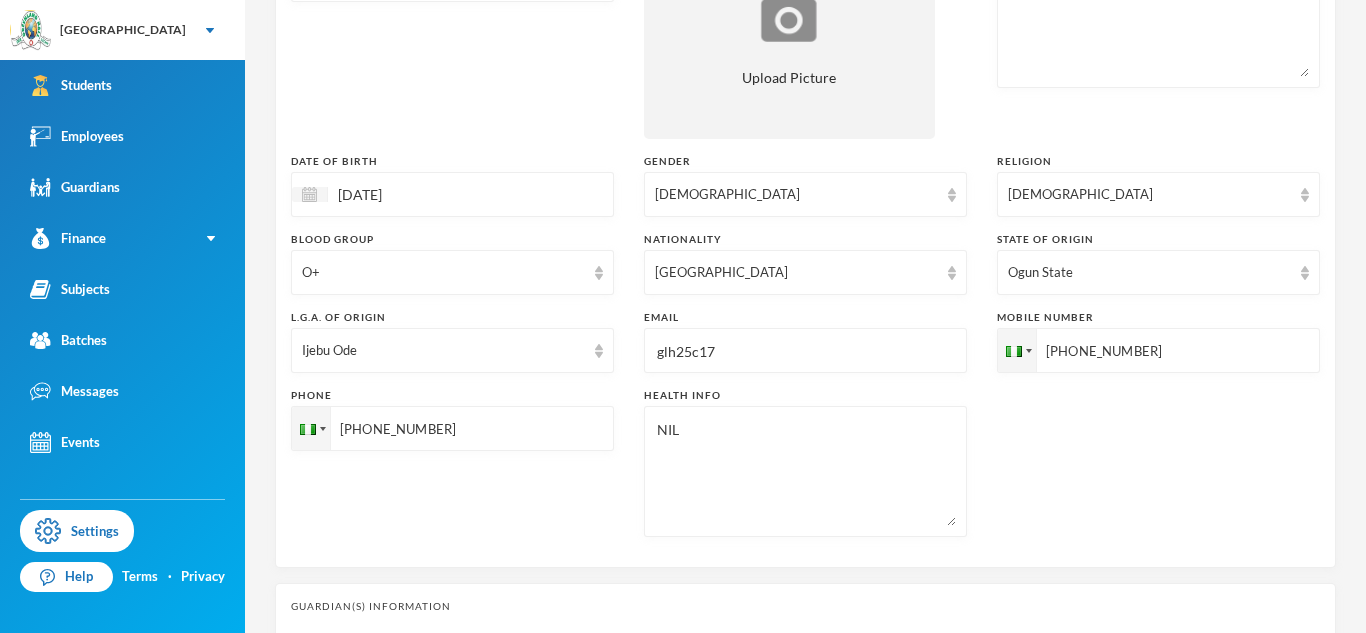 scroll, scrollTop: 379, scrollLeft: 0, axis: vertical 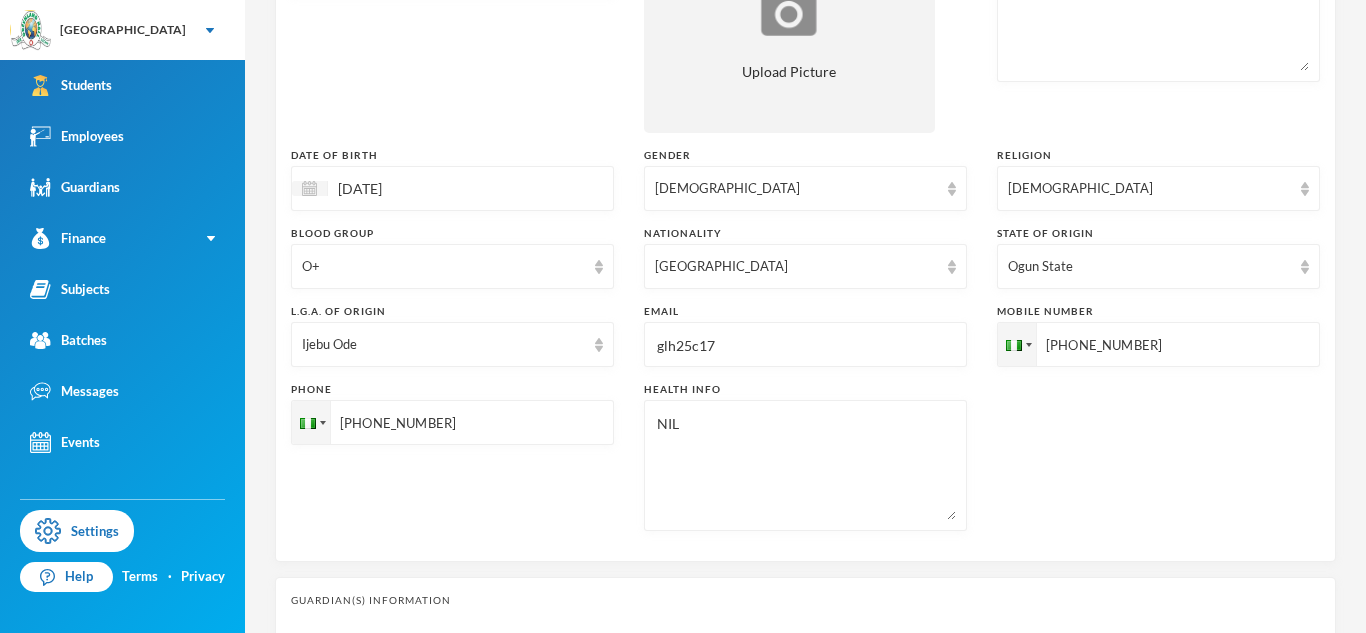 click on "glh25c17" at bounding box center [805, 345] 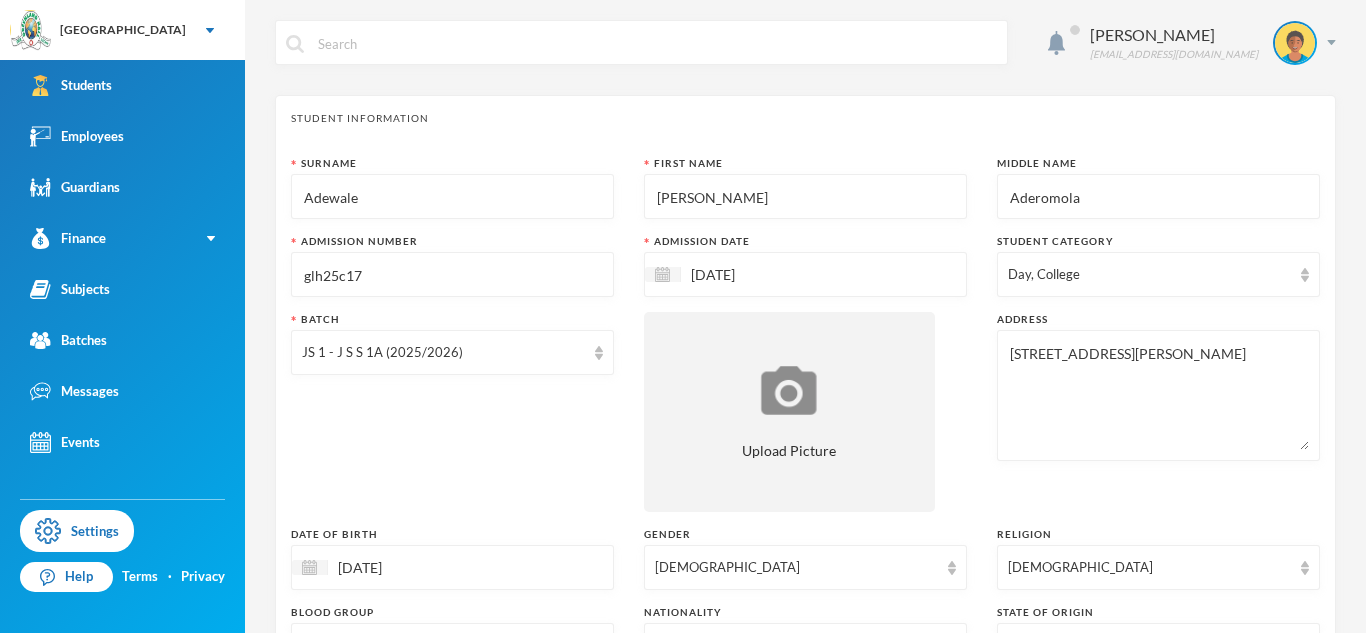 scroll, scrollTop: 873, scrollLeft: 0, axis: vertical 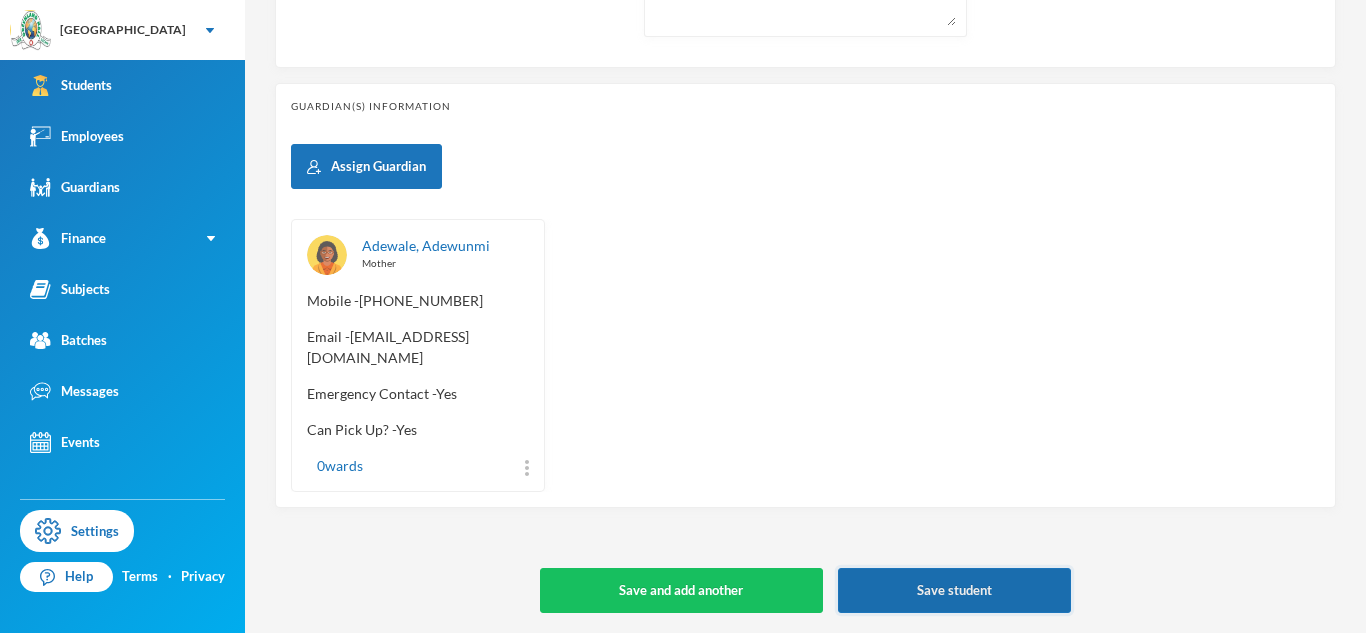 type on "[EMAIL_ADDRESS][DOMAIN_NAME]" 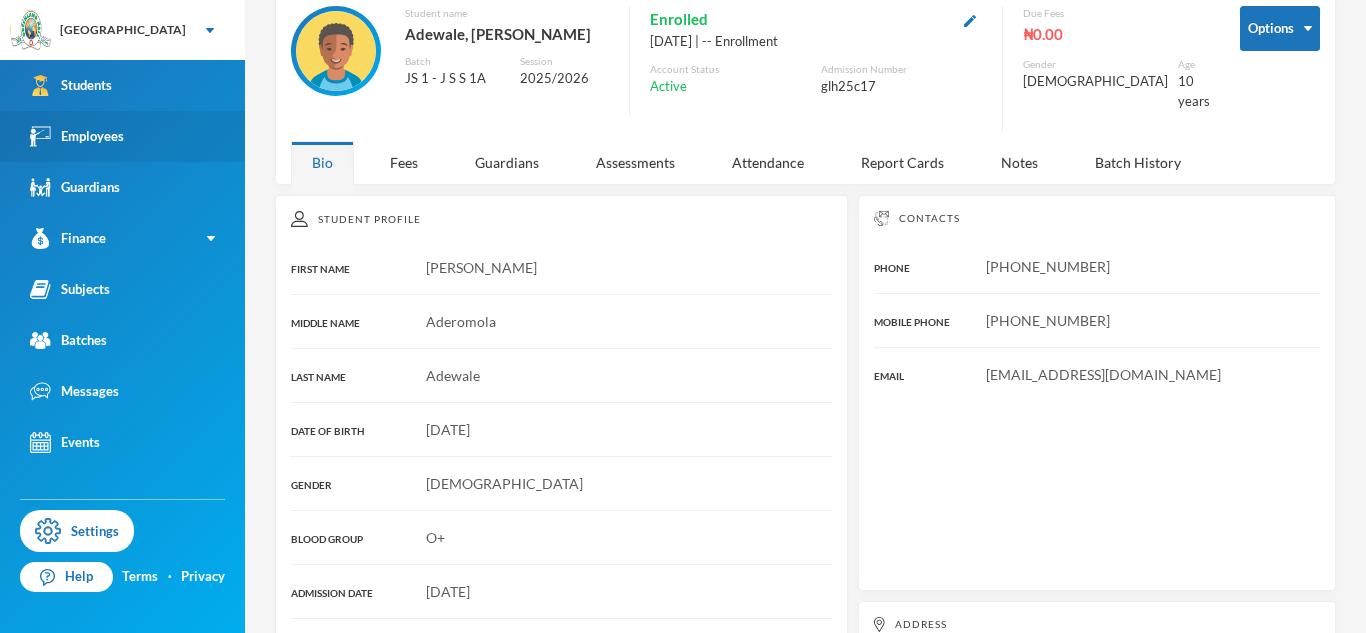 scroll, scrollTop: 89, scrollLeft: 0, axis: vertical 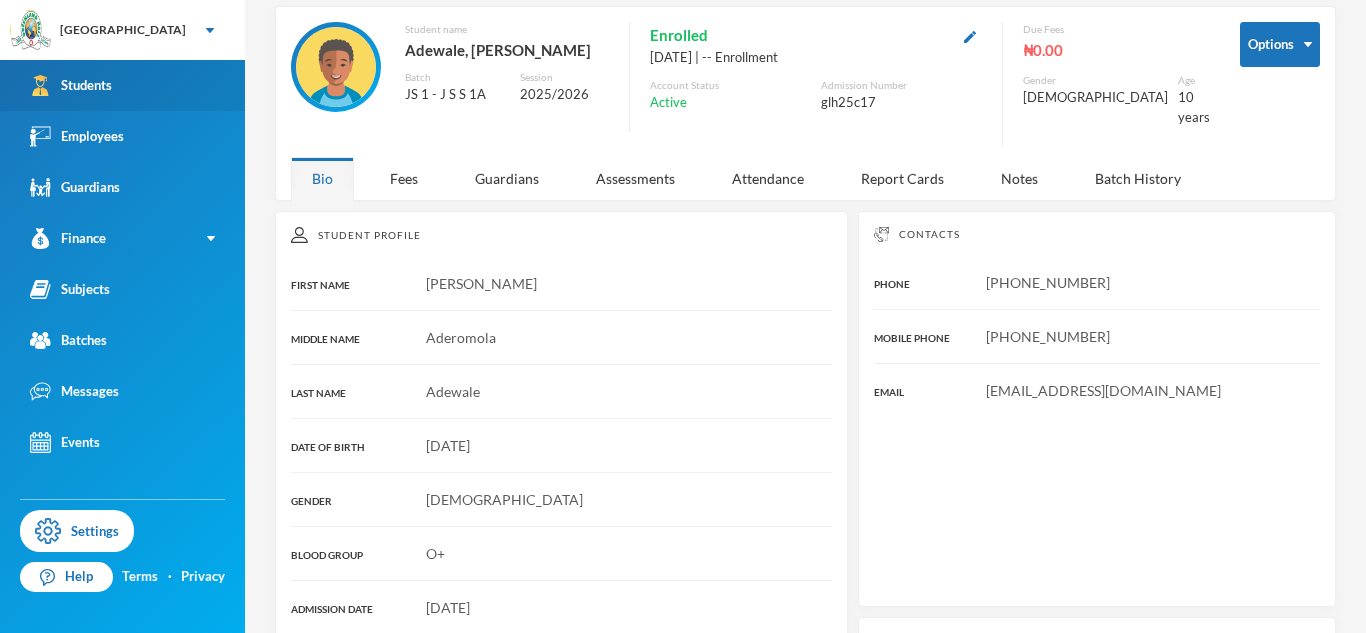 click on "Students" at bounding box center [71, 85] 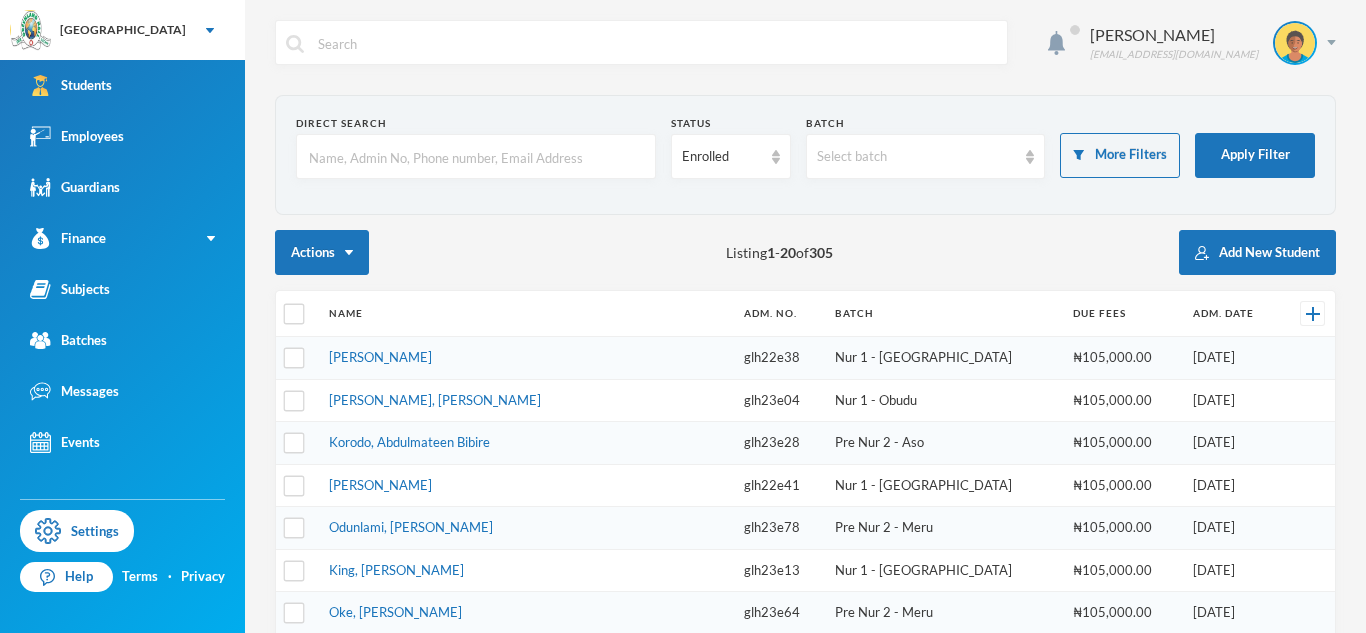 scroll, scrollTop: 0, scrollLeft: 0, axis: both 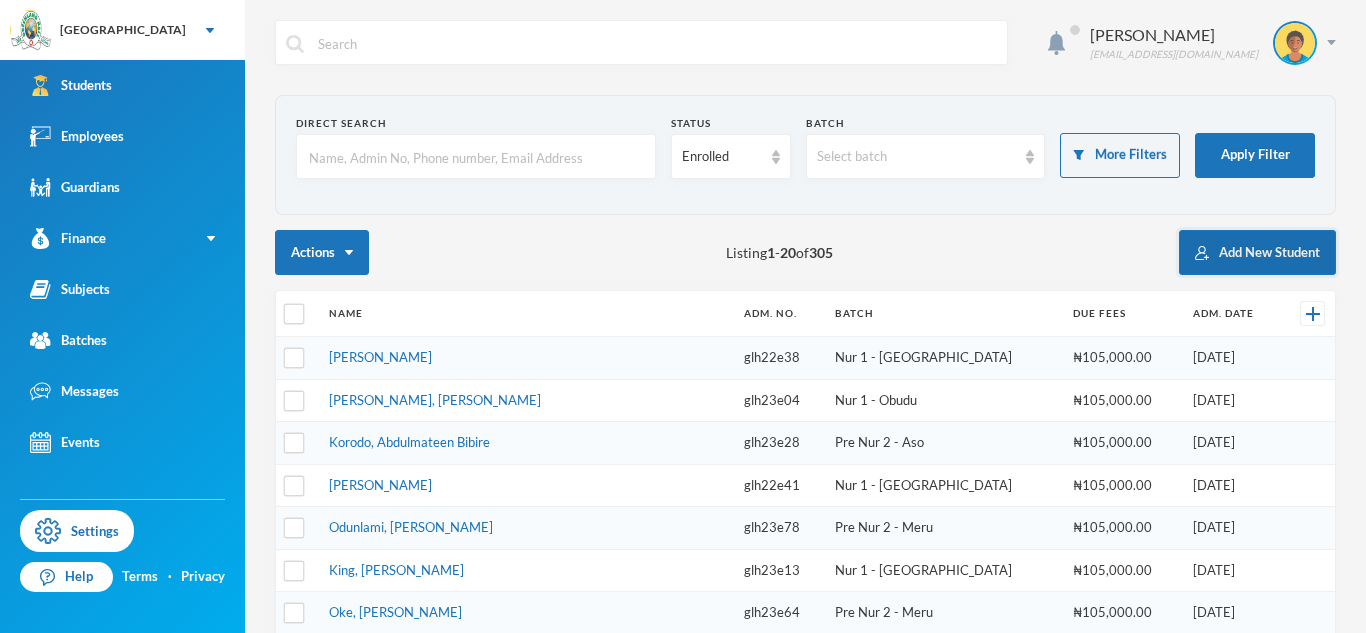 click on "Add New Student" at bounding box center [1257, 252] 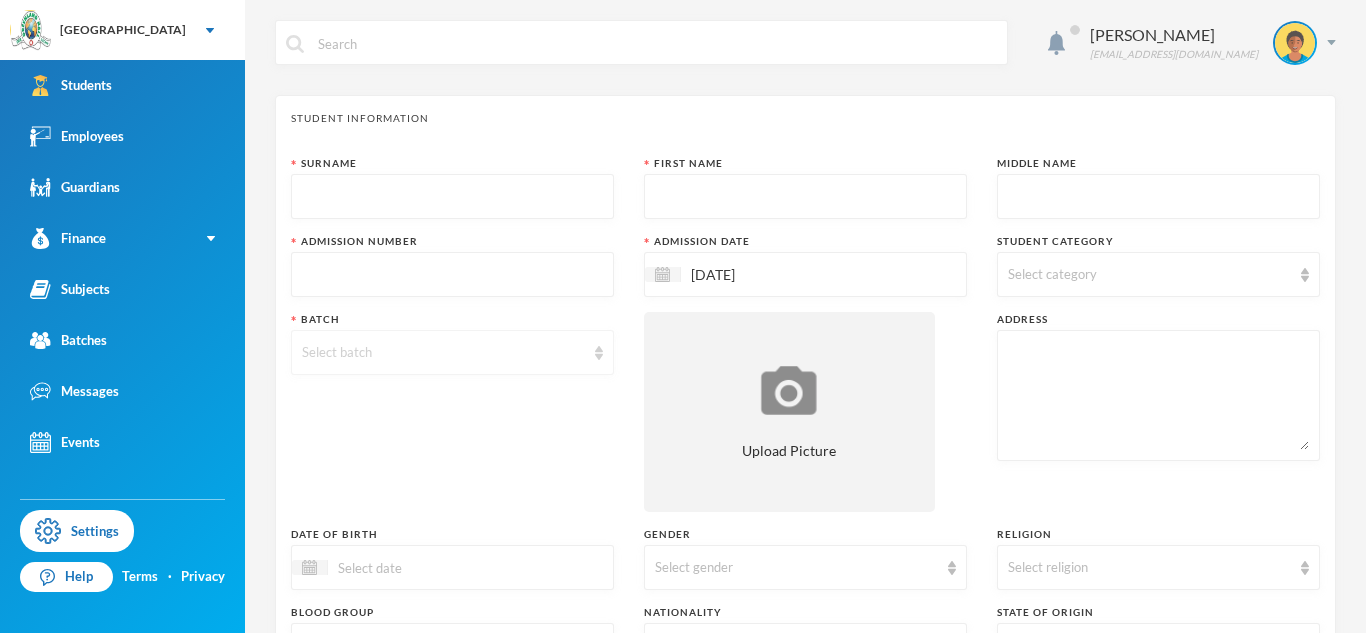 click on "Select batch" at bounding box center [443, 353] 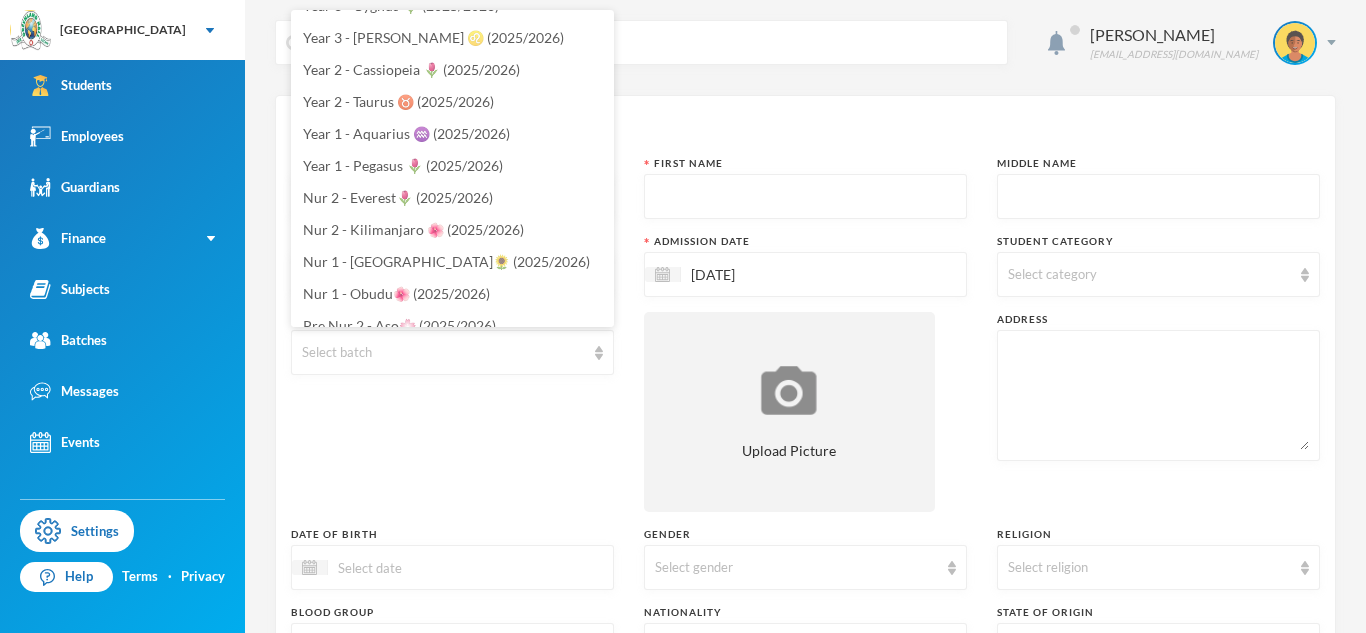 scroll, scrollTop: 587, scrollLeft: 0, axis: vertical 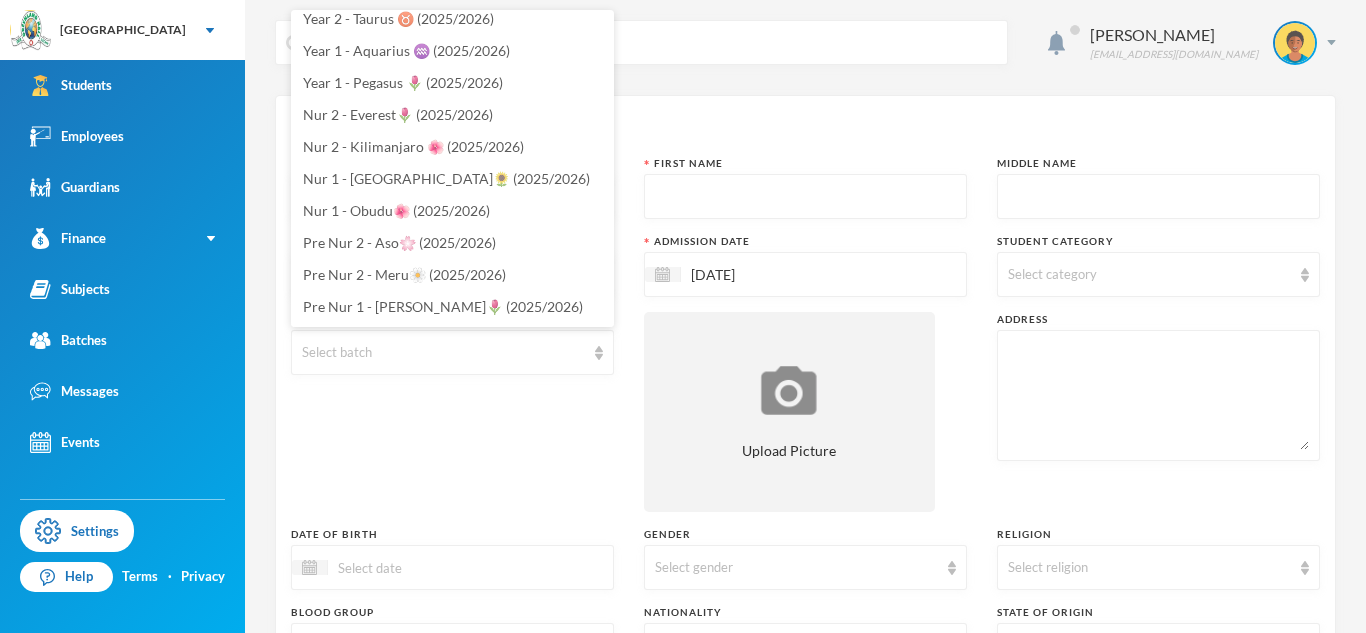 click on "Batch Select batch" at bounding box center (452, 412) 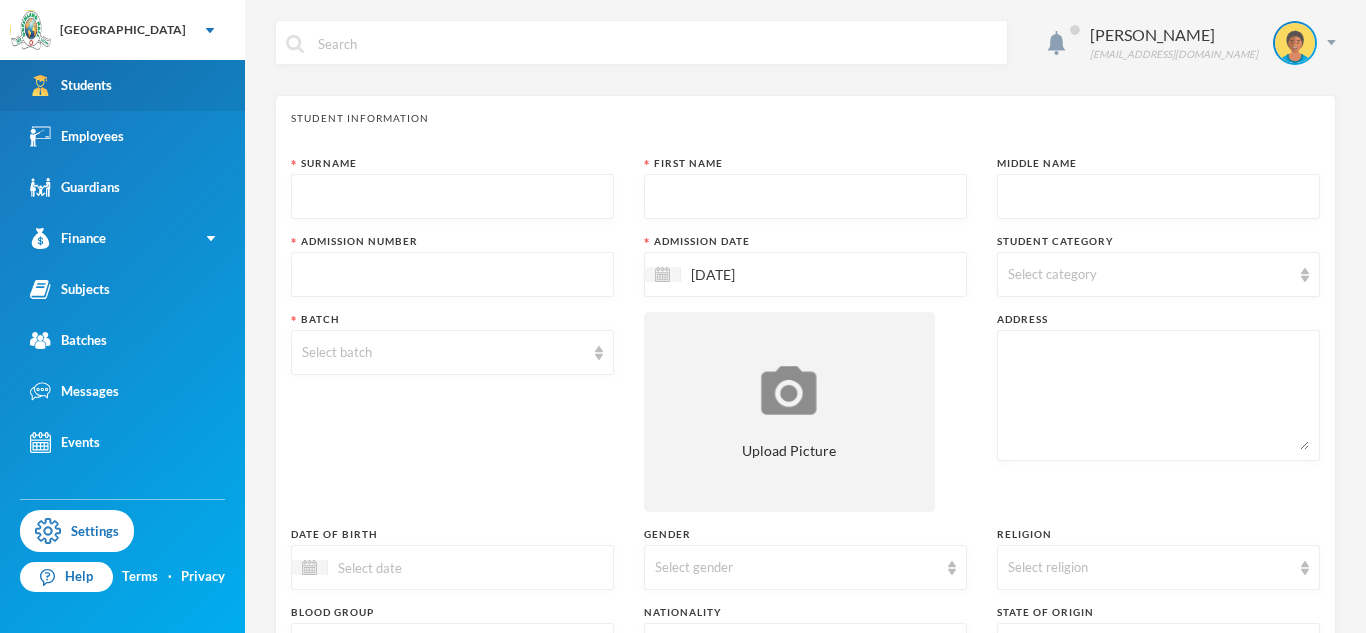 click on "Students" at bounding box center [122, 85] 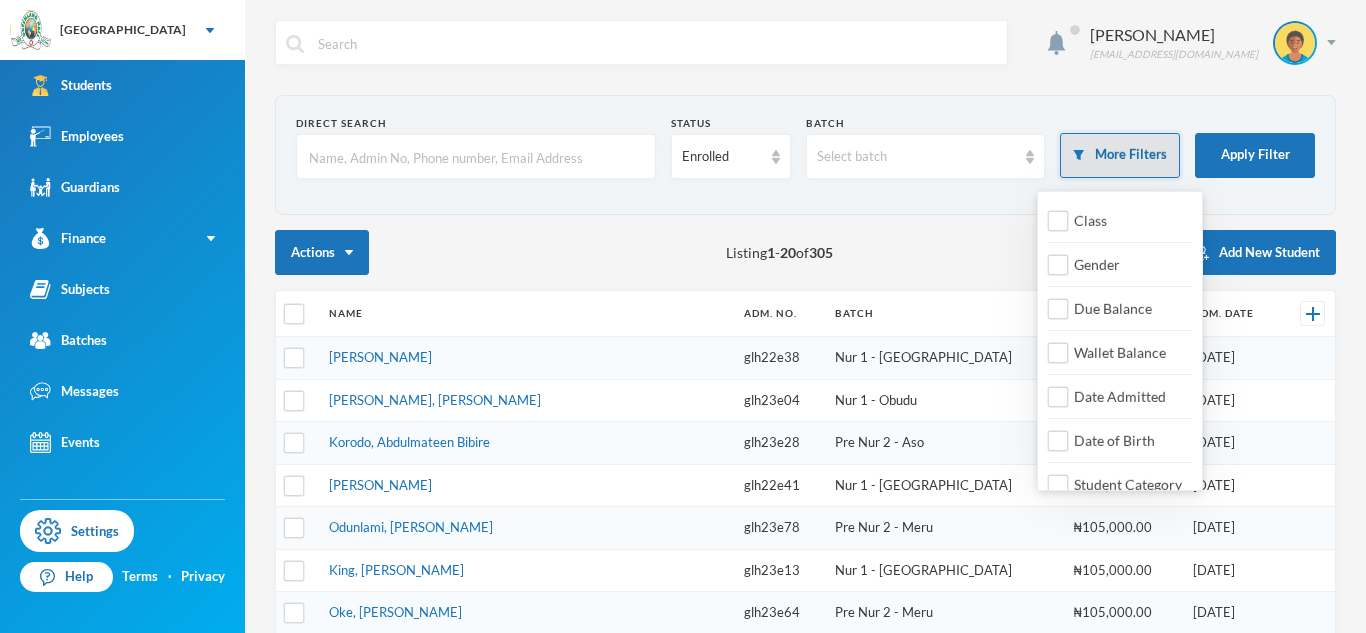 click on "More Filters" at bounding box center [1120, 155] 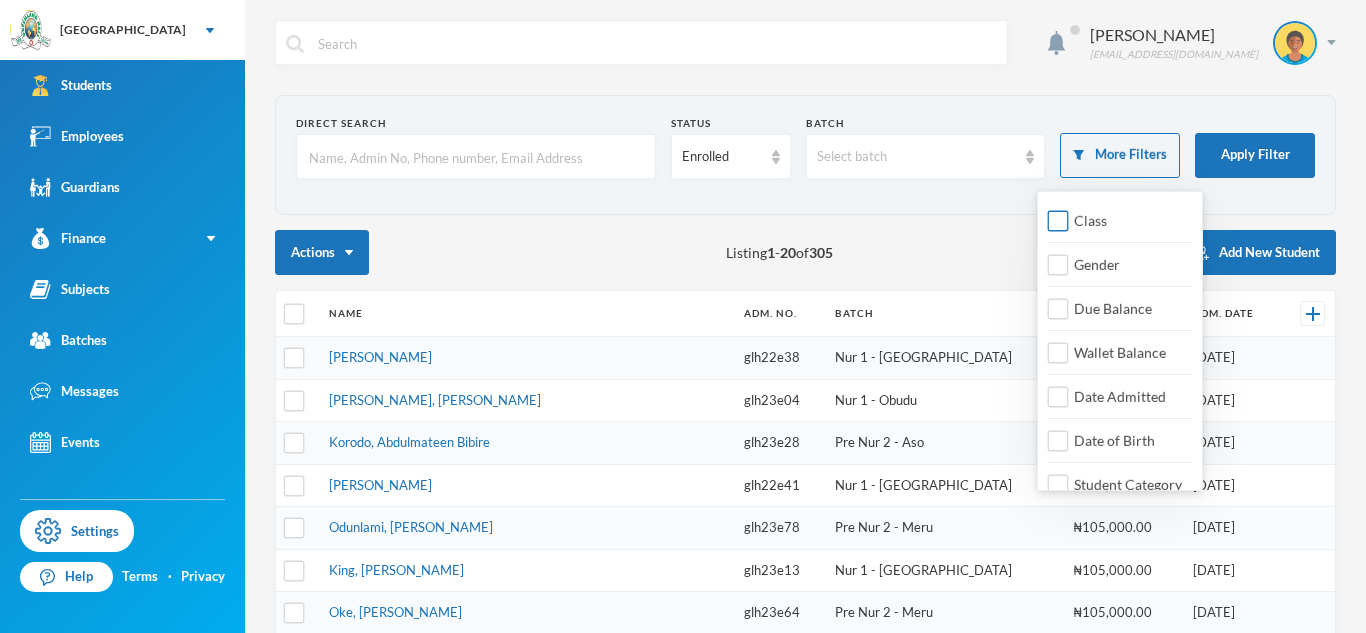 click on "Class" at bounding box center [1090, 220] 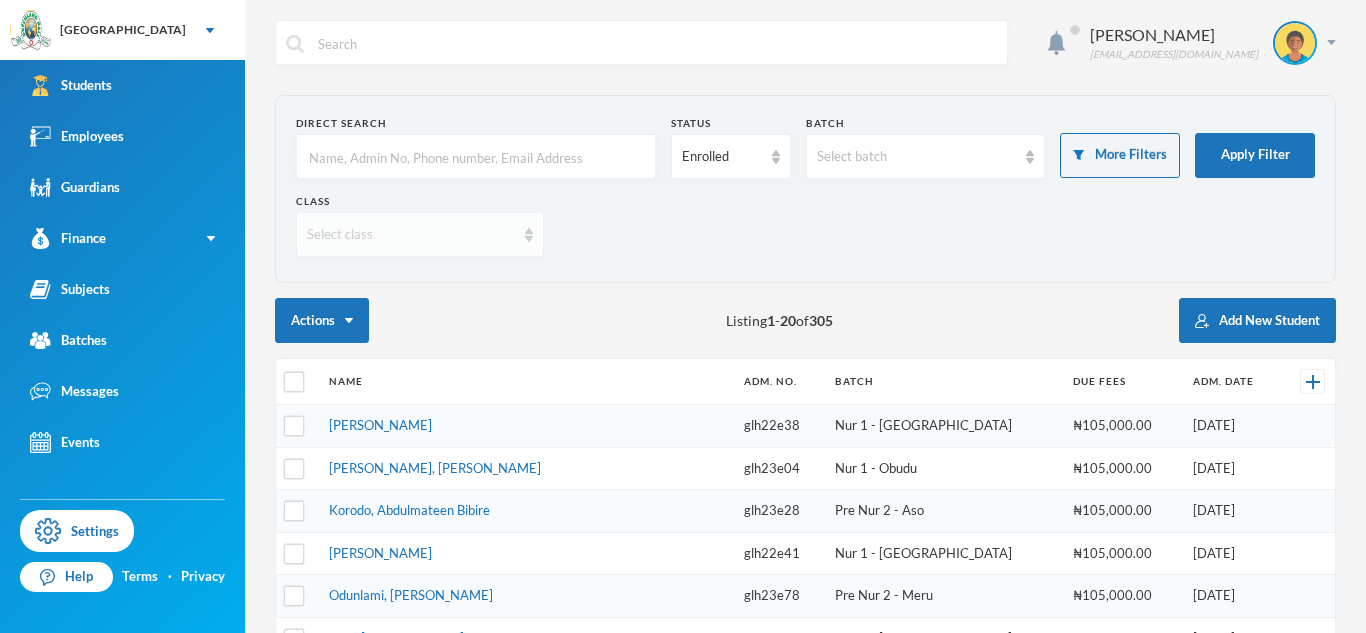 click on "Select class" at bounding box center [420, 234] 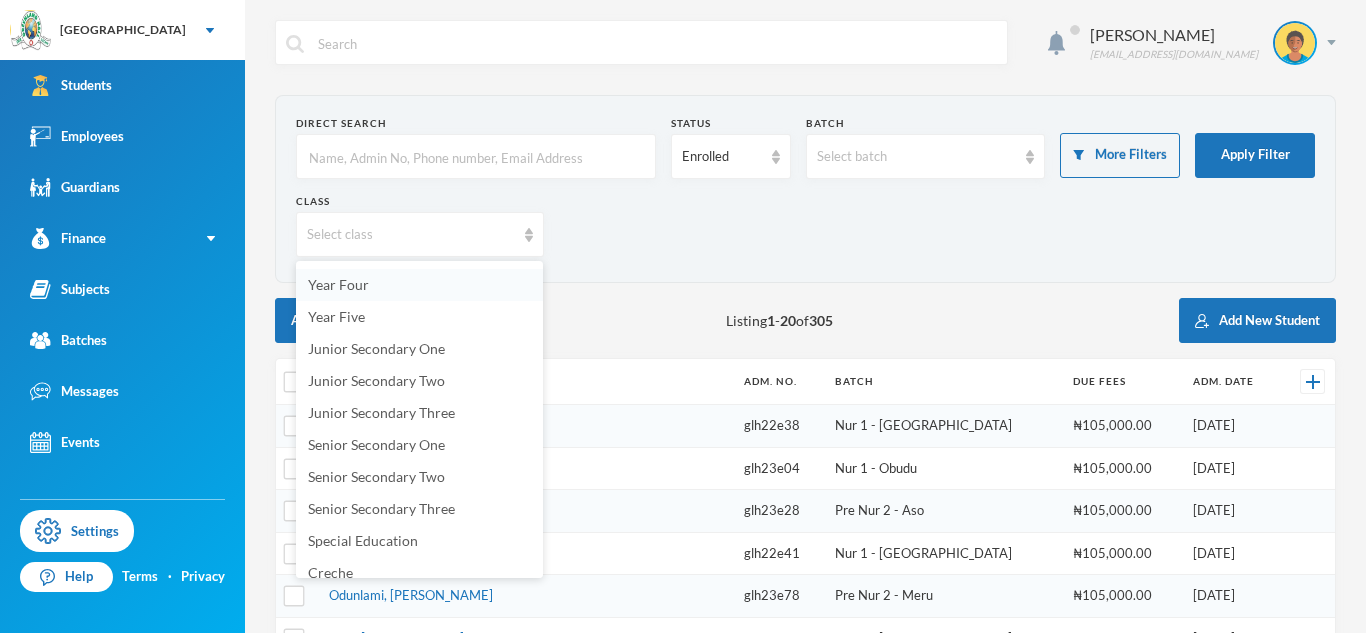 scroll, scrollTop: 253, scrollLeft: 0, axis: vertical 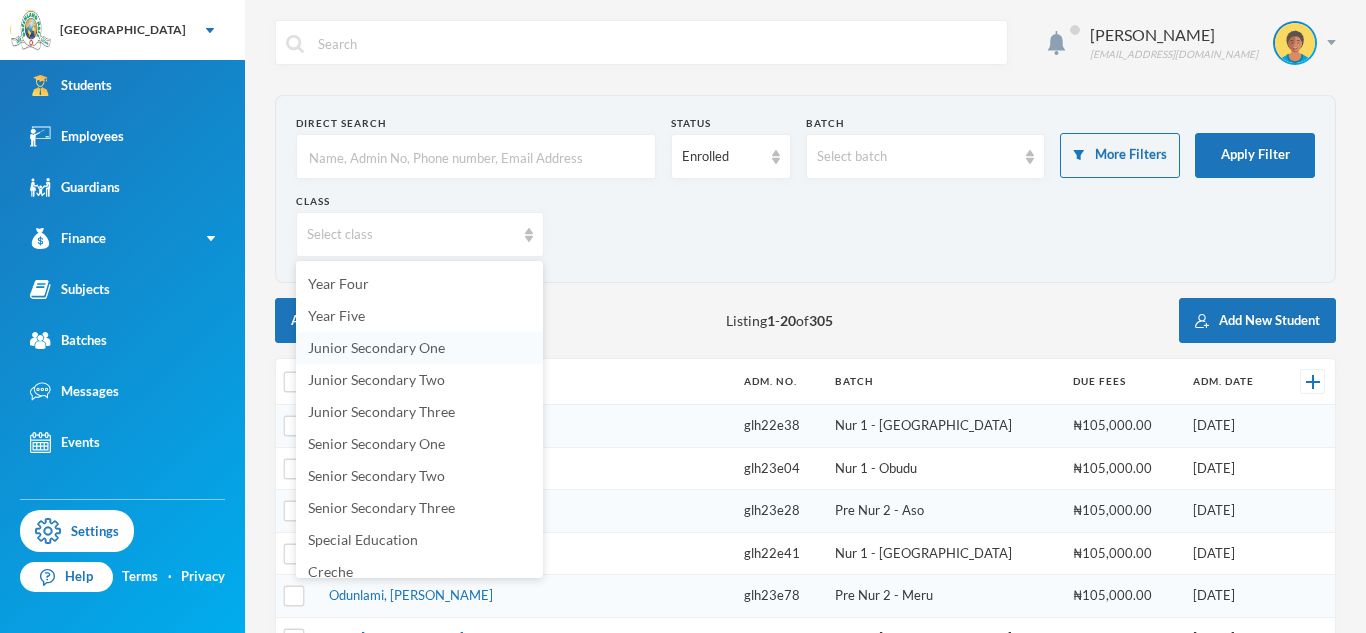 click on "Junior Secondary One" at bounding box center [376, 347] 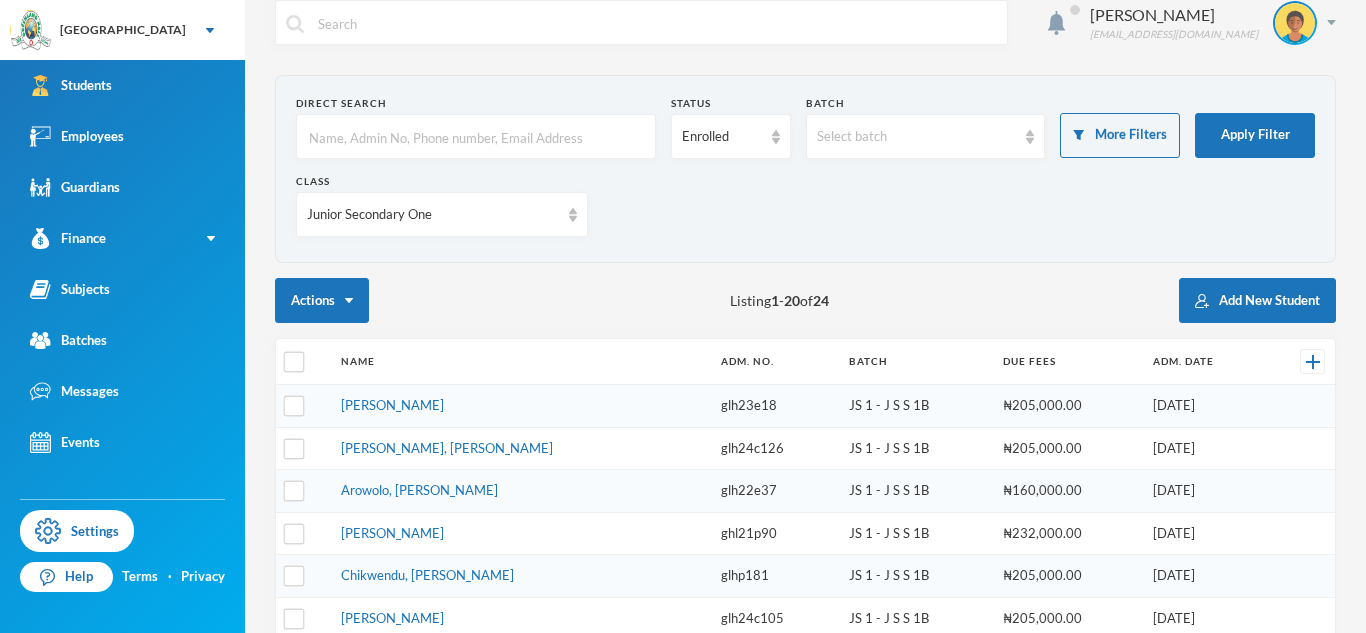 scroll, scrollTop: 0, scrollLeft: 0, axis: both 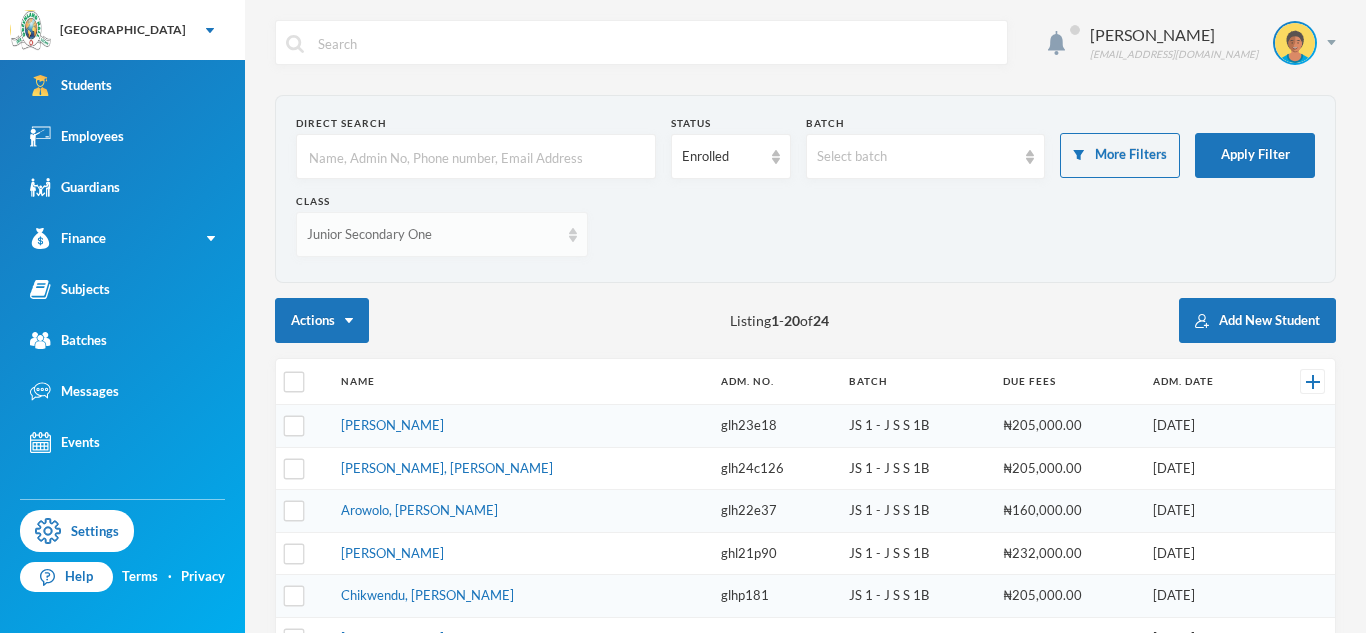 click on "Junior Secondary One" at bounding box center [433, 235] 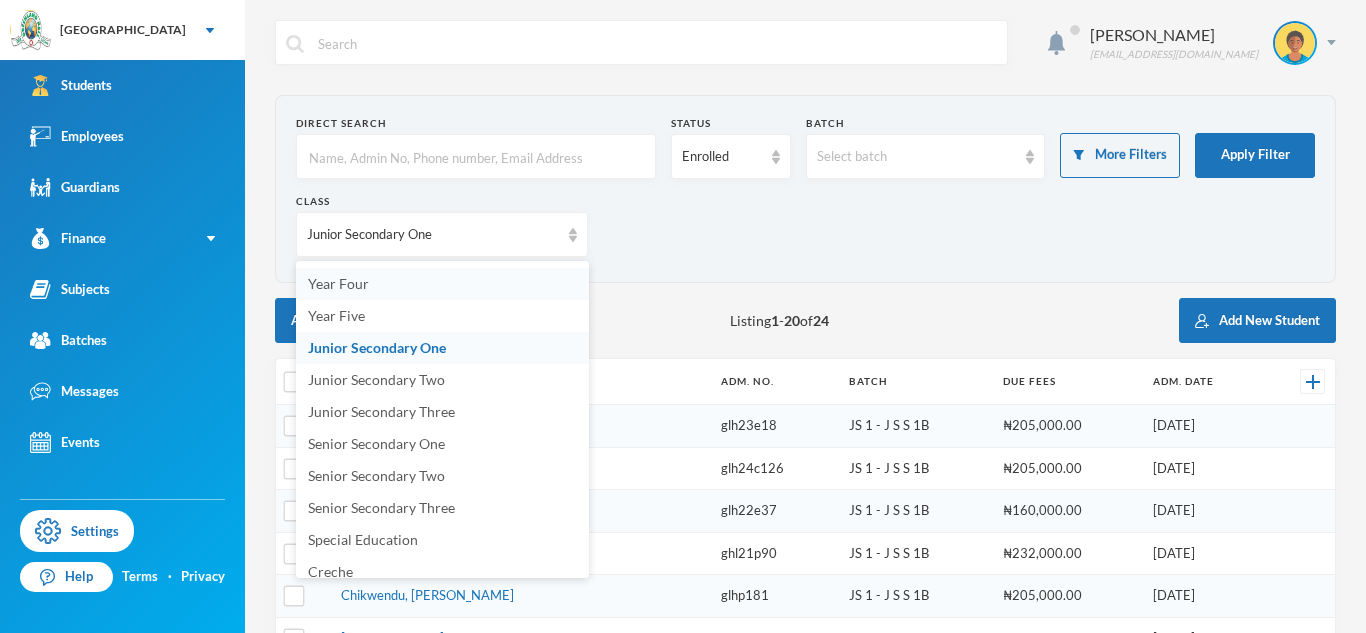 scroll, scrollTop: 228, scrollLeft: 0, axis: vertical 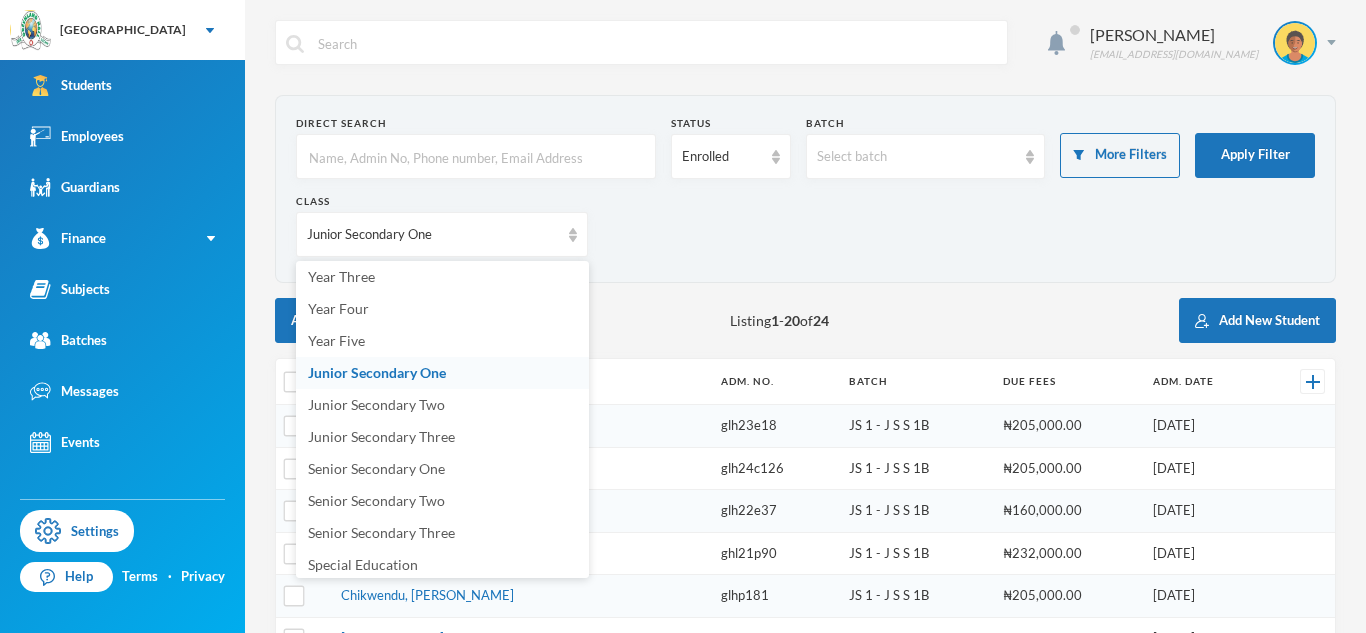 click on "Actions Listing  1  -  20  of  24 Add New Student" at bounding box center [805, 320] 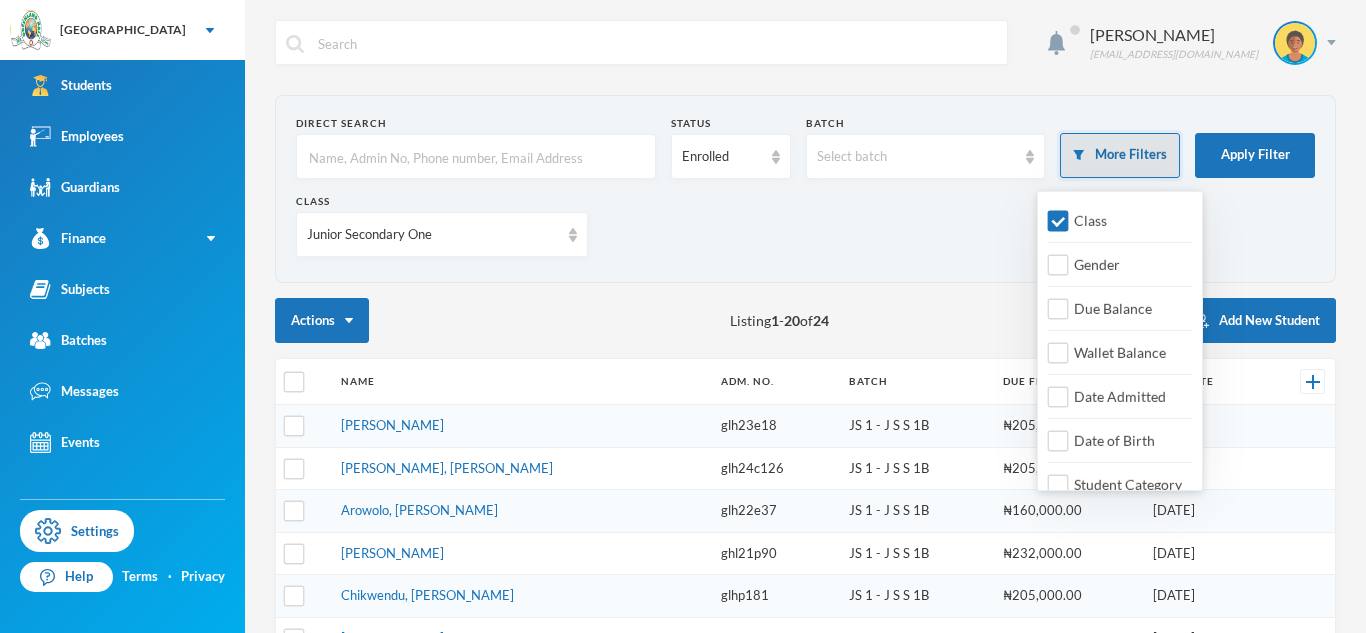 click on "More Filters" at bounding box center (1120, 155) 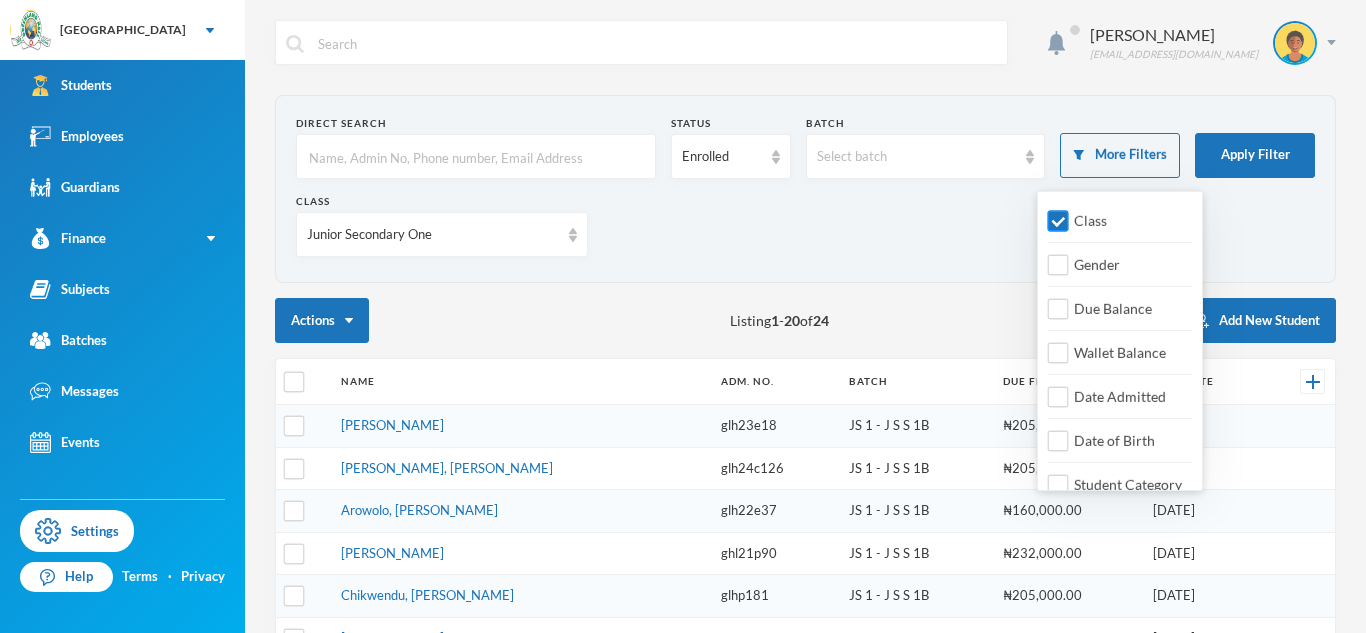click on "Class" at bounding box center (1082, 220) 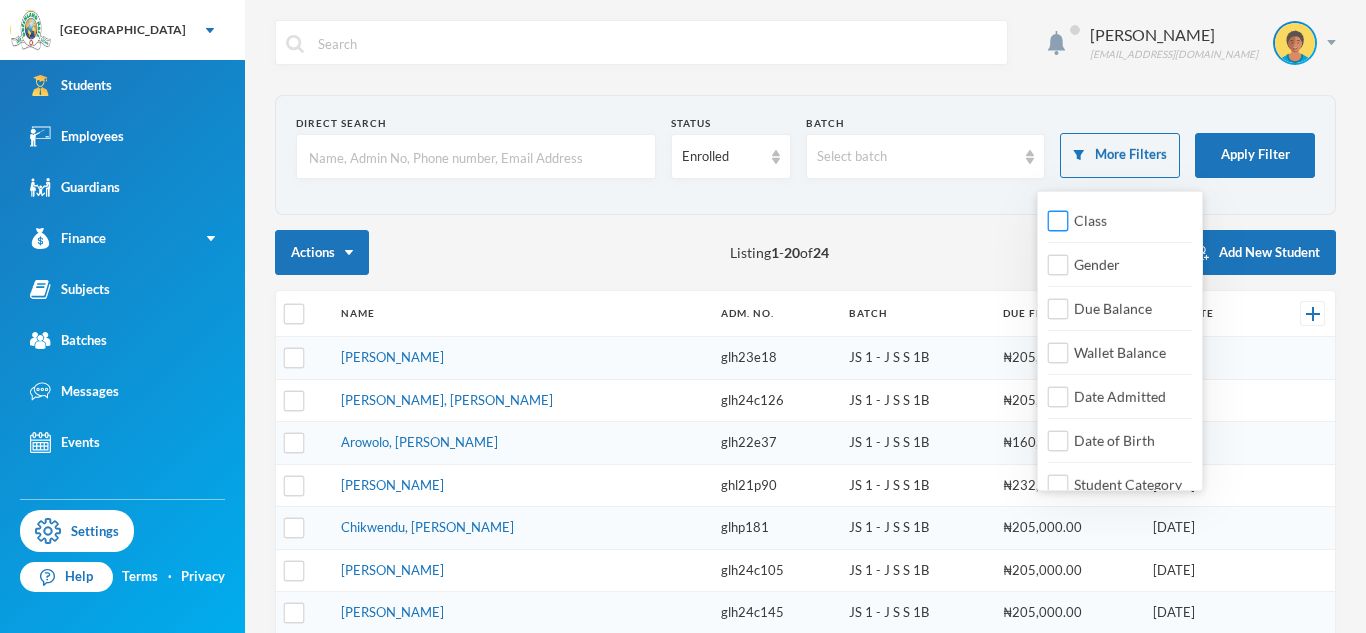 scroll, scrollTop: 23, scrollLeft: 0, axis: vertical 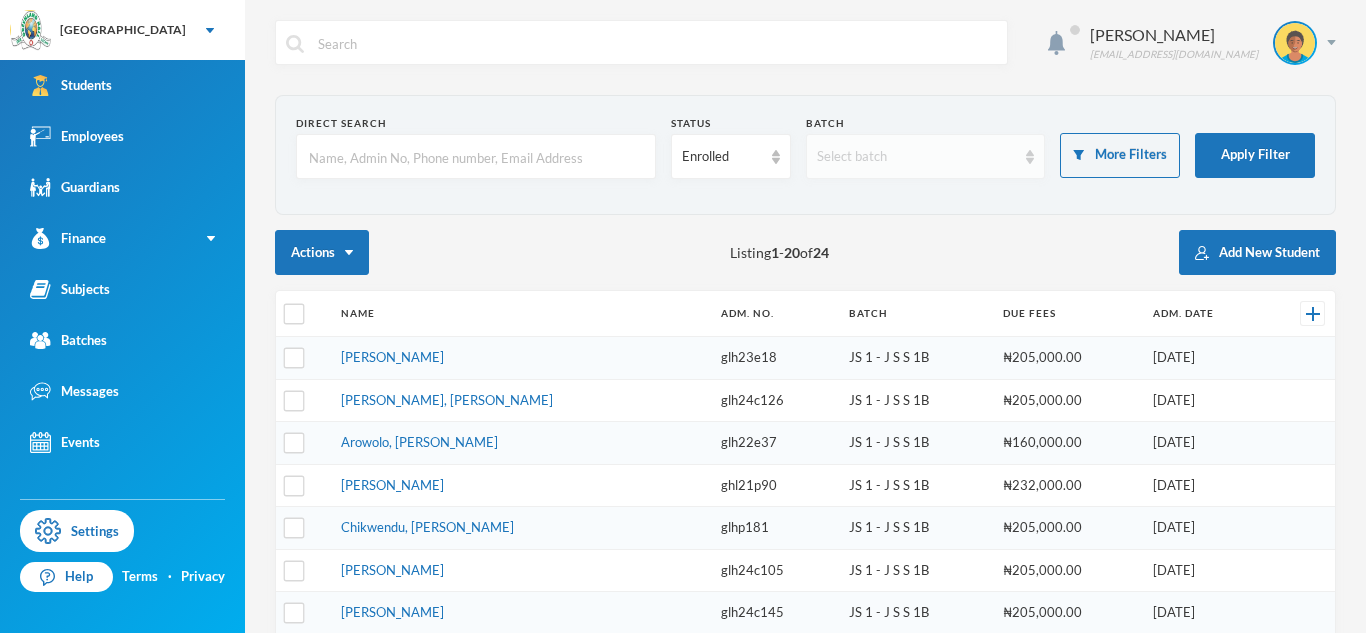 click on "Select batch" at bounding box center (917, 157) 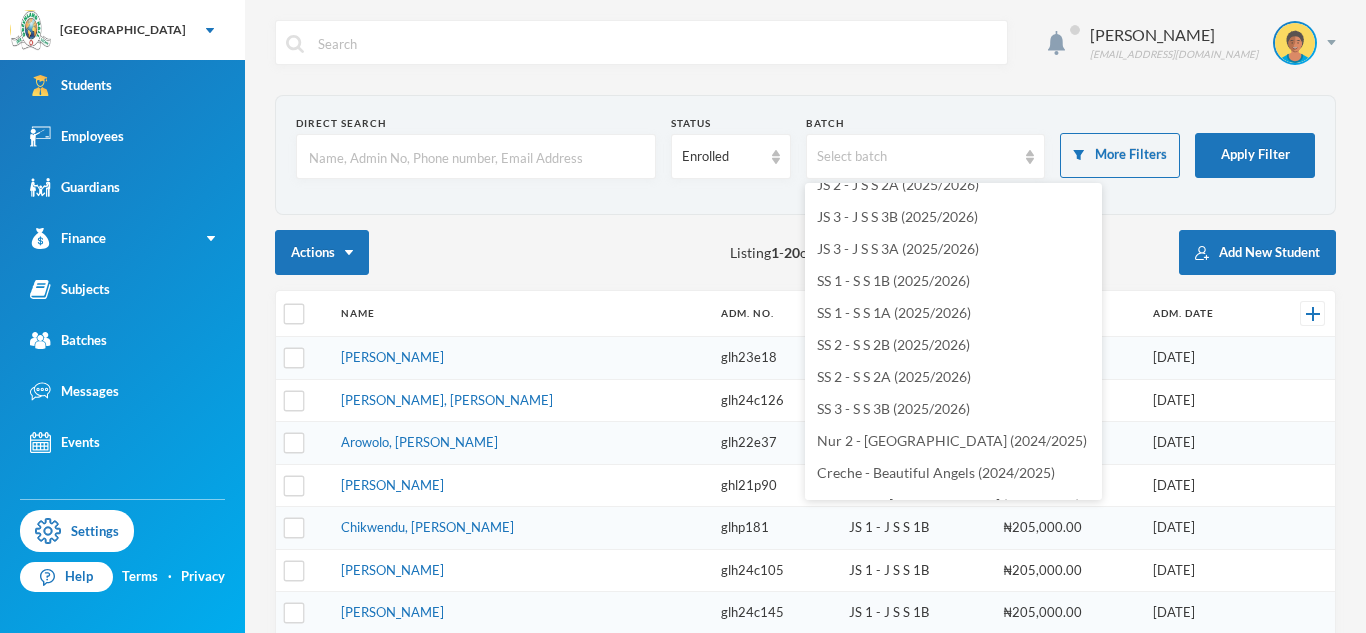 scroll, scrollTop: 181, scrollLeft: 0, axis: vertical 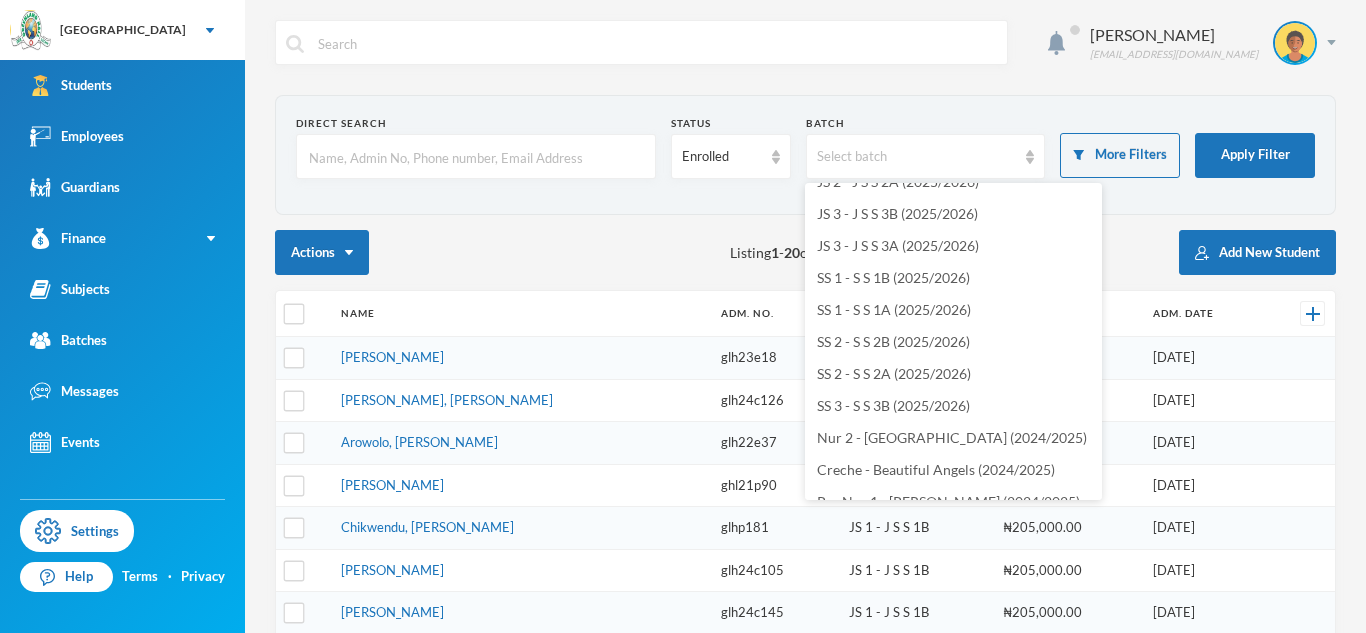 click on "SS 1 - S S 1B (2025/2026)" at bounding box center [893, 277] 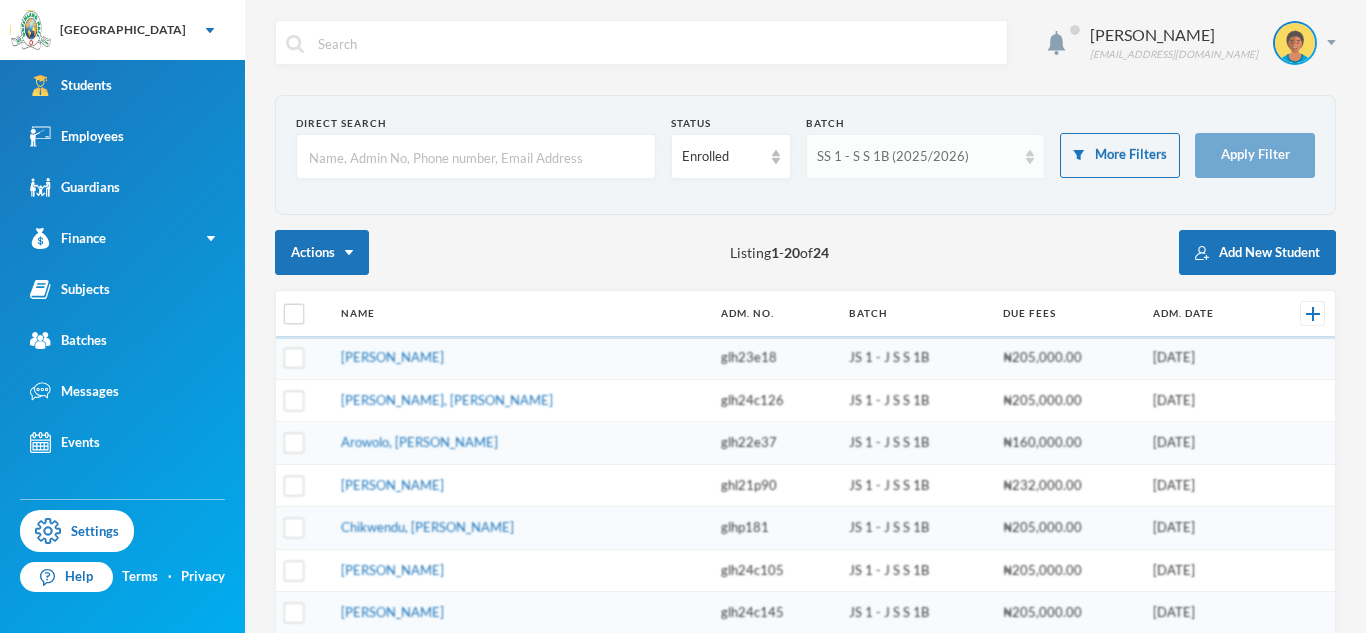 click on "SS 1 - S S 1B (2025/2026)" at bounding box center [917, 157] 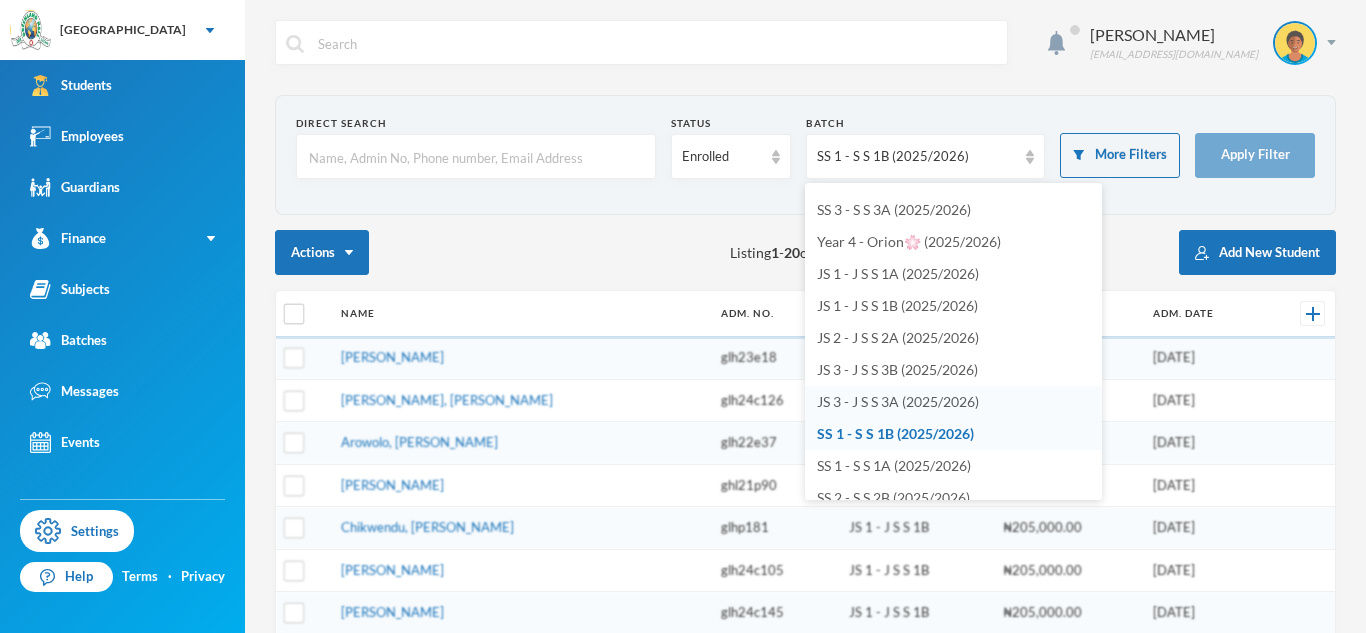scroll, scrollTop: 0, scrollLeft: 0, axis: both 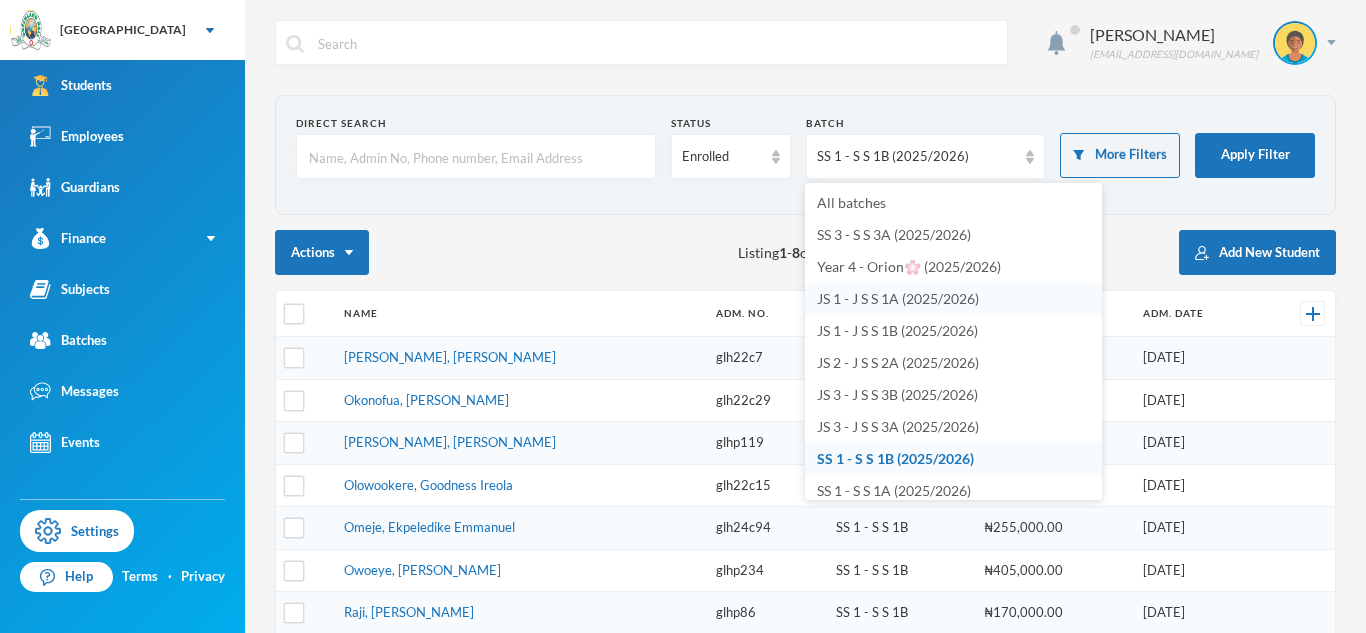 click on "JS 1 - J S S 1A (2025/2026)" at bounding box center [898, 298] 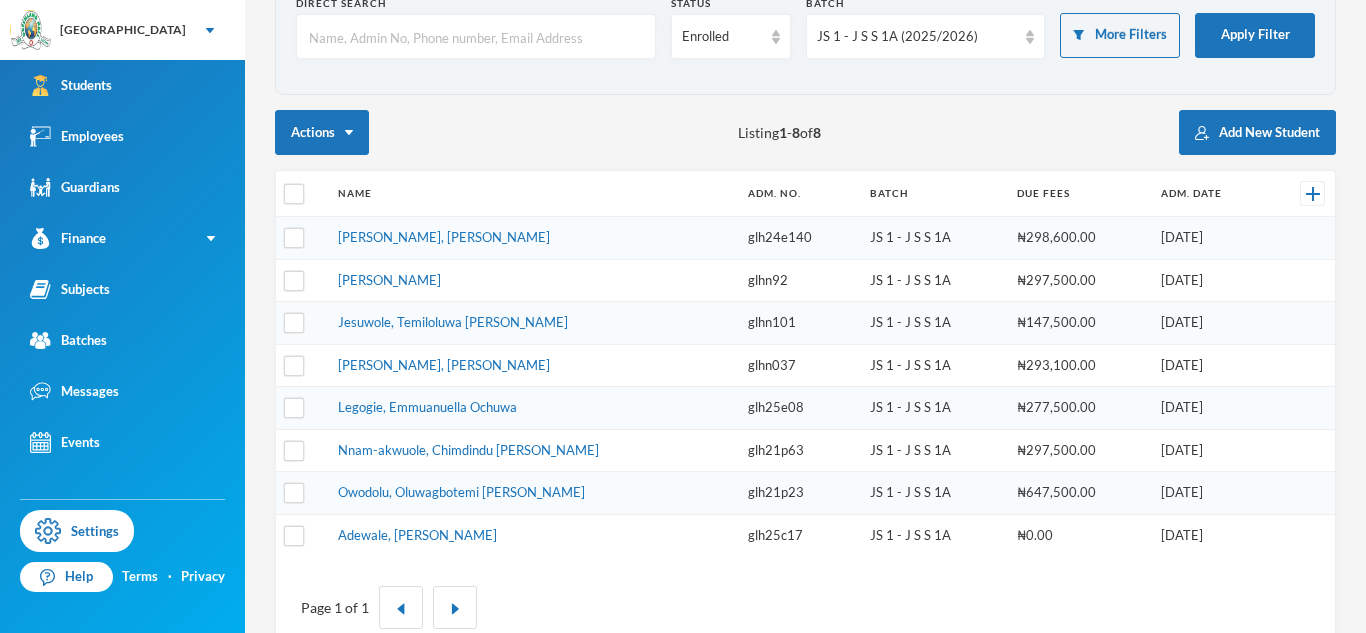 scroll, scrollTop: 122, scrollLeft: 0, axis: vertical 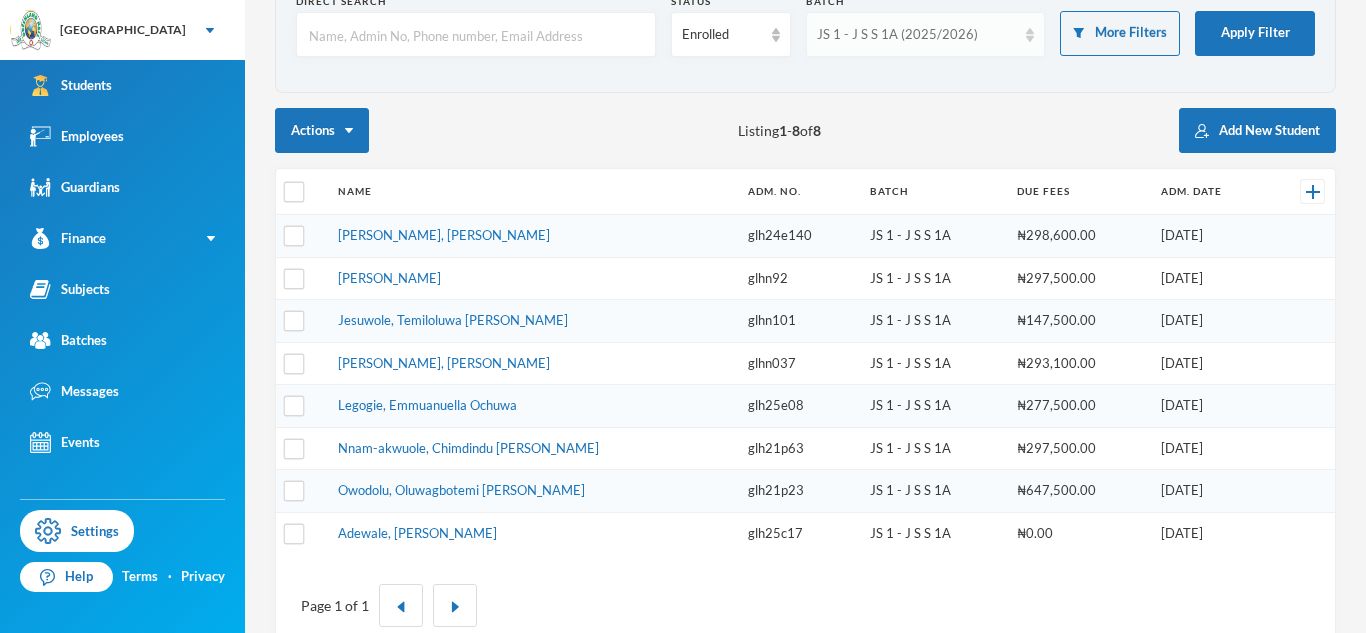 click on "JS 1 - J S S 1A (2025/2026)" at bounding box center [917, 35] 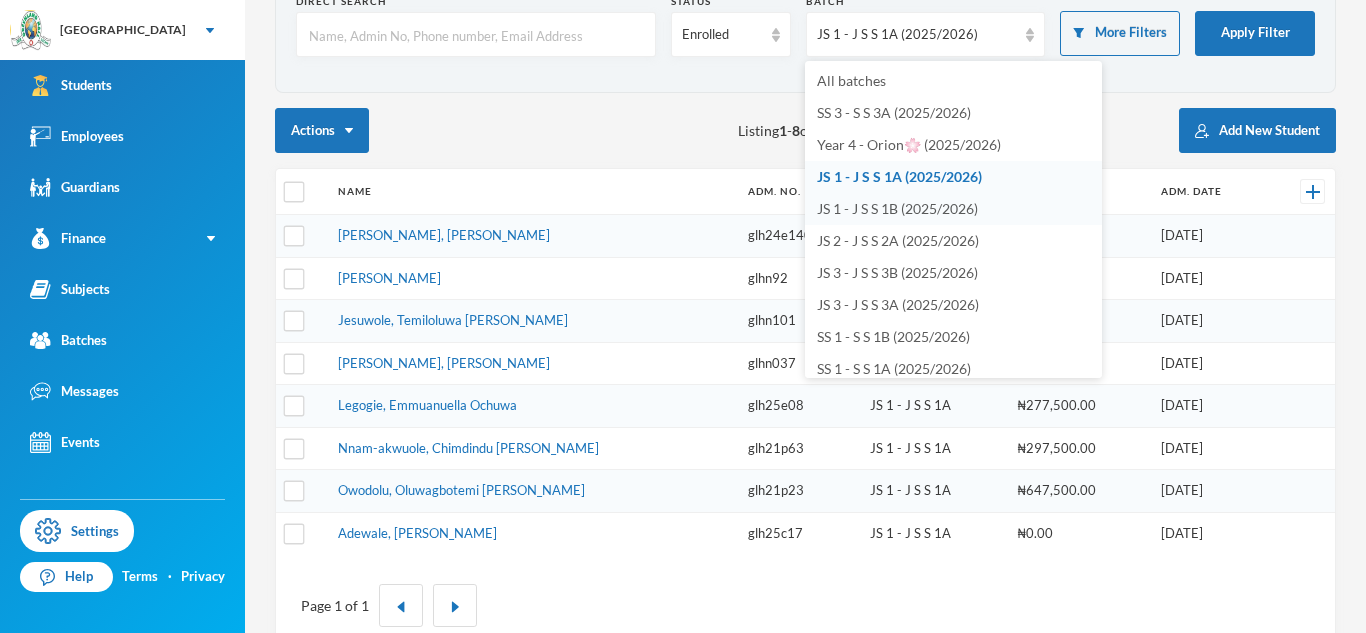 click on "JS 1 - J S S 1B (2025/2026)" at bounding box center (897, 208) 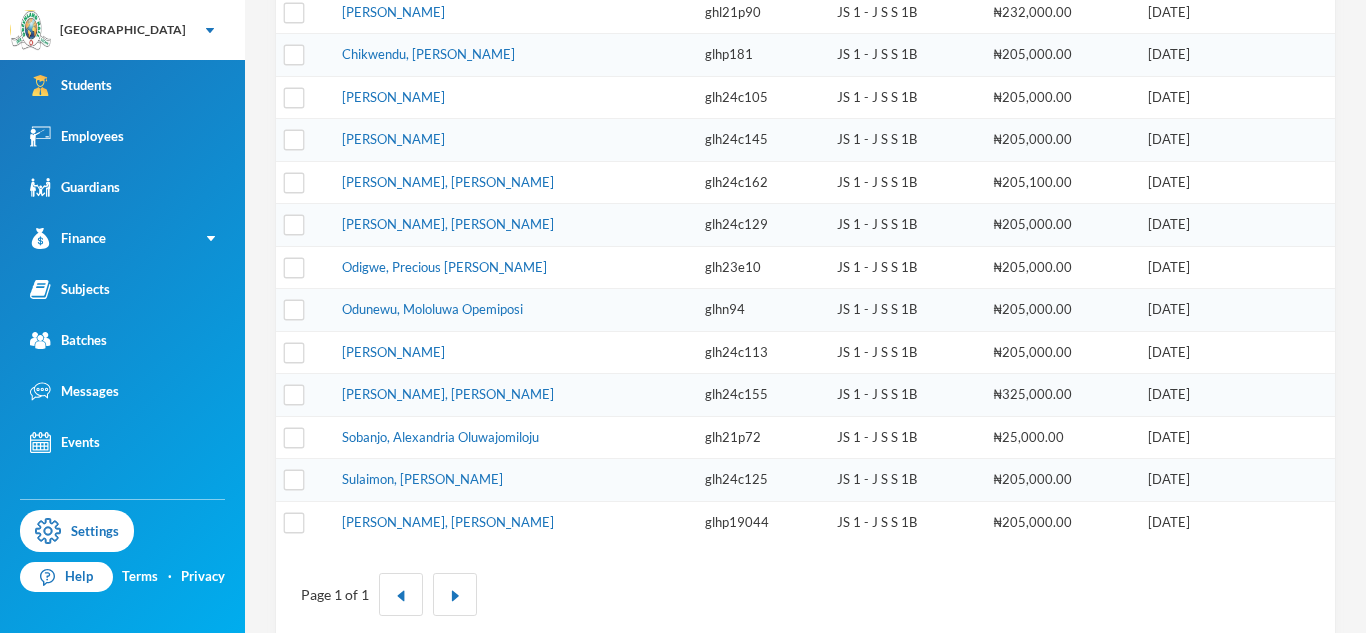 scroll, scrollTop: 0, scrollLeft: 0, axis: both 